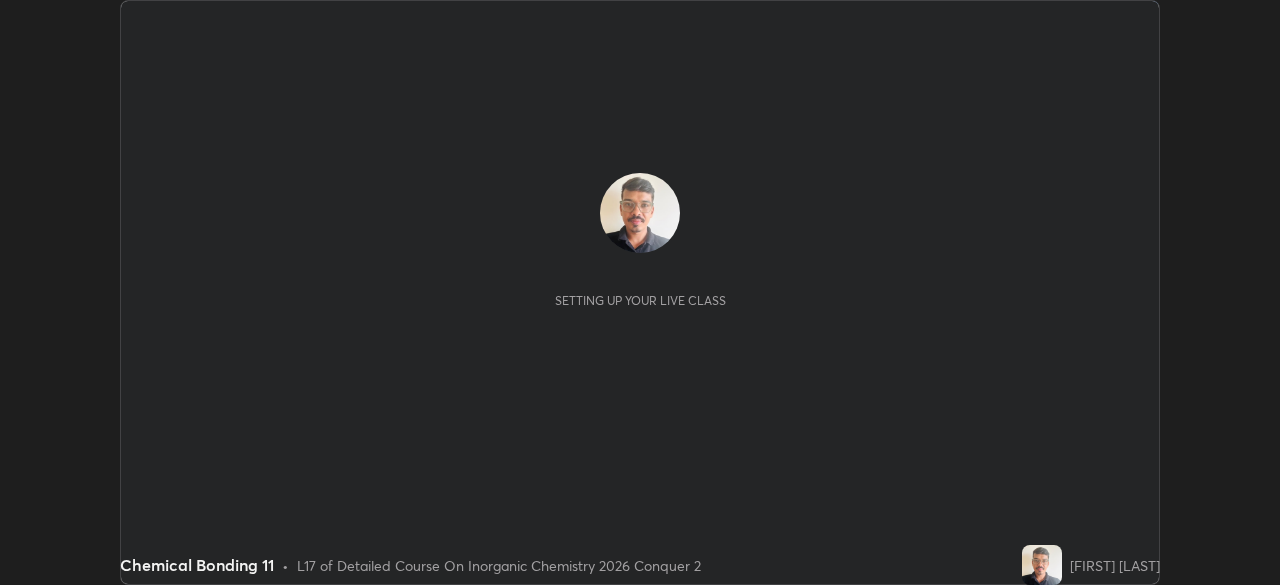 scroll, scrollTop: 0, scrollLeft: 0, axis: both 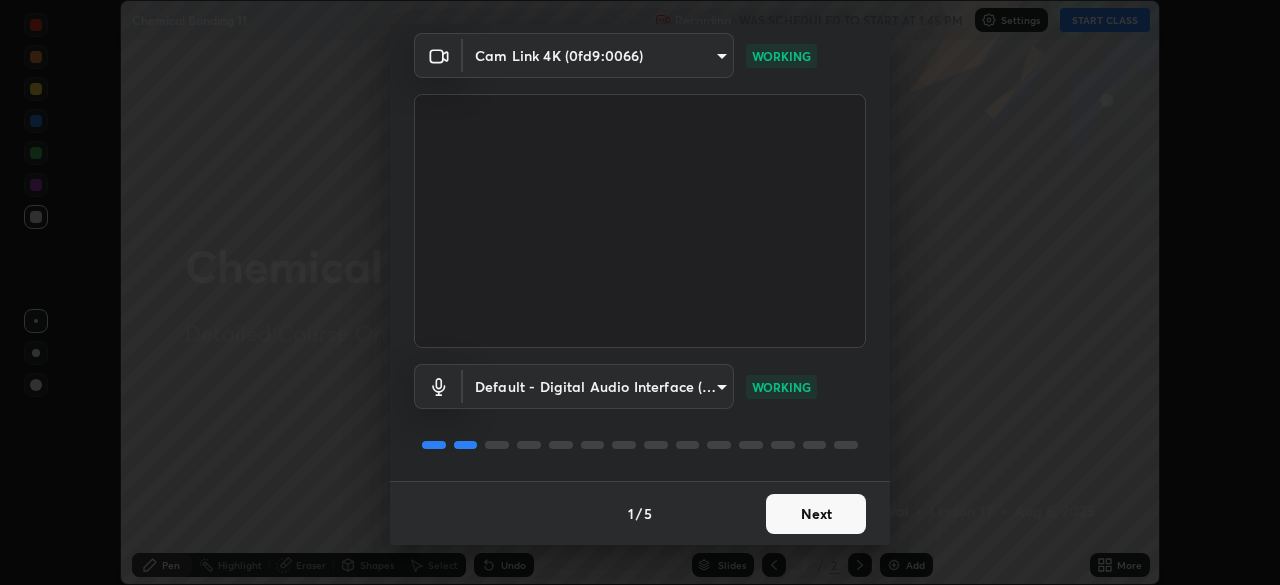 click on "Next" at bounding box center [816, 514] 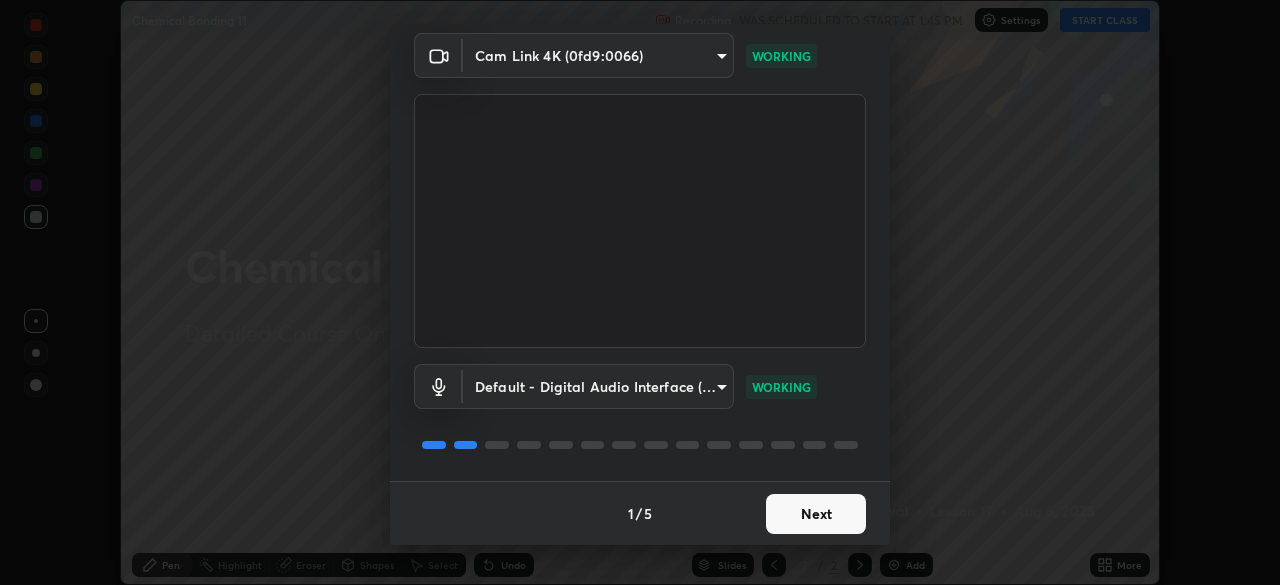 scroll, scrollTop: 0, scrollLeft: 0, axis: both 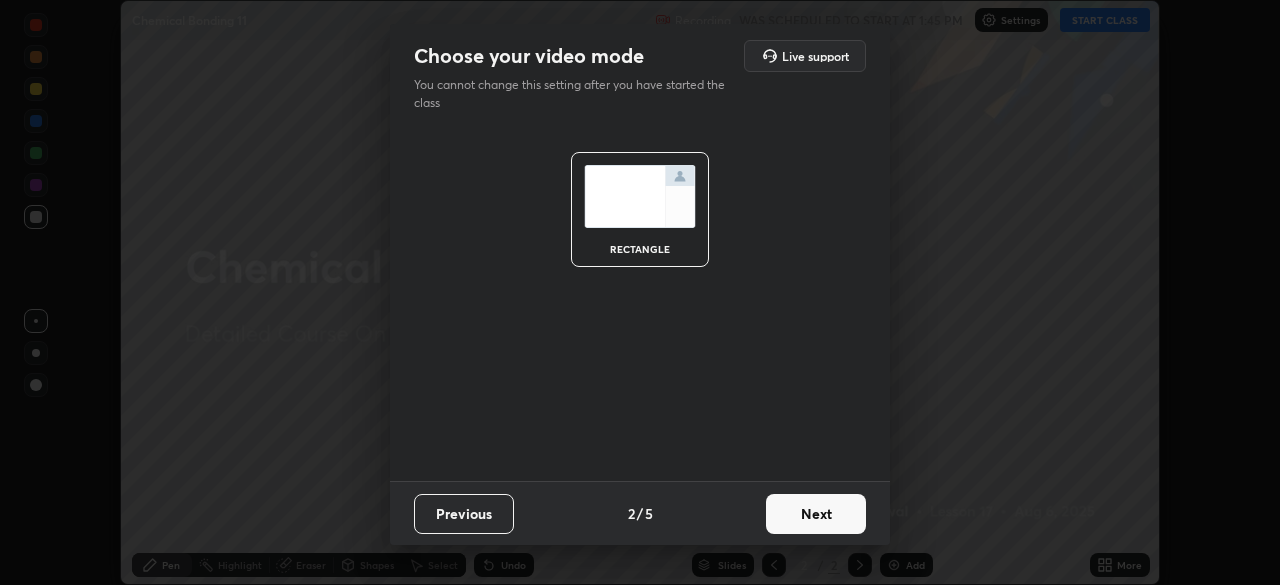 click on "Next" at bounding box center [816, 514] 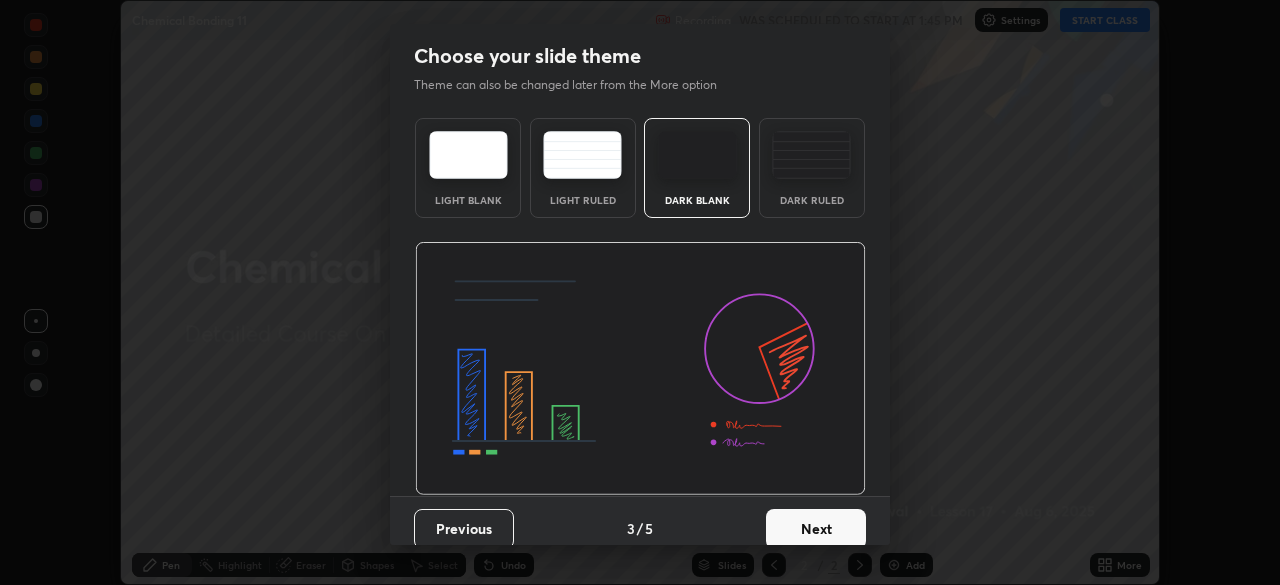 click on "Next" at bounding box center (816, 529) 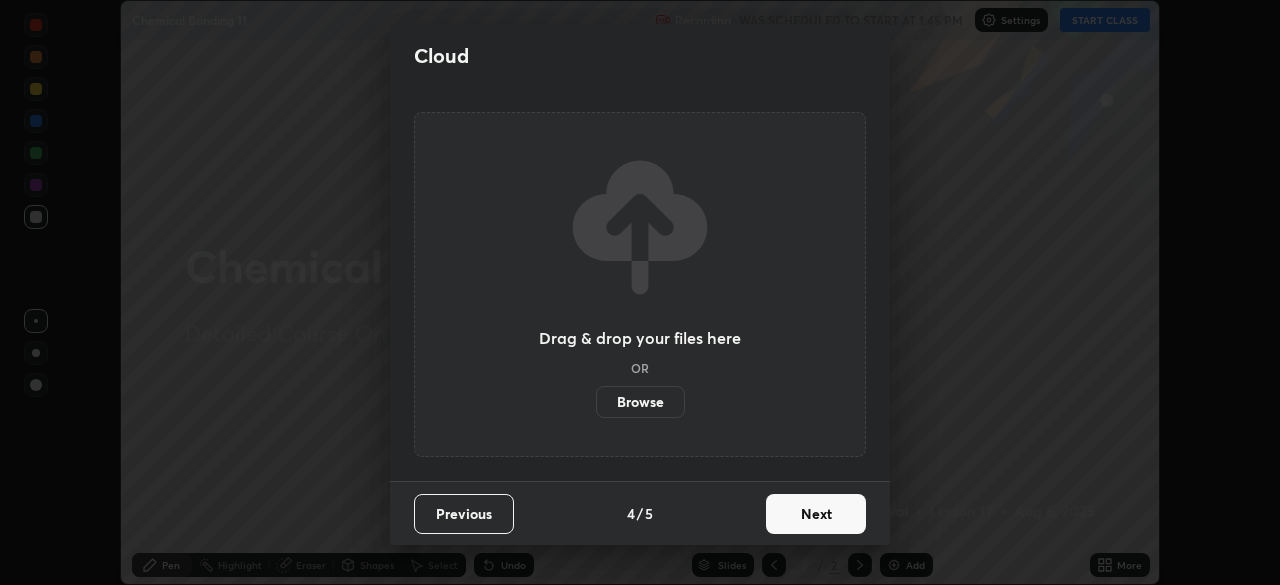 click on "Next" at bounding box center [816, 514] 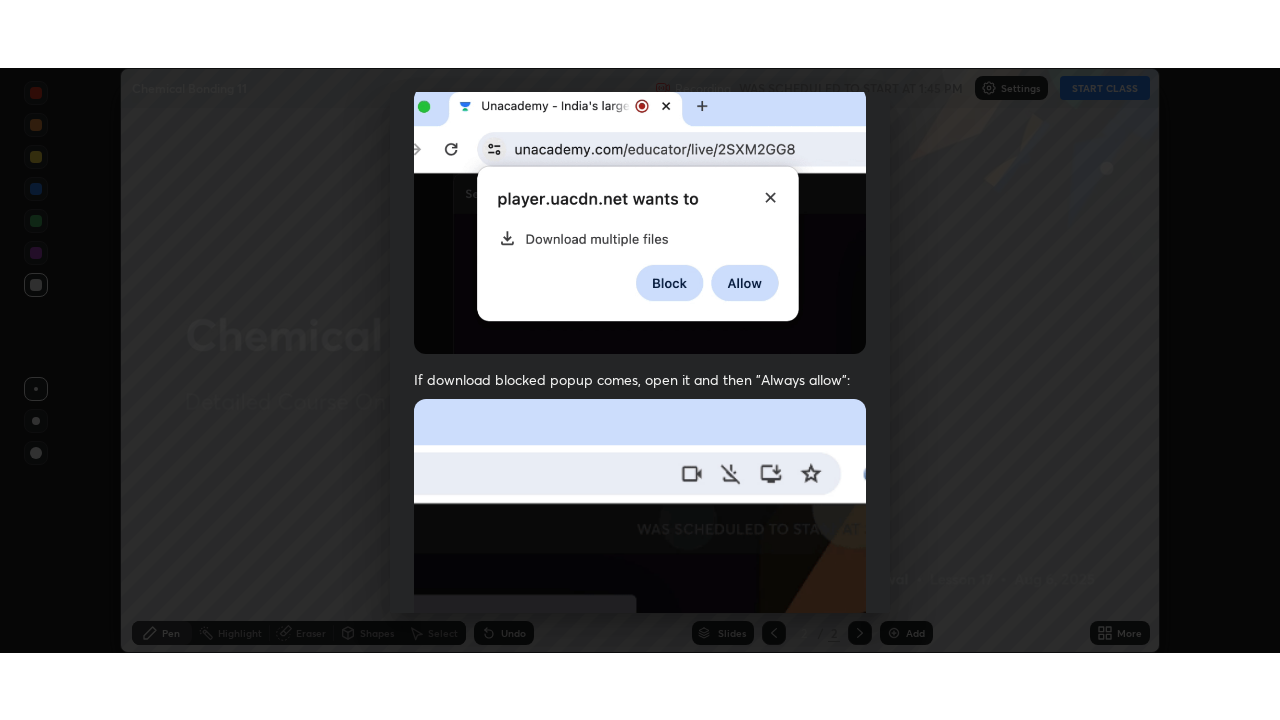 scroll, scrollTop: 479, scrollLeft: 0, axis: vertical 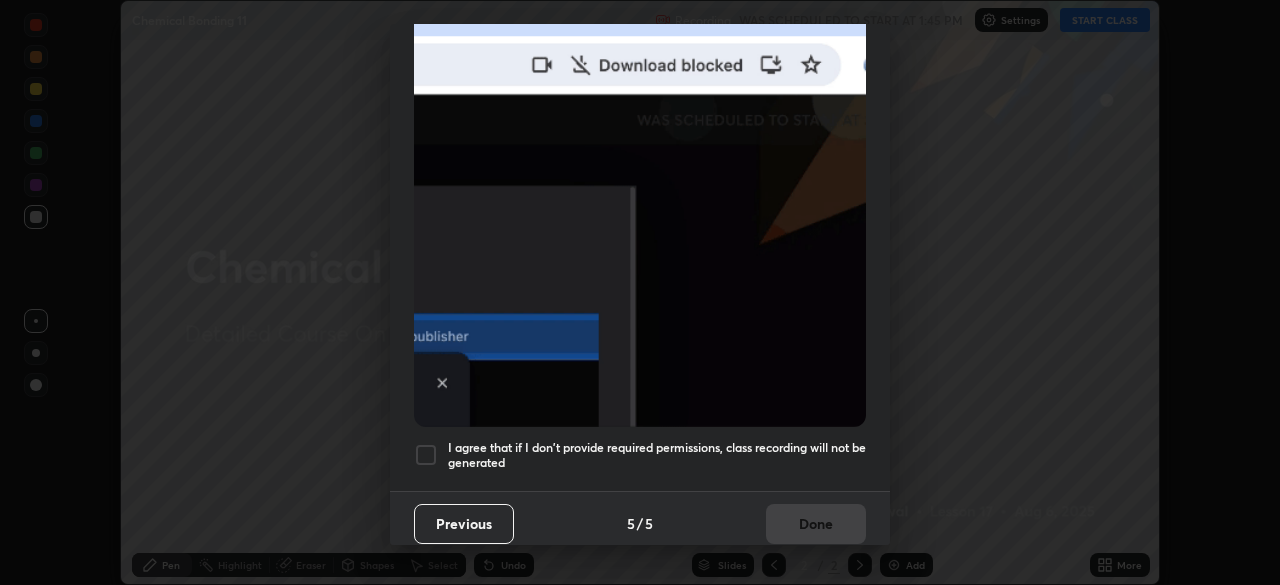 click at bounding box center [426, 455] 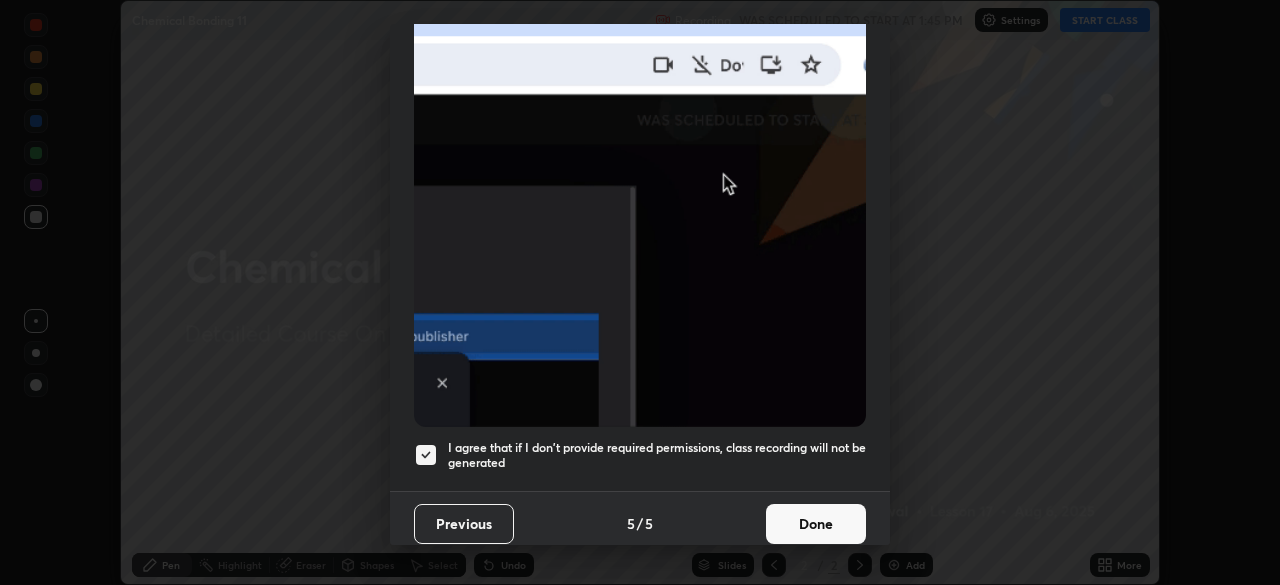 click on "Done" at bounding box center (816, 524) 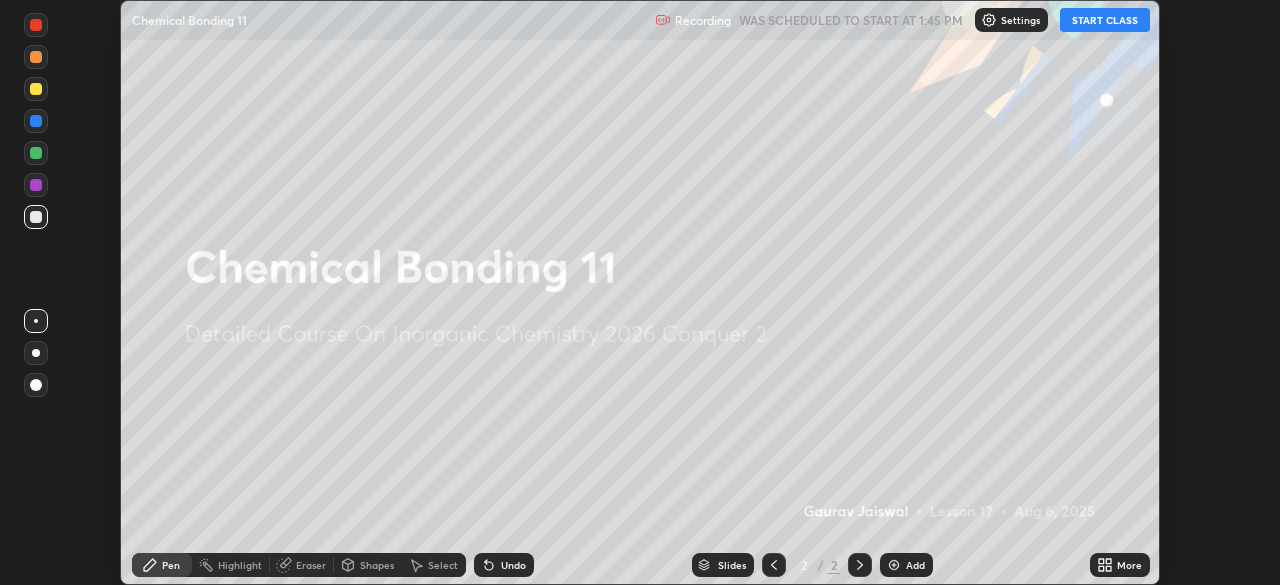 click on "START CLASS" at bounding box center (1105, 20) 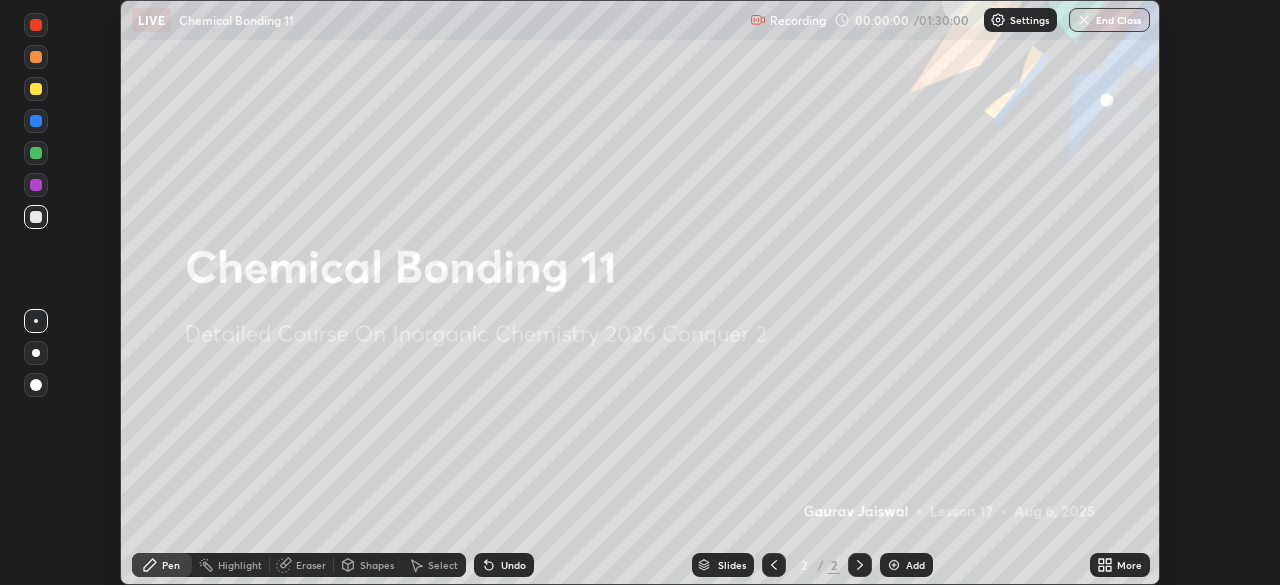 click 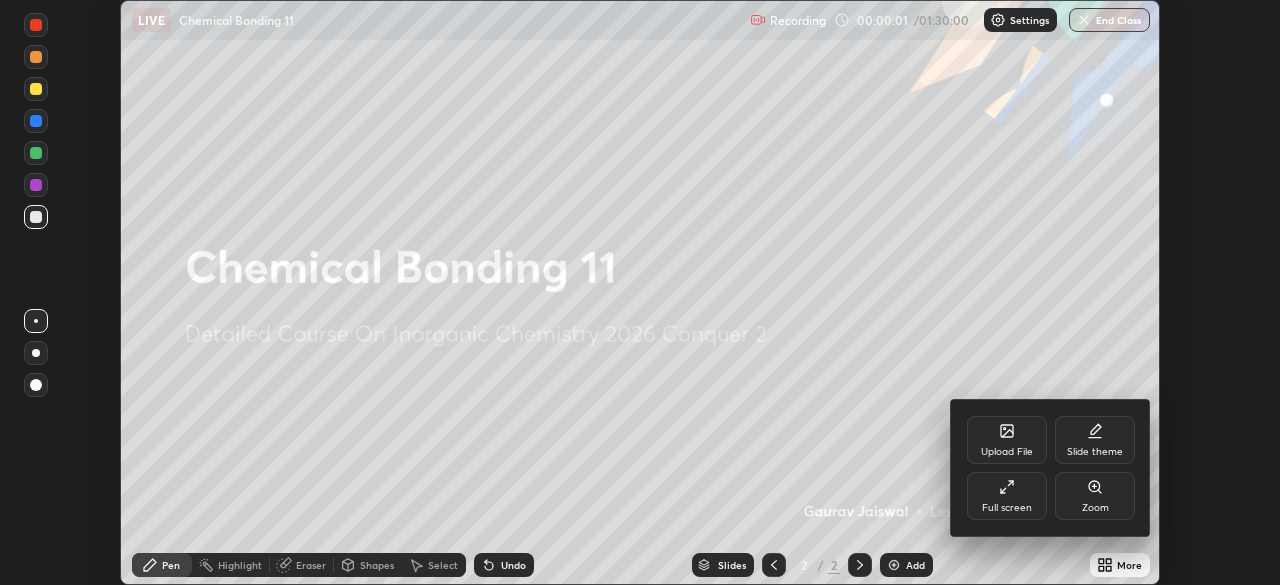 click on "Full screen" at bounding box center (1007, 508) 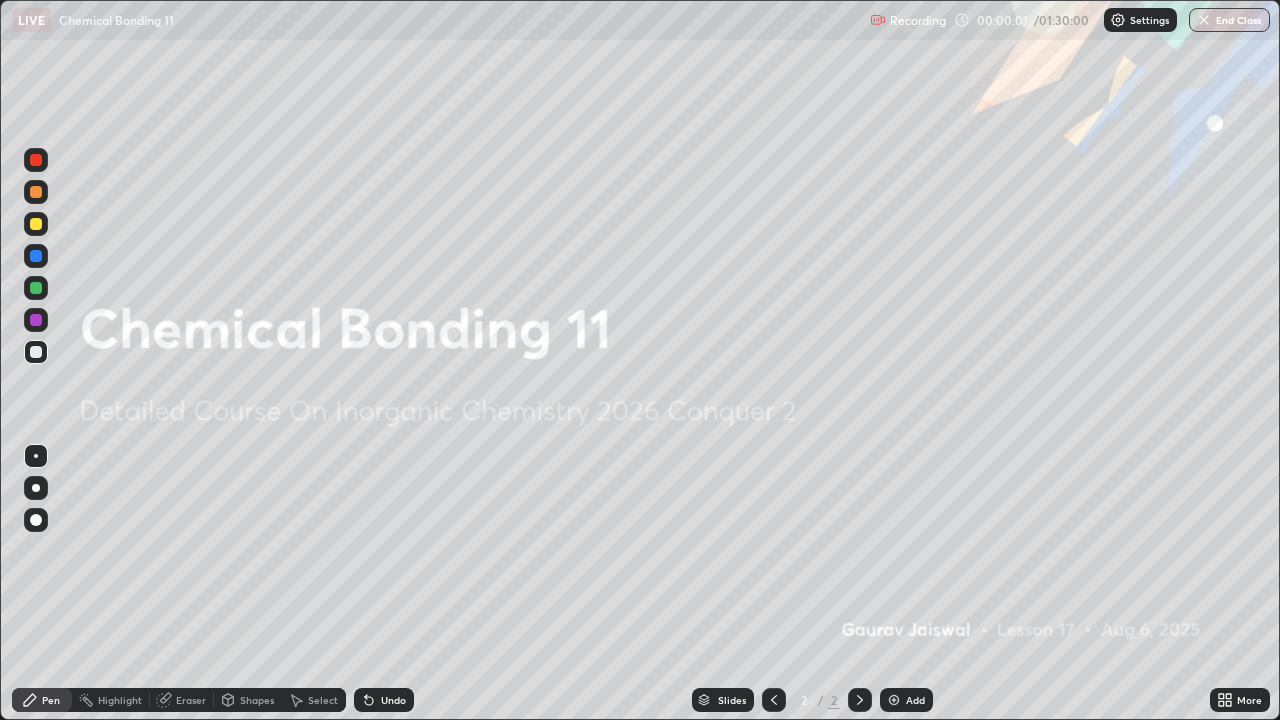 scroll, scrollTop: 99280, scrollLeft: 98720, axis: both 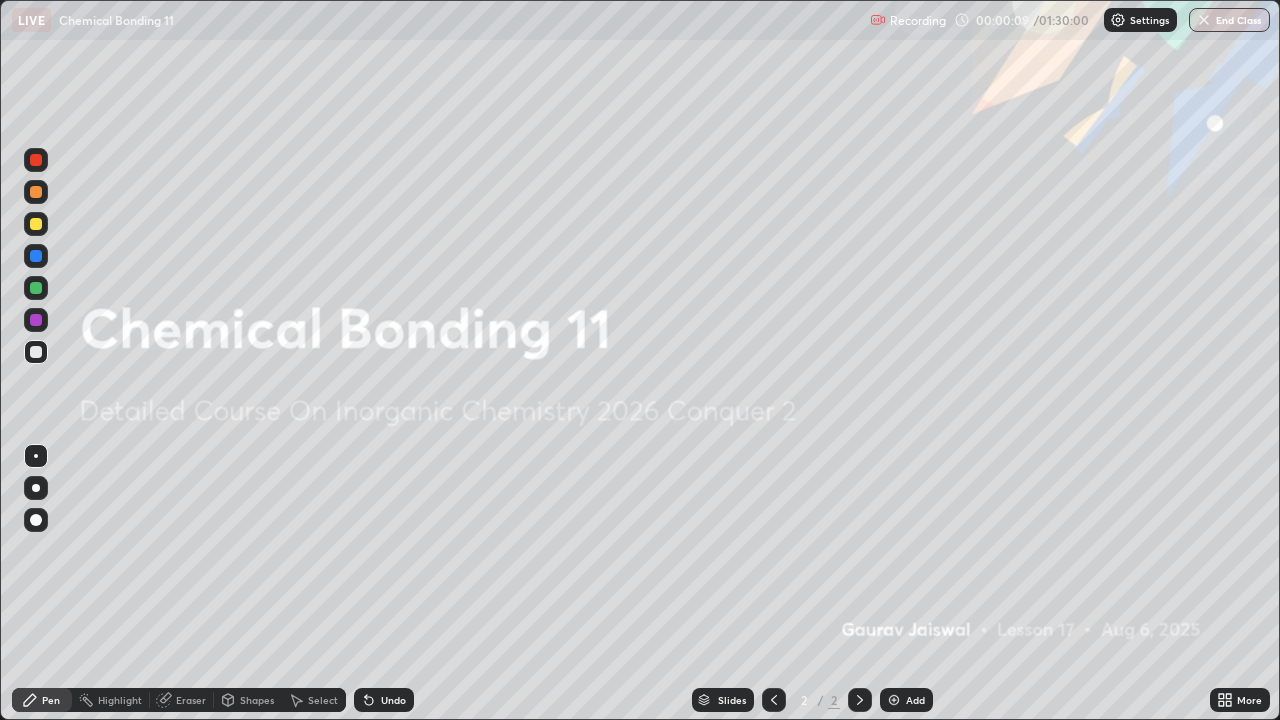 click on "Add" at bounding box center [906, 700] 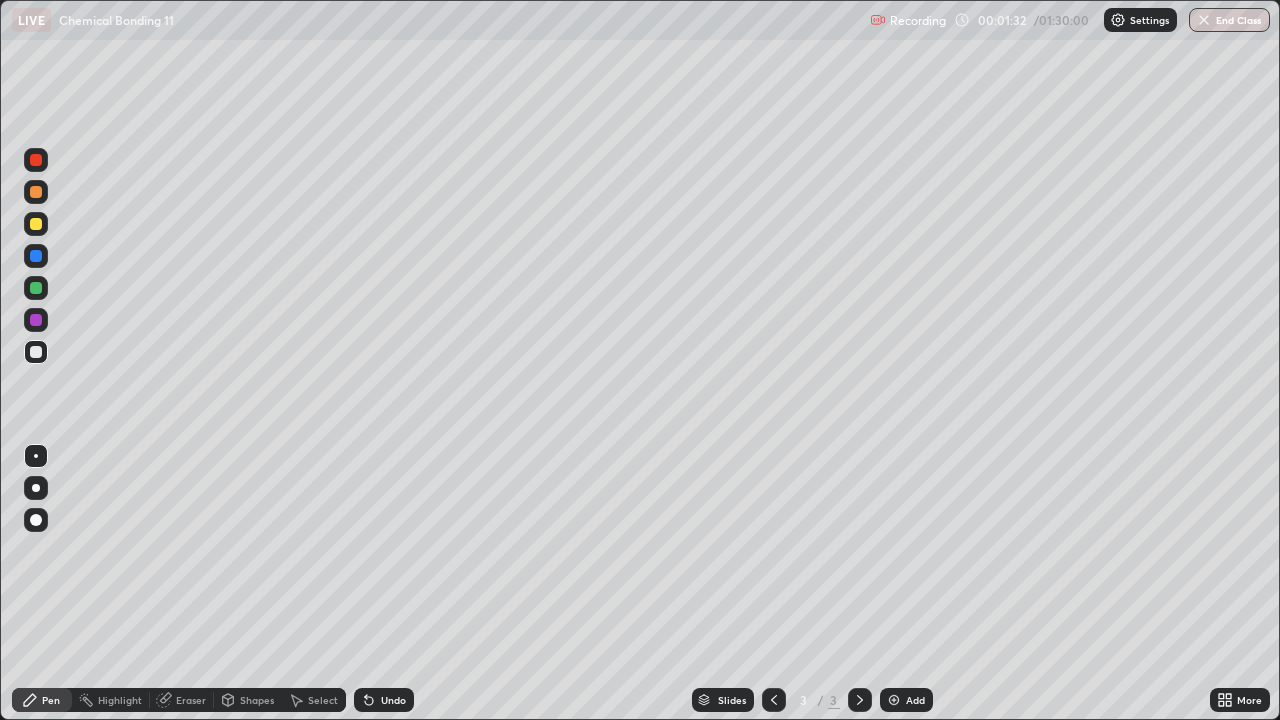 click at bounding box center (36, 224) 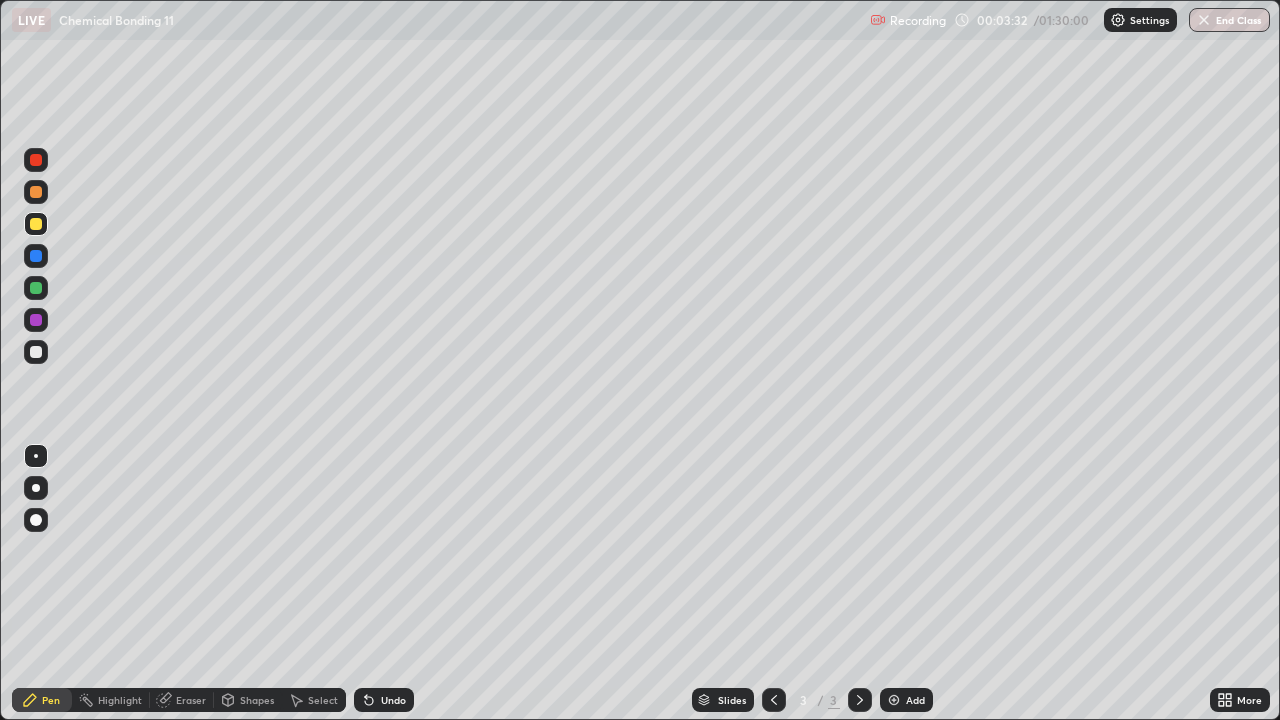 click on "Undo" at bounding box center (393, 700) 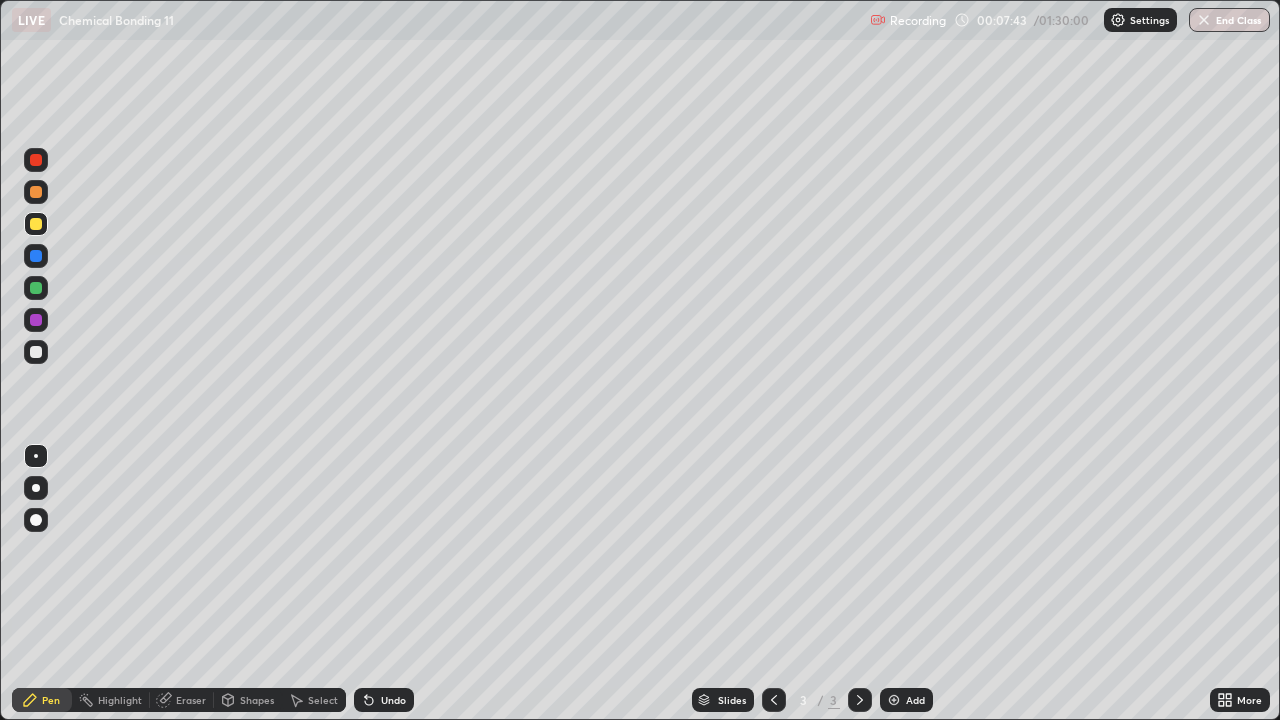 click on "More" at bounding box center (1249, 700) 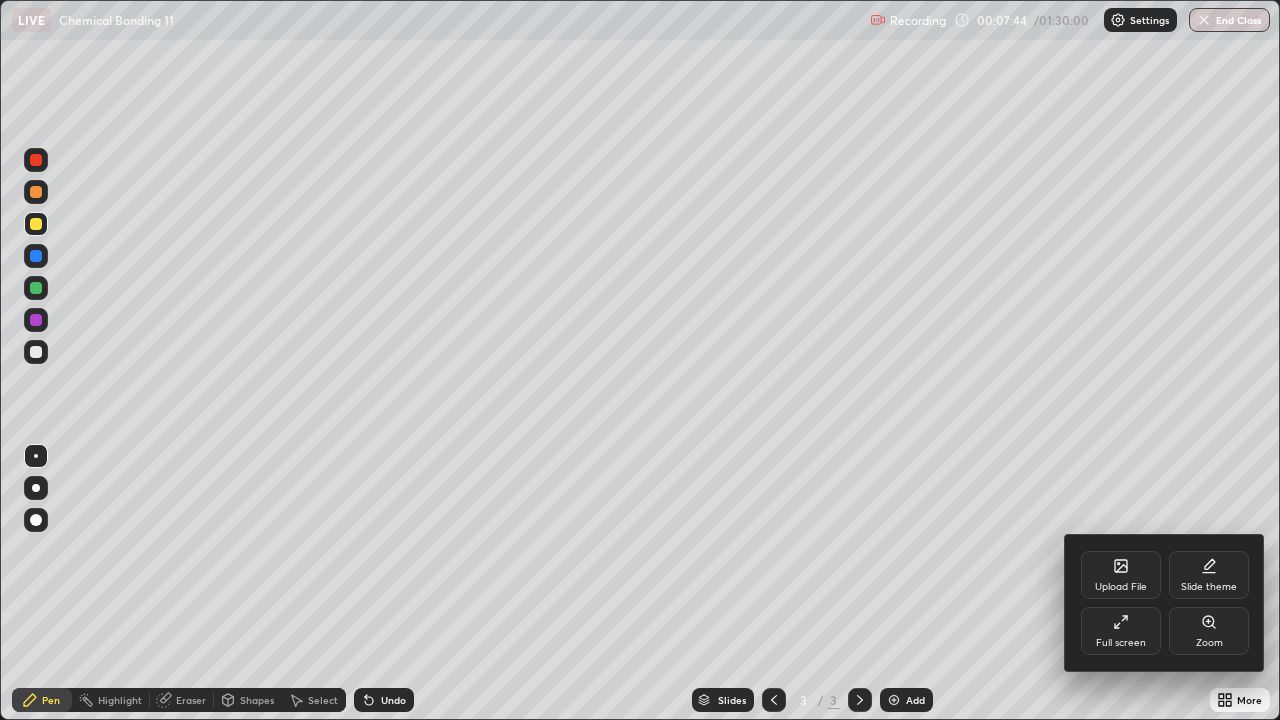 click on "Full screen" at bounding box center (1121, 643) 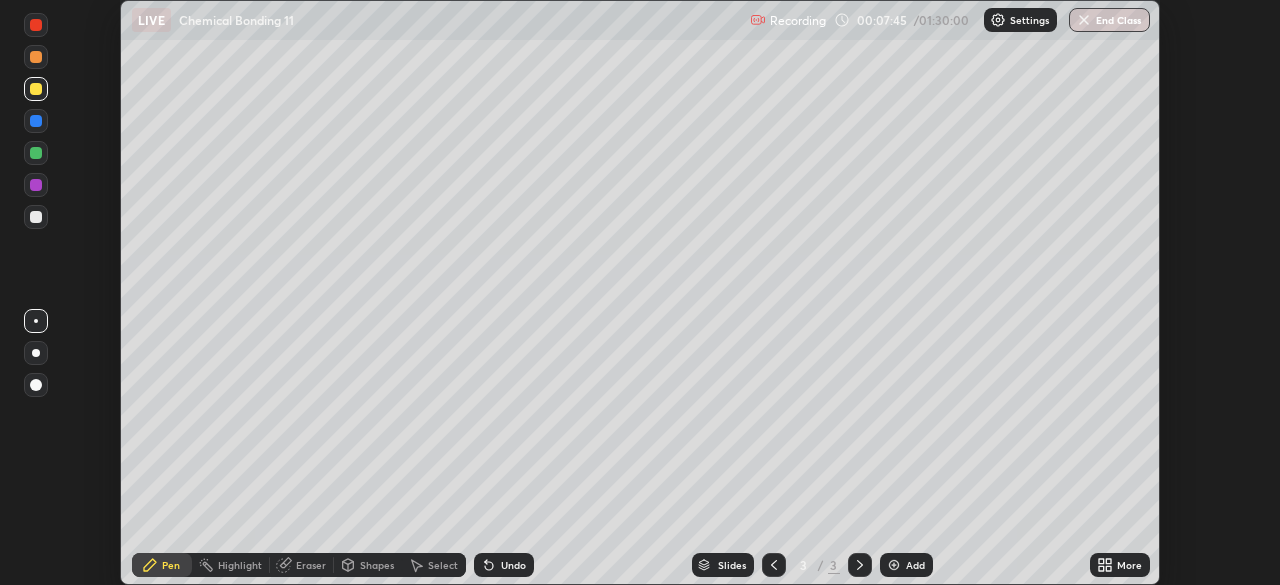scroll, scrollTop: 585, scrollLeft: 1280, axis: both 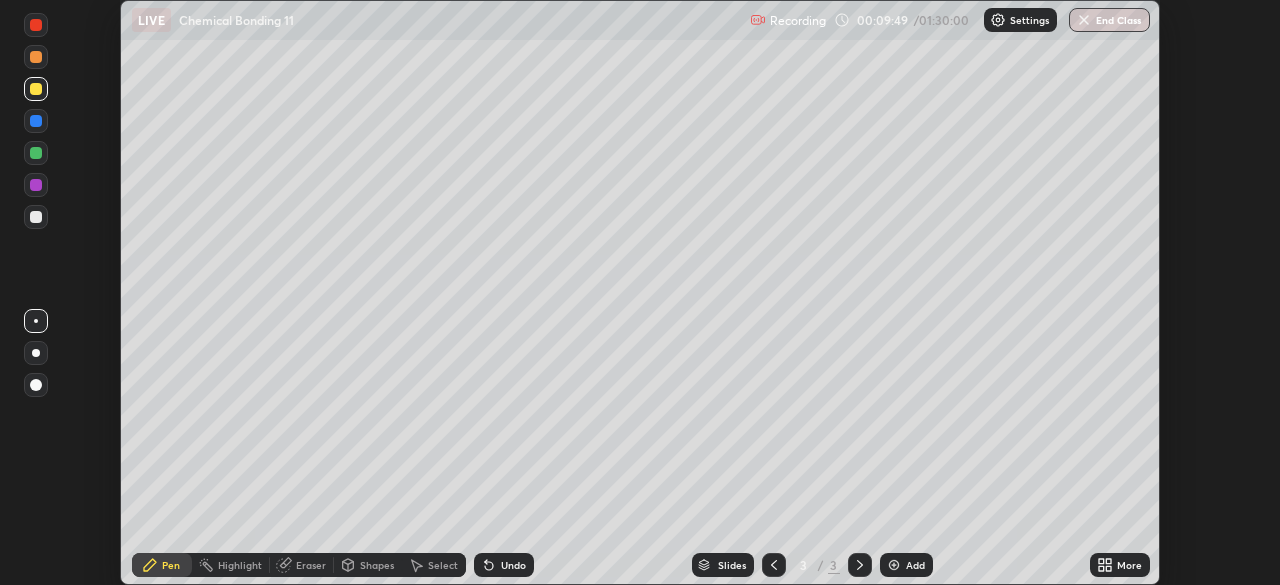 click 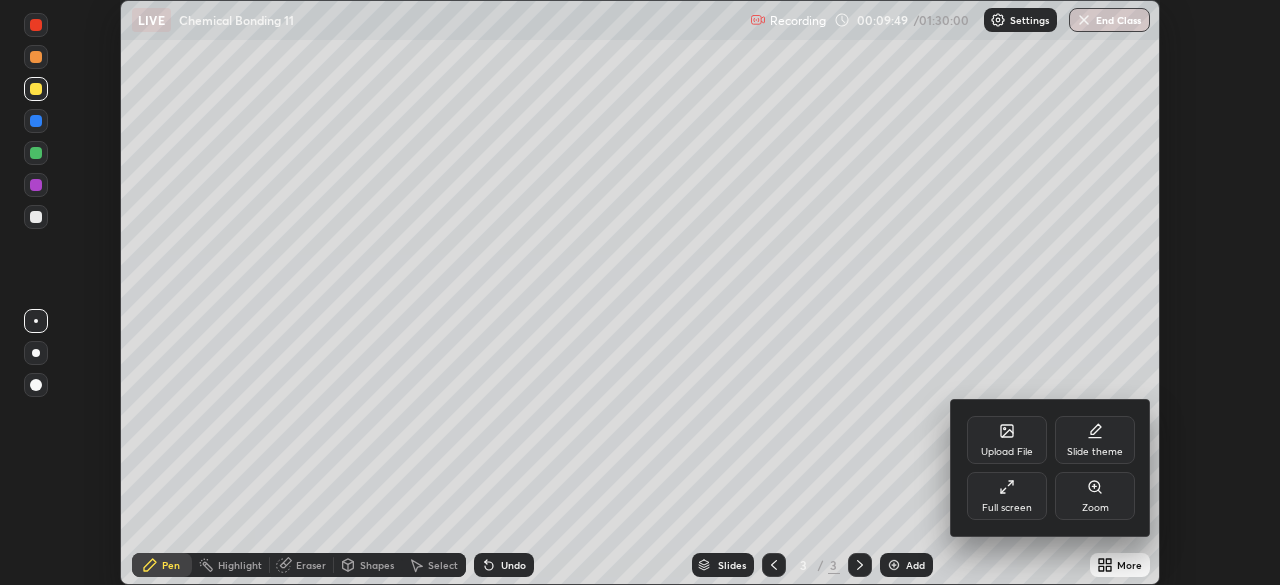 click on "Full screen" at bounding box center [1007, 508] 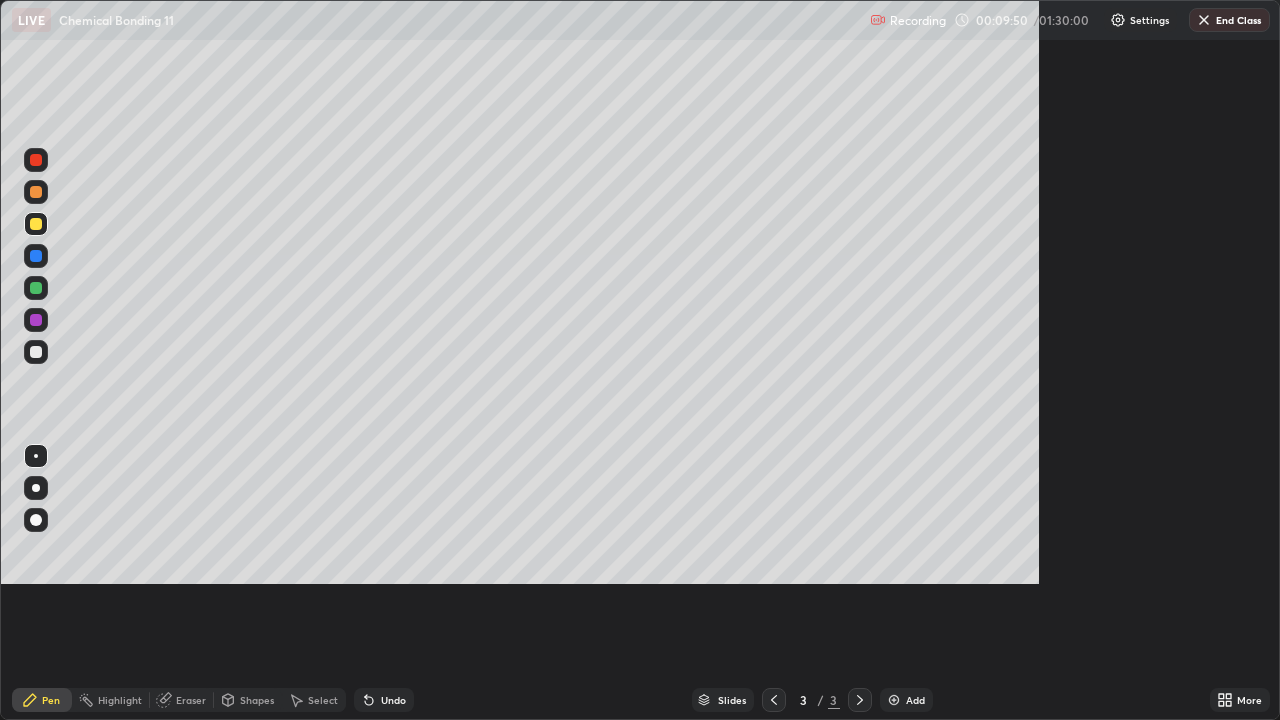 scroll, scrollTop: 99280, scrollLeft: 98720, axis: both 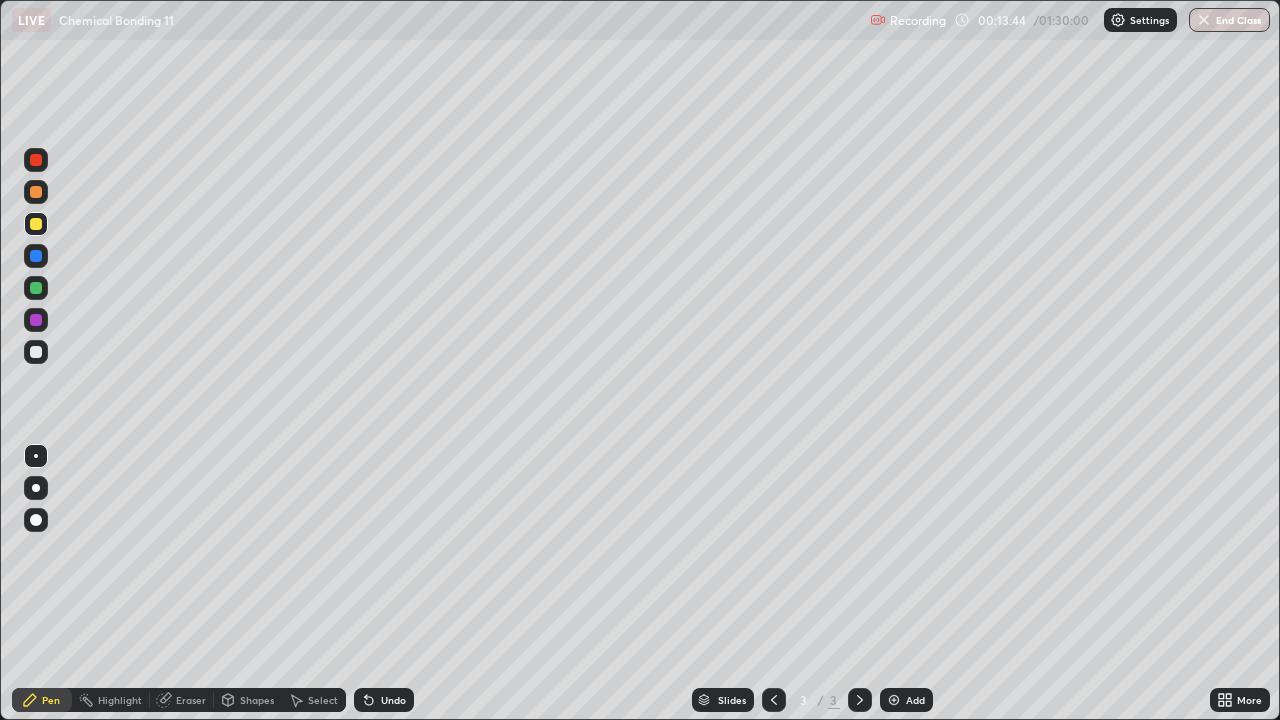 click on "Add" at bounding box center (906, 700) 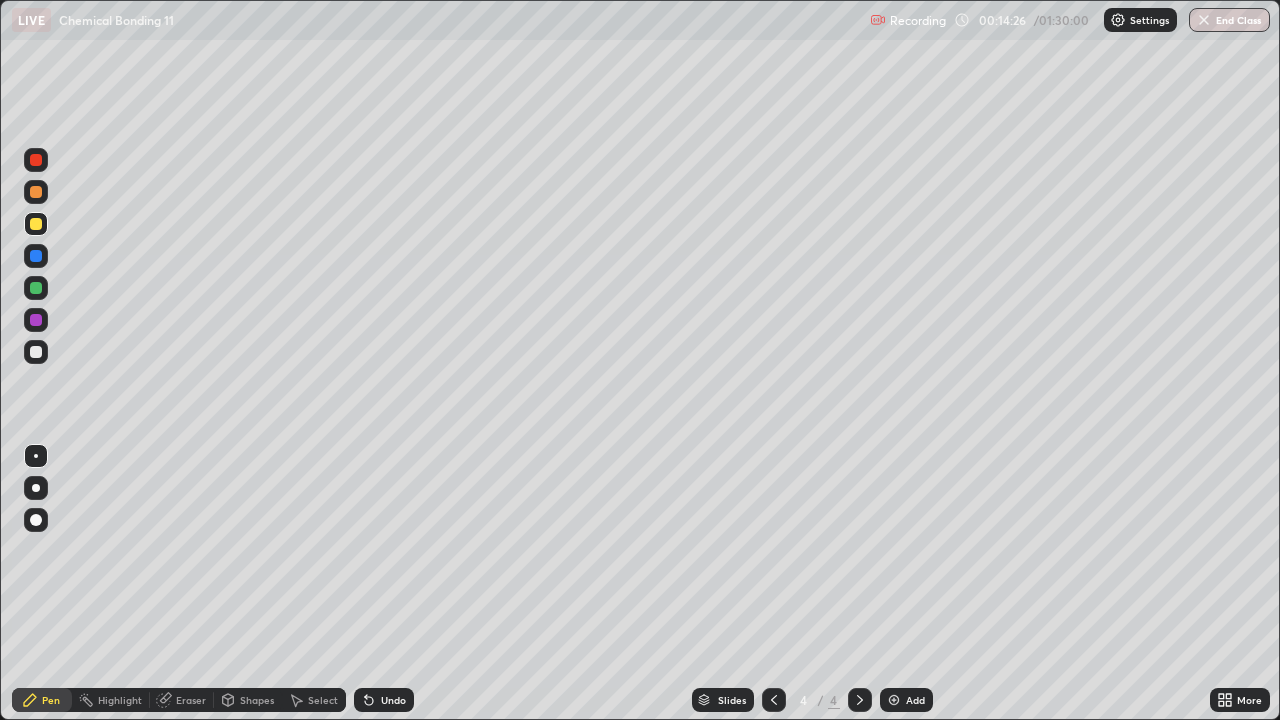 click at bounding box center (36, 352) 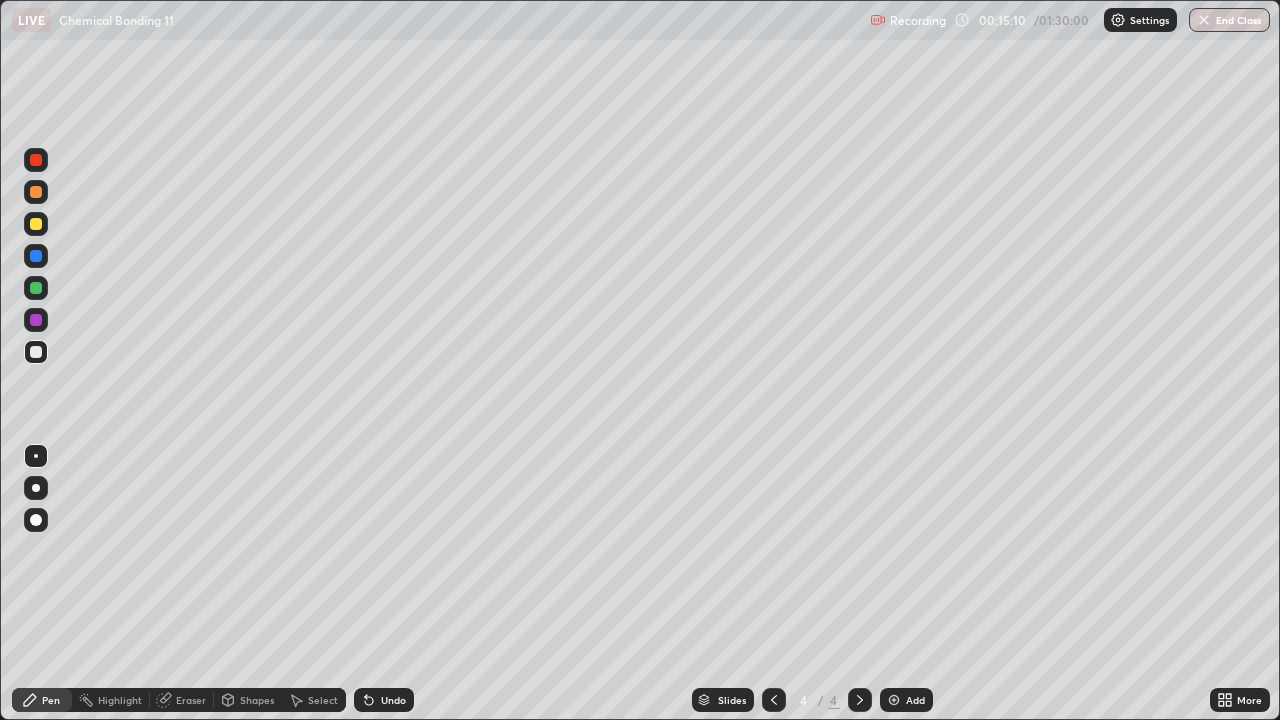 click at bounding box center [36, 352] 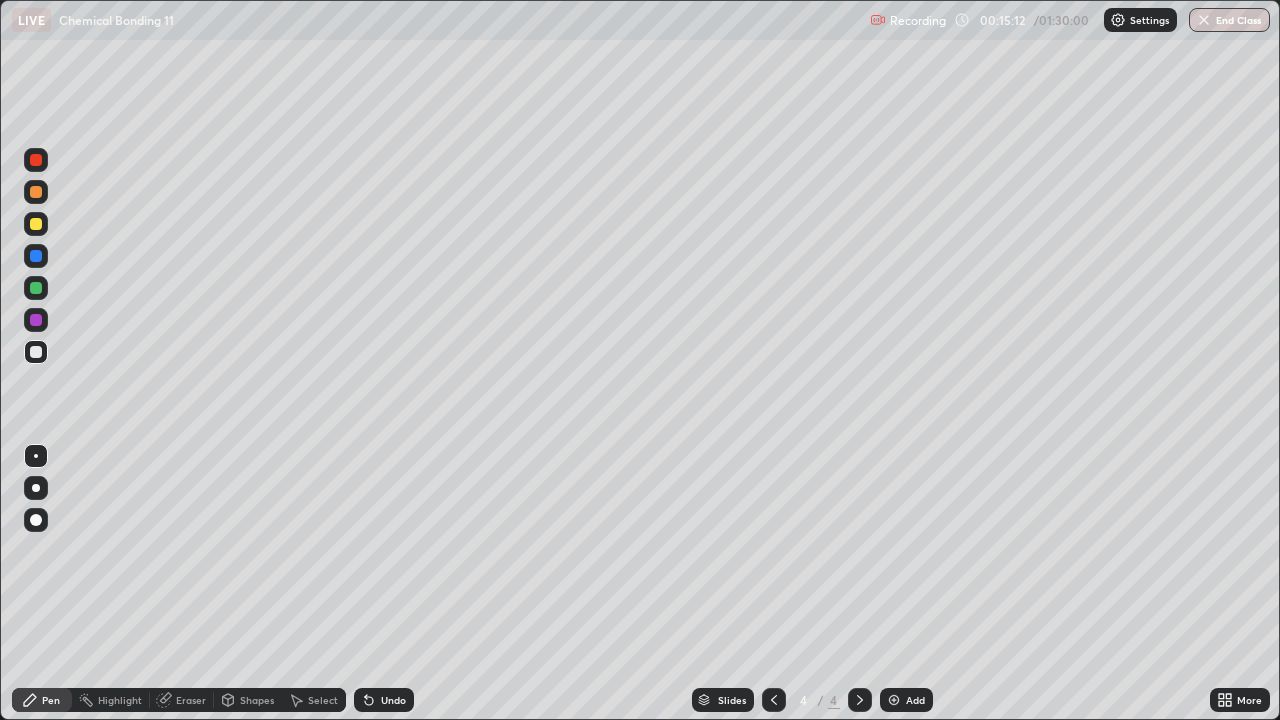 click at bounding box center (36, 320) 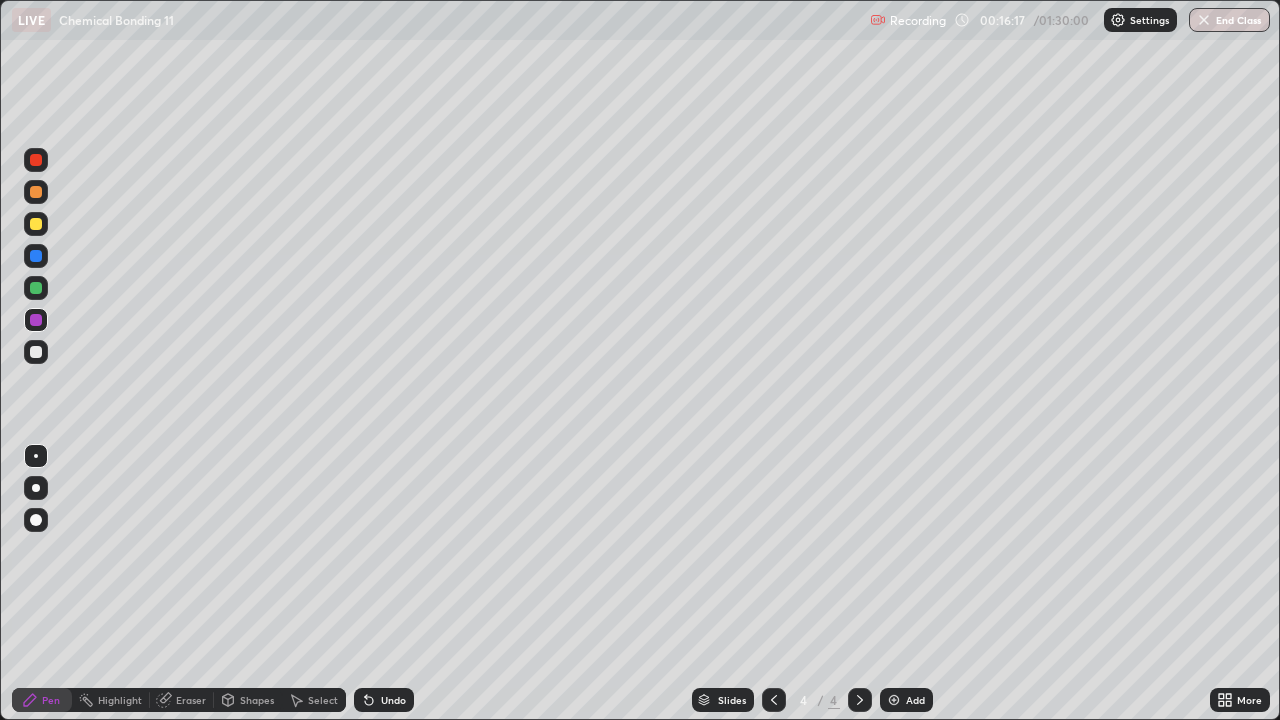 click on "Undo" at bounding box center [393, 700] 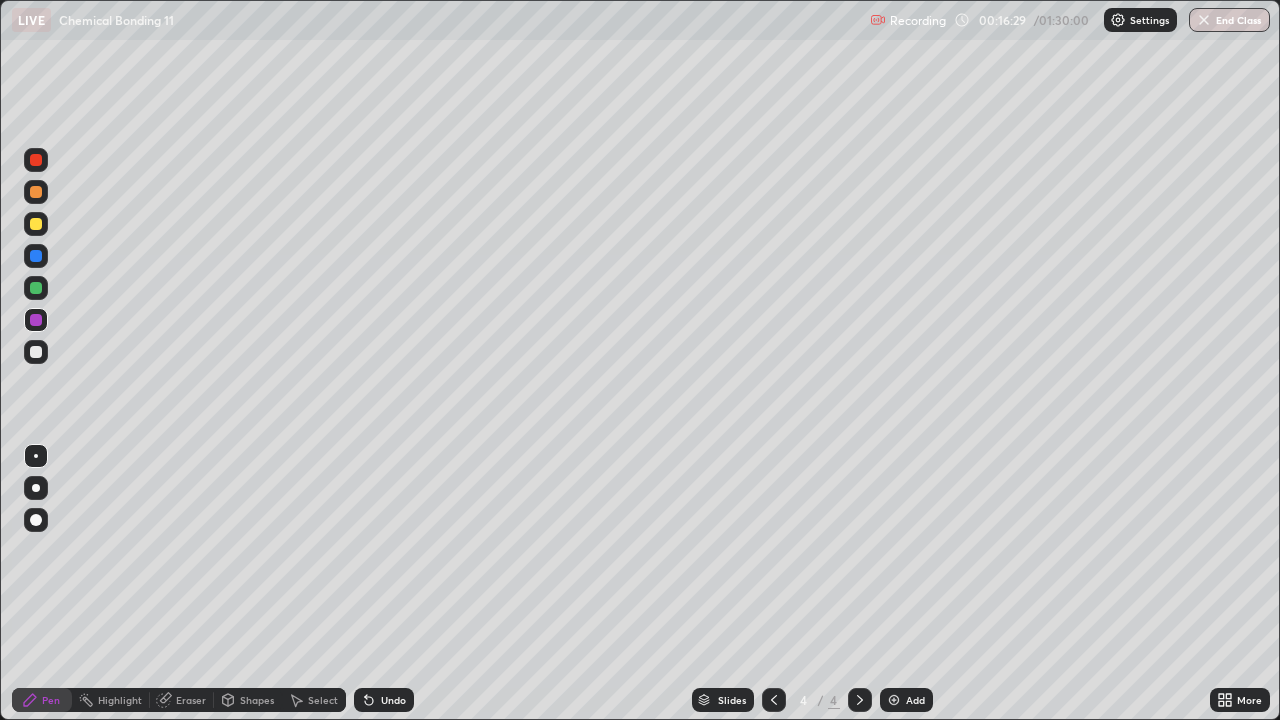 click at bounding box center [36, 224] 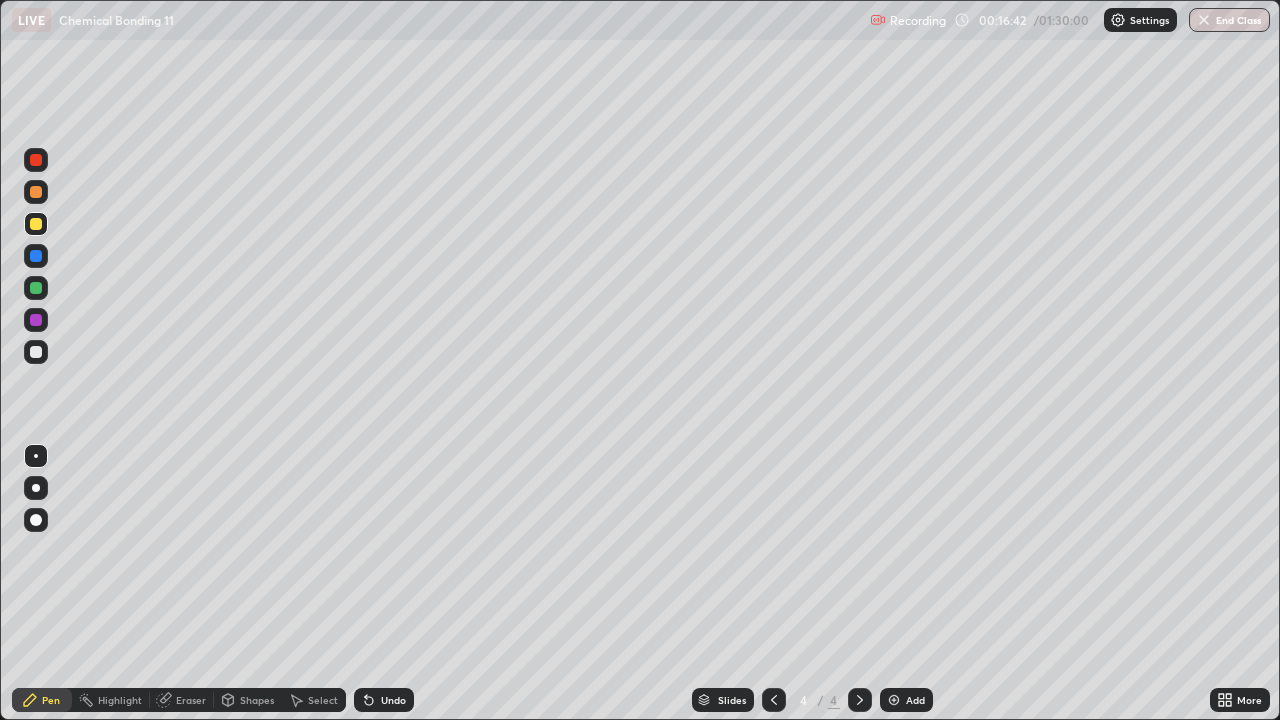 click on "Undo" at bounding box center [393, 700] 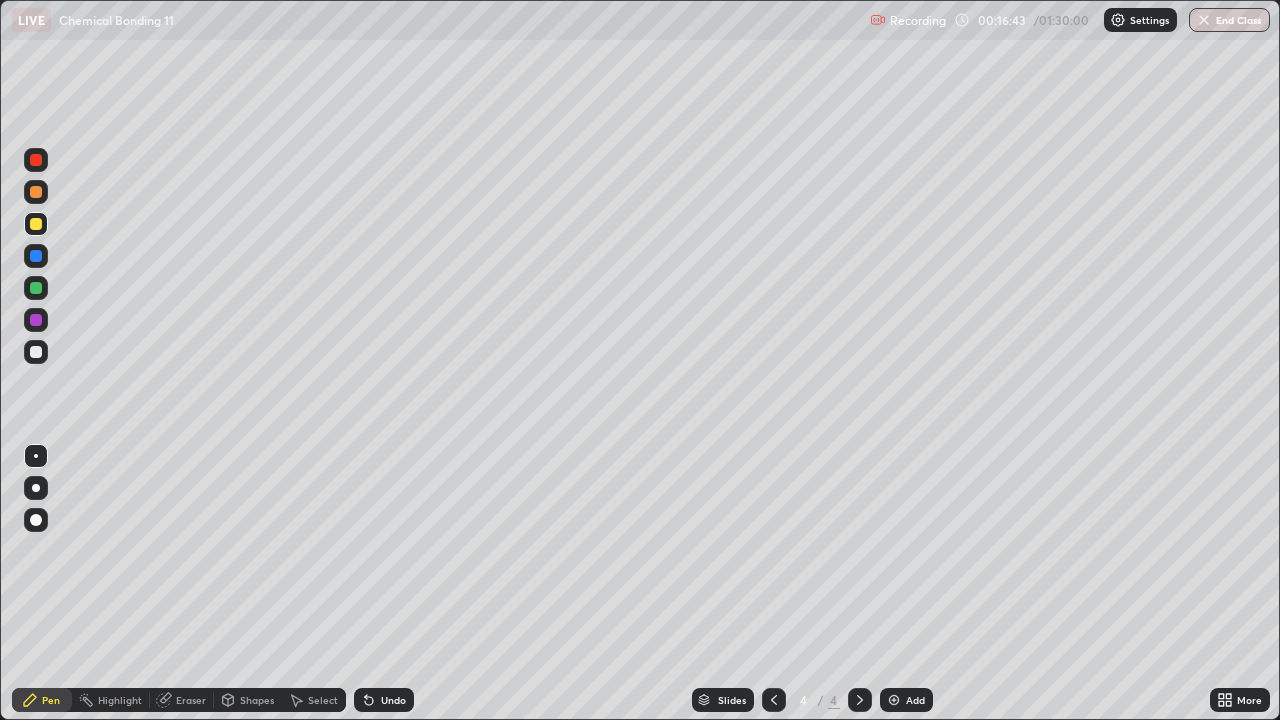 click on "Undo" at bounding box center [384, 700] 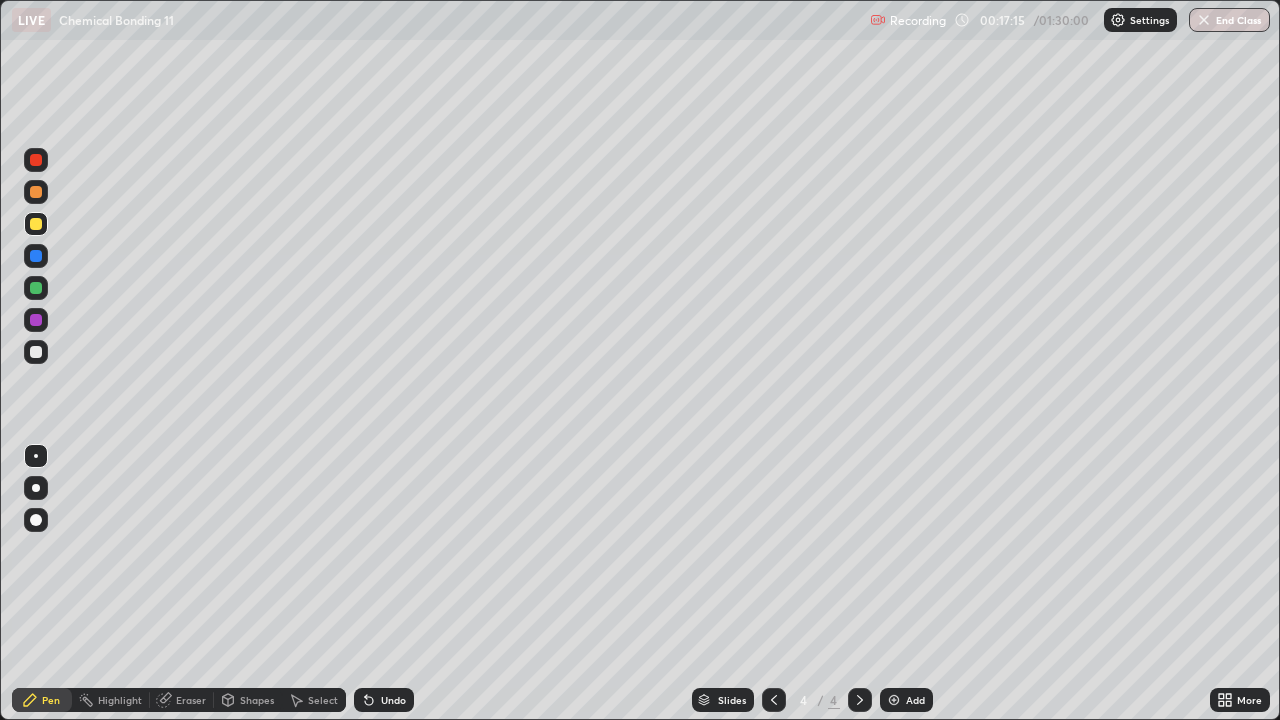 click on "Undo" at bounding box center (393, 700) 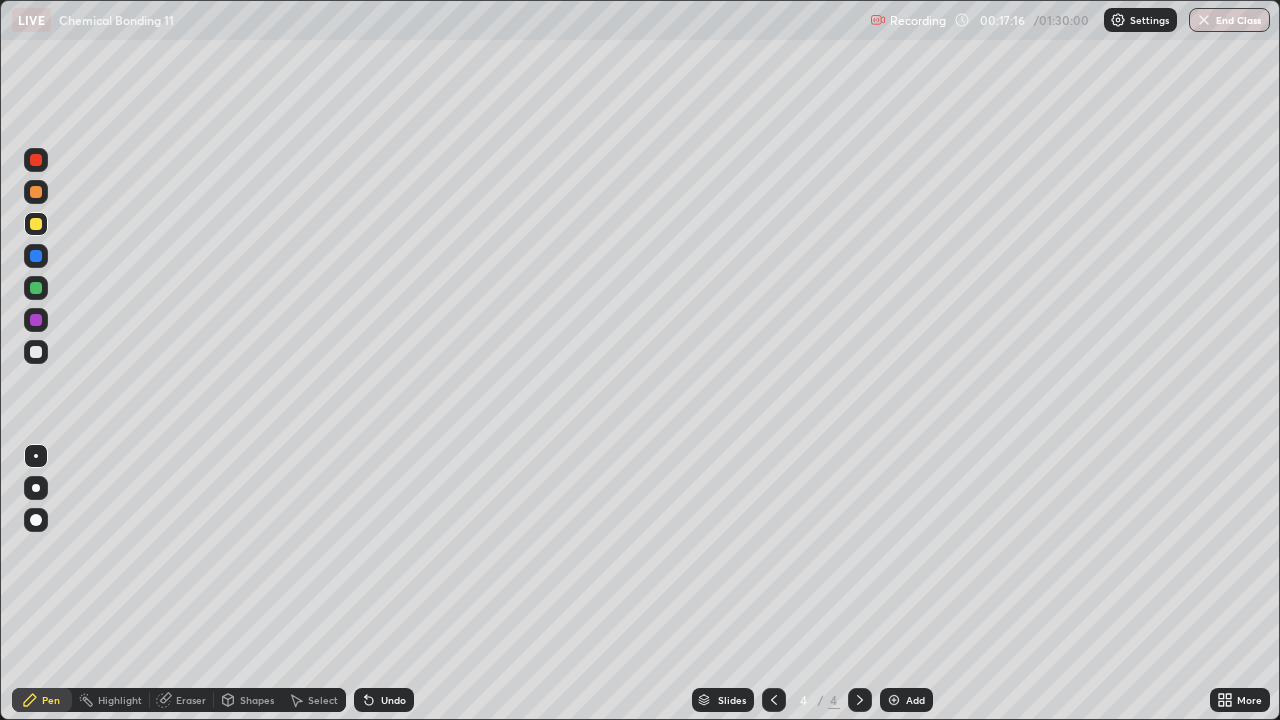 click on "Undo" at bounding box center (393, 700) 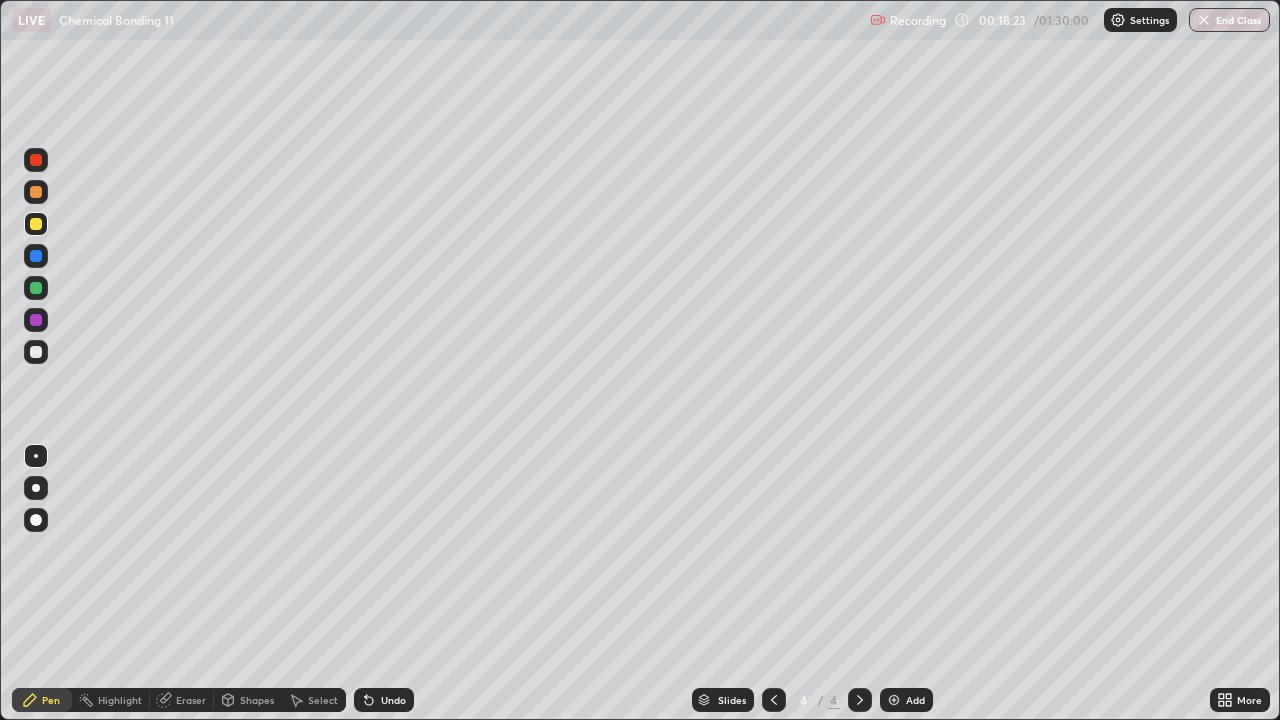 click 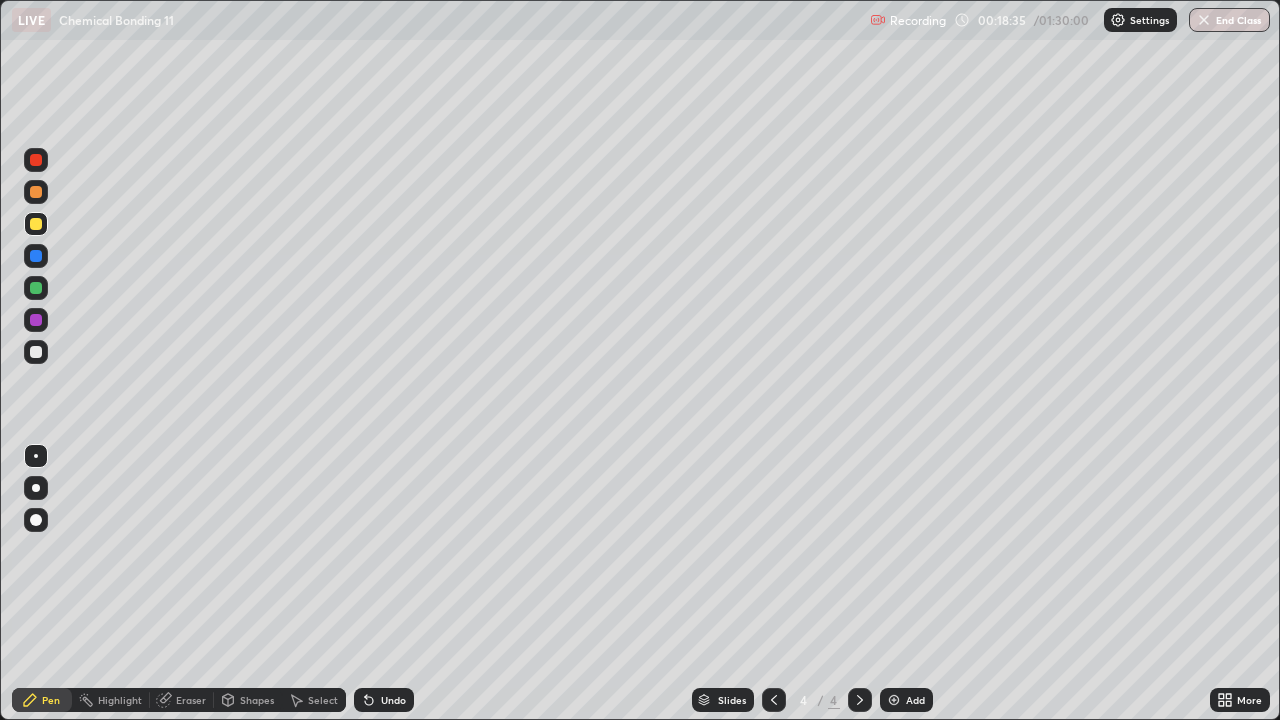 click at bounding box center [36, 352] 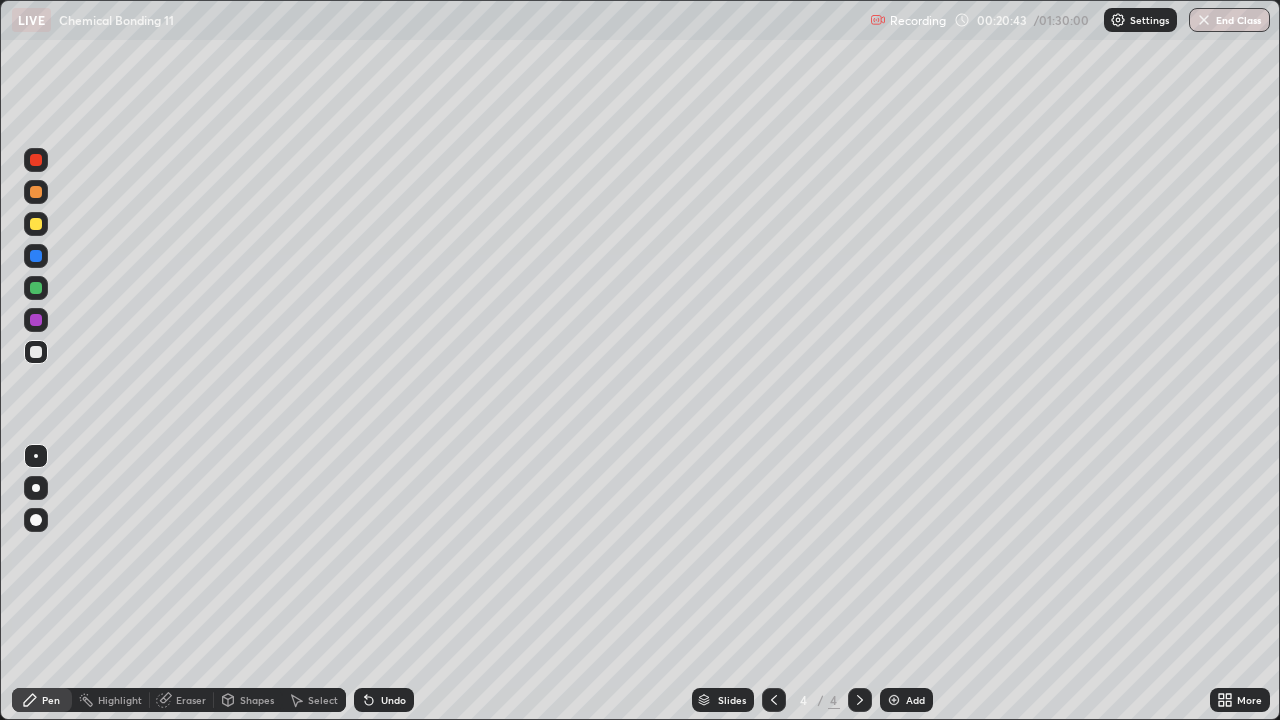 click on "Add" at bounding box center (906, 700) 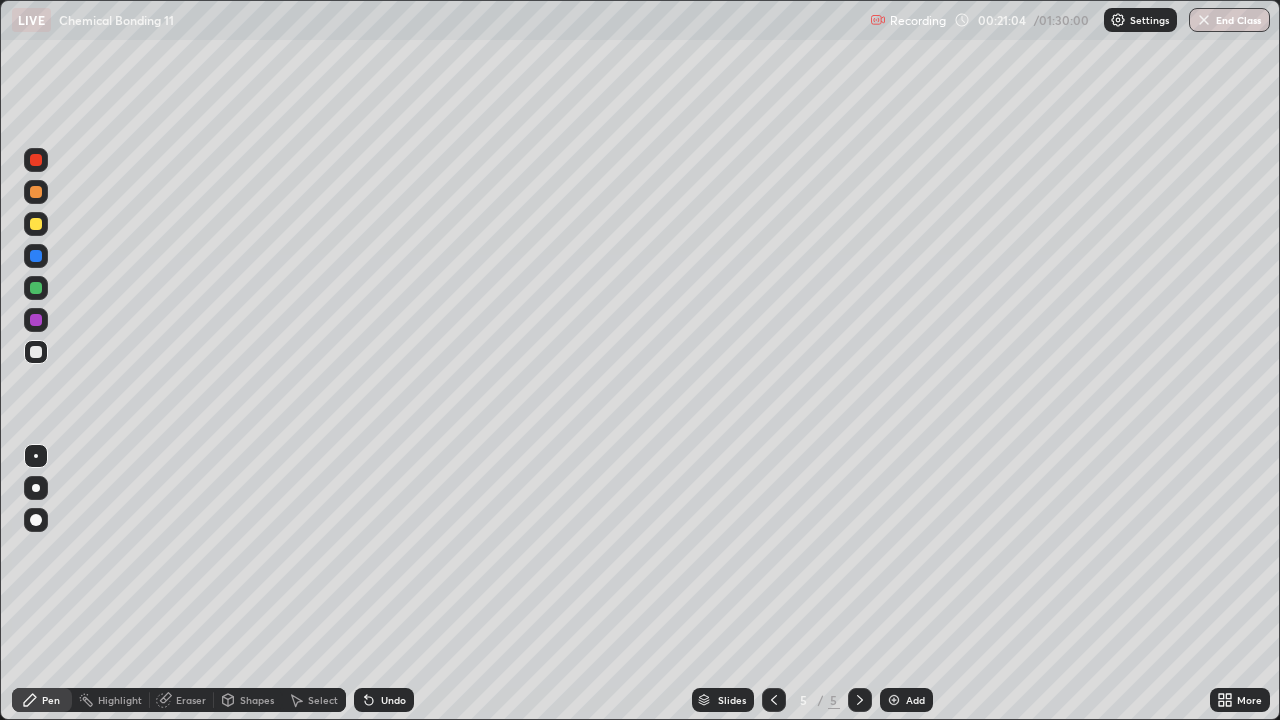 click at bounding box center (36, 224) 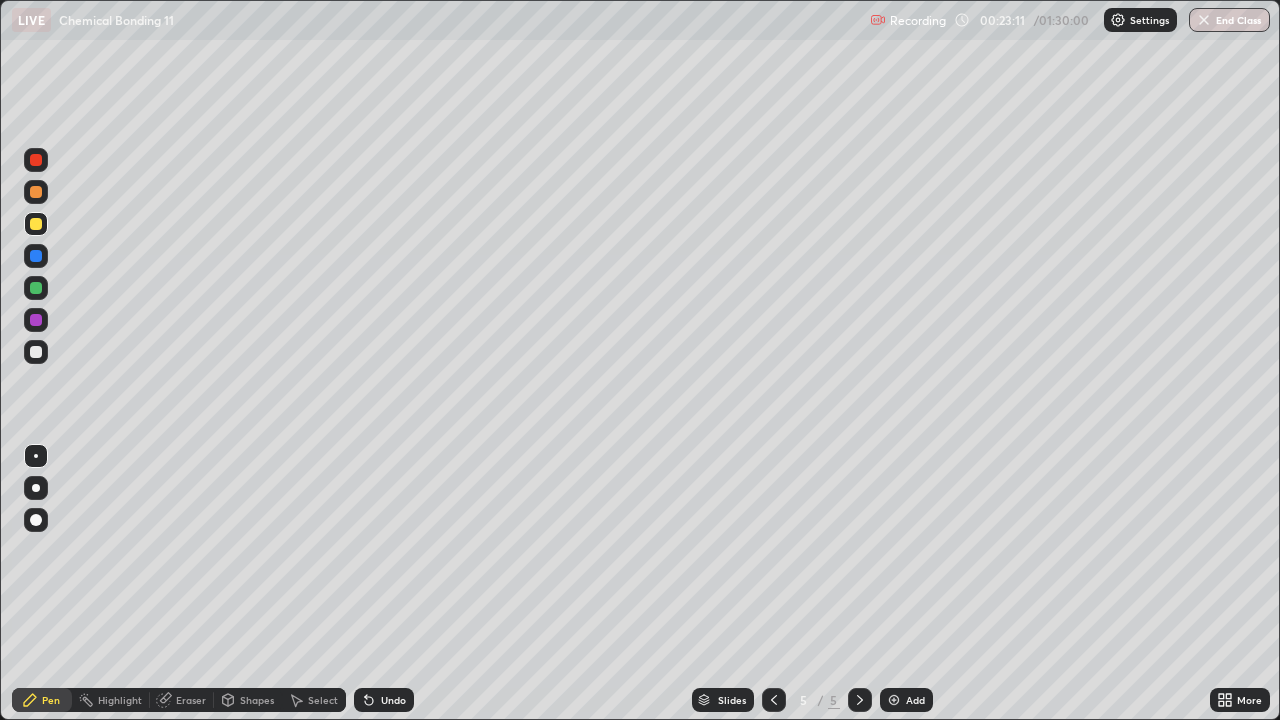 click at bounding box center (36, 288) 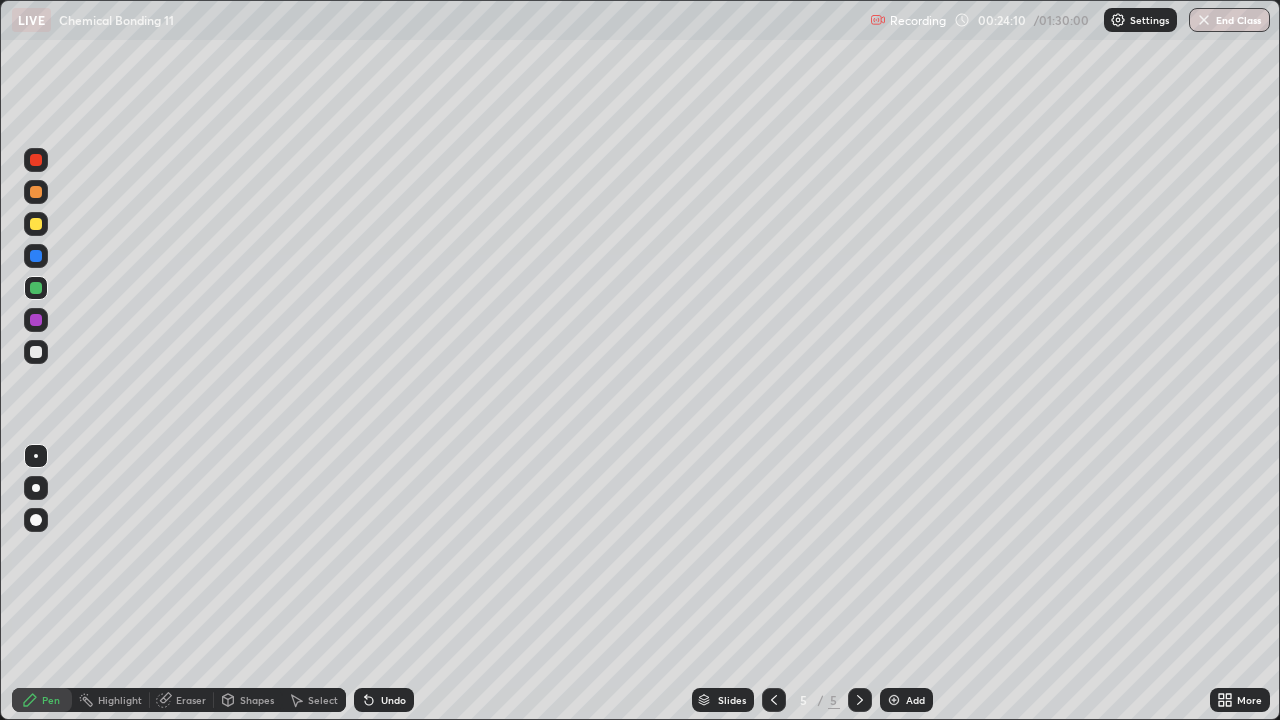 click on "Undo" at bounding box center (384, 700) 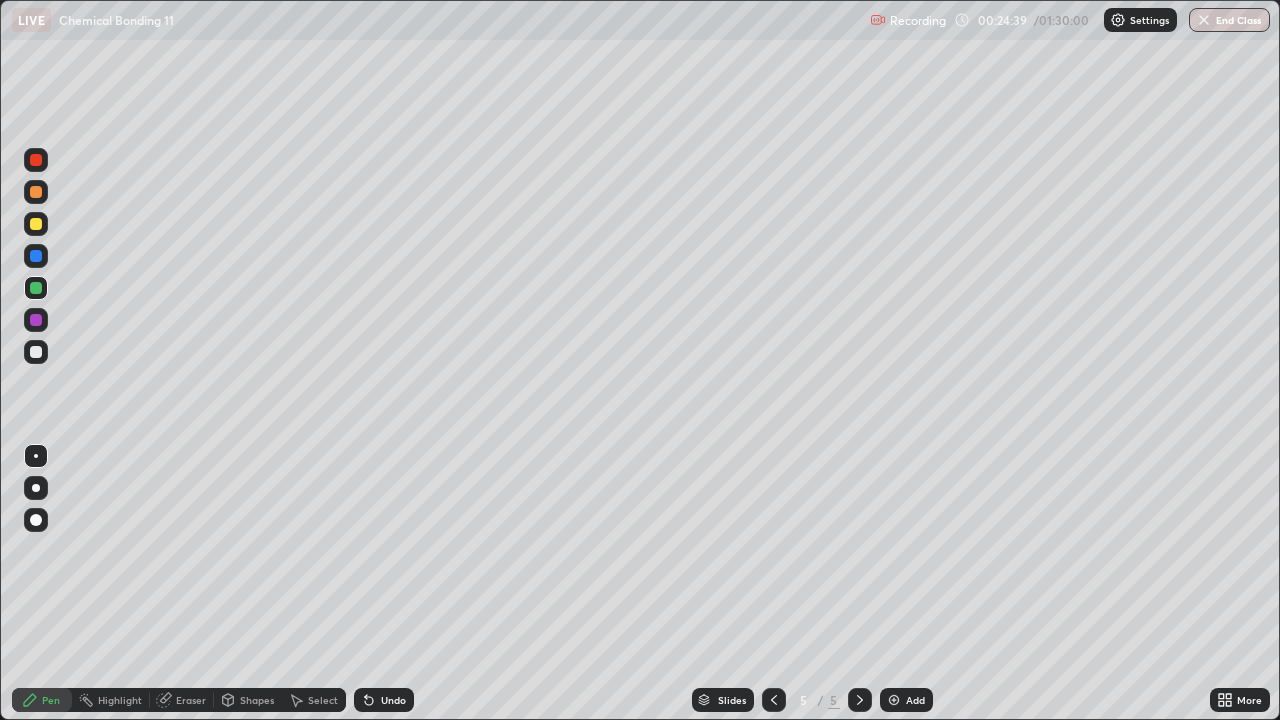 click at bounding box center [36, 352] 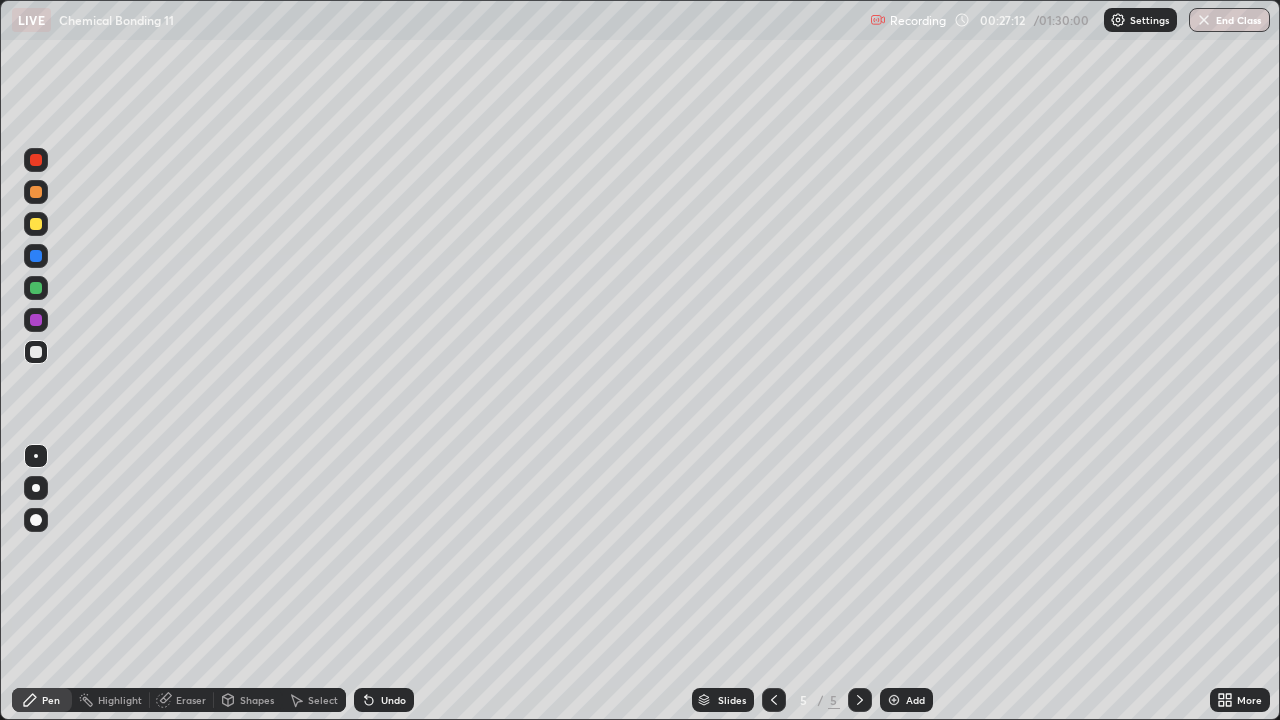 click at bounding box center [36, 320] 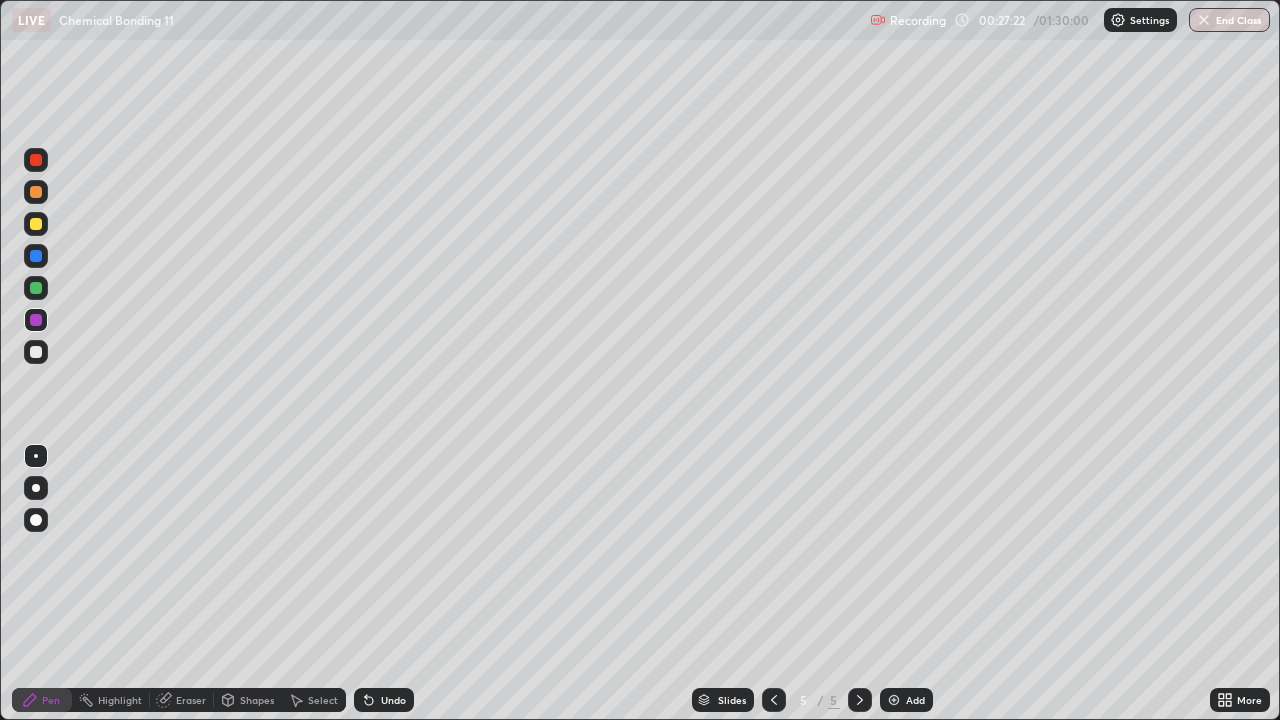 click on "Undo" at bounding box center [384, 700] 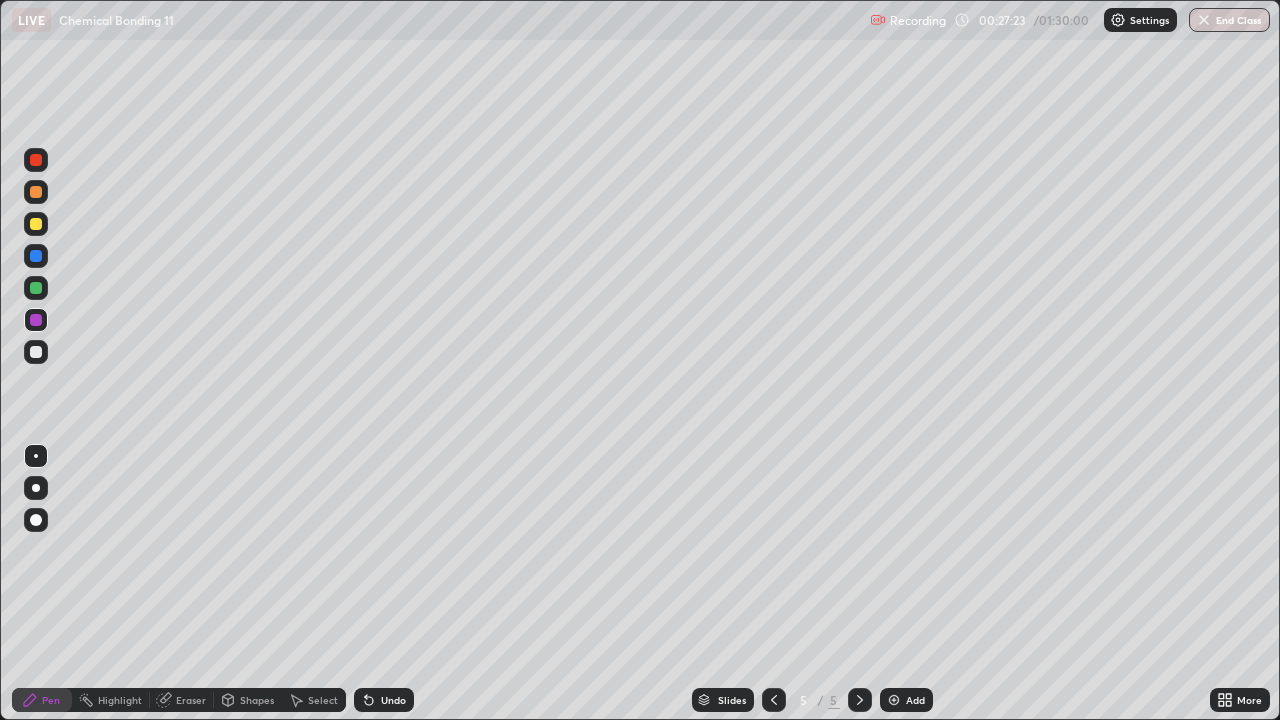 click on "Undo" at bounding box center (384, 700) 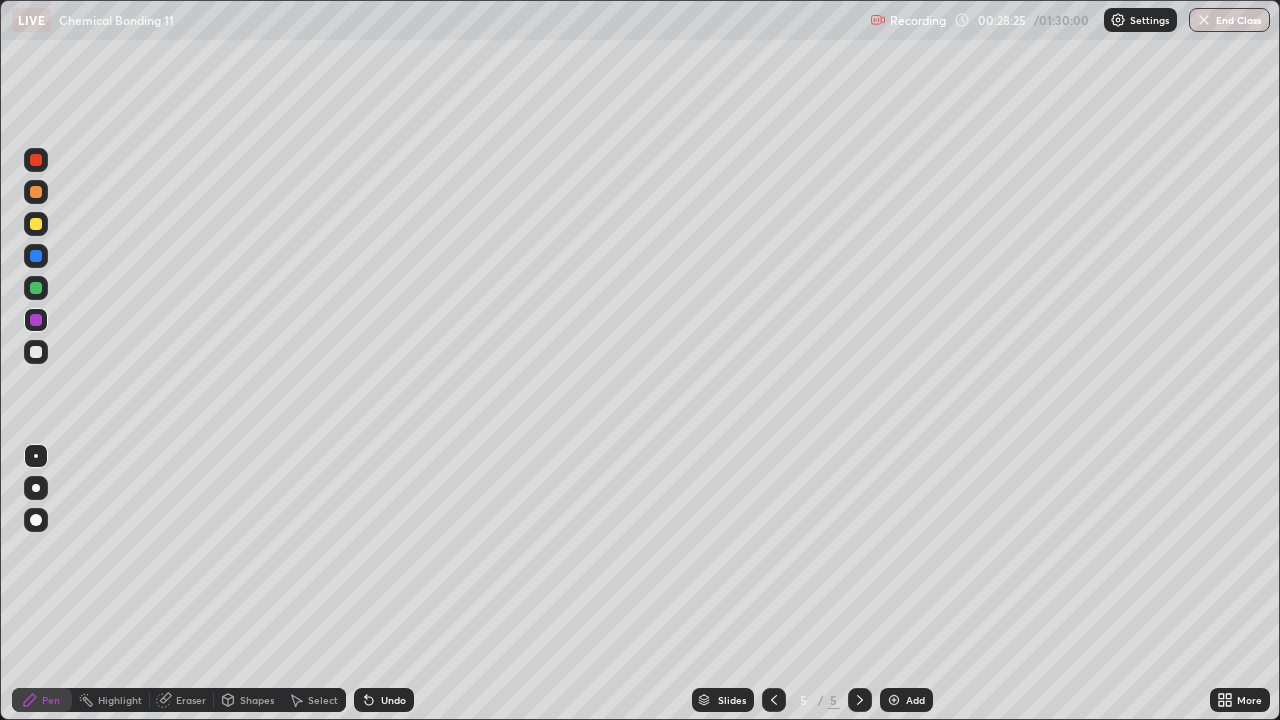 click at bounding box center [36, 224] 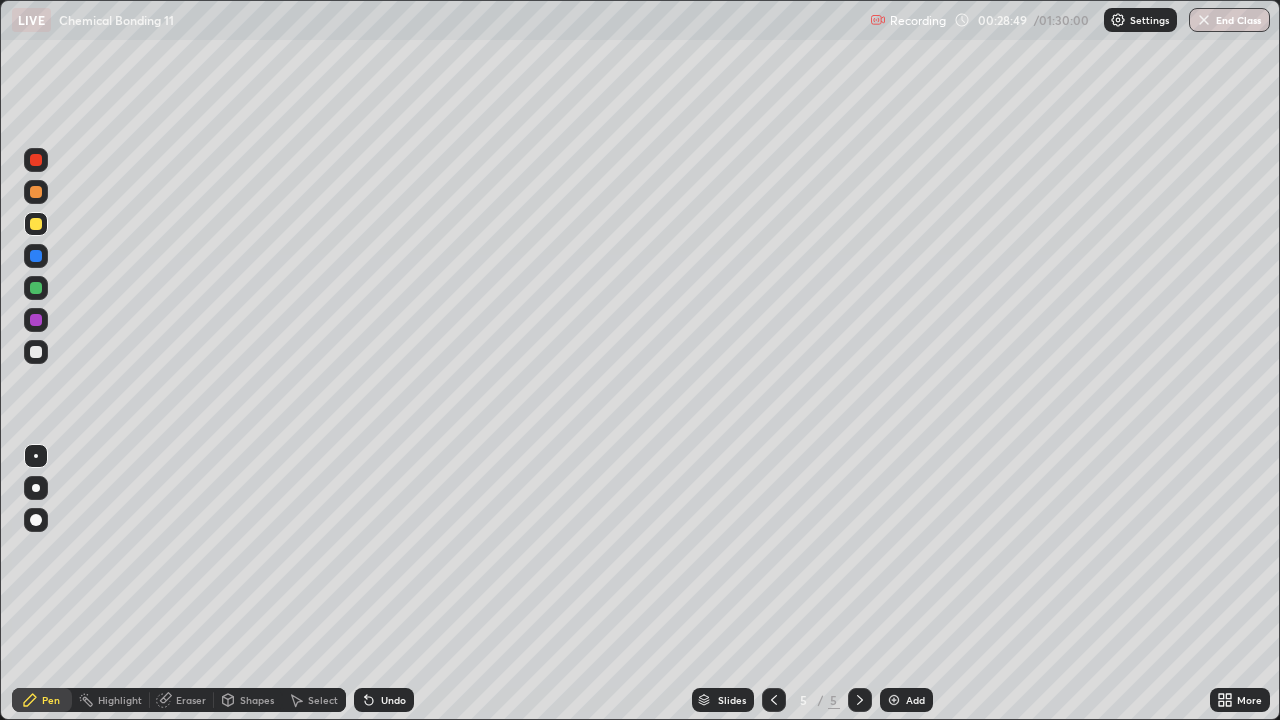 click at bounding box center (36, 352) 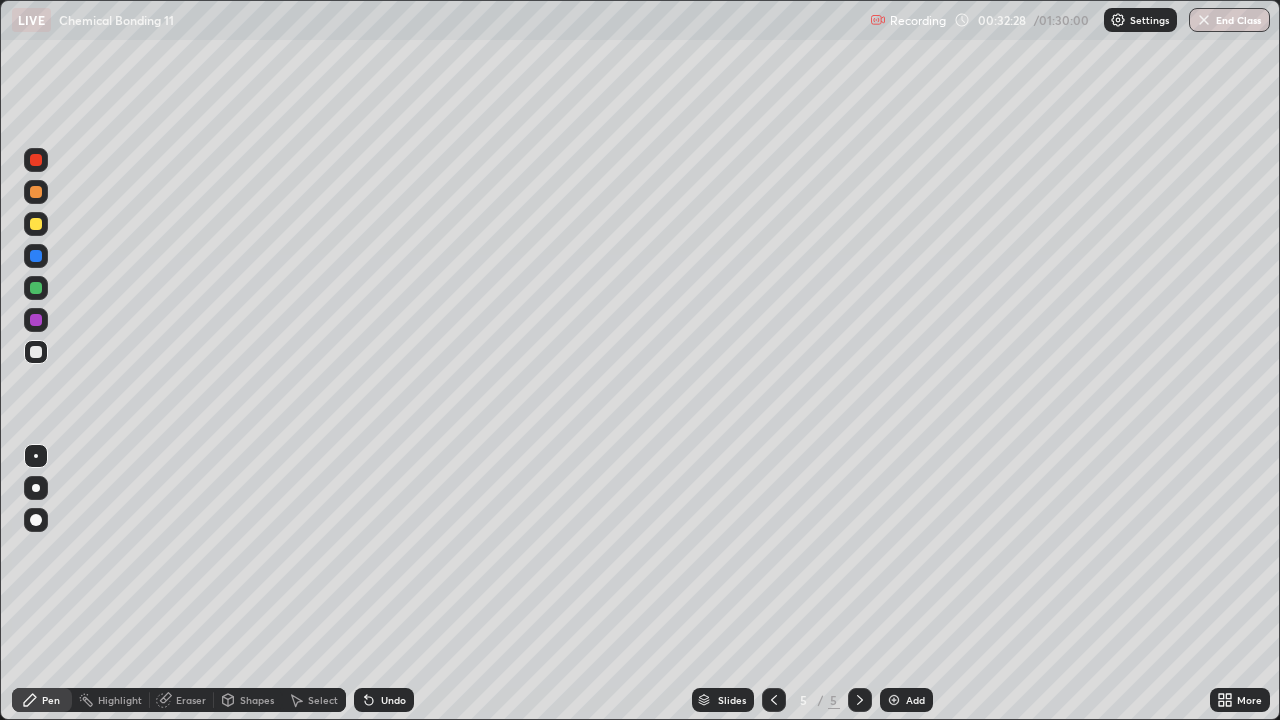 click on "Add" at bounding box center (906, 700) 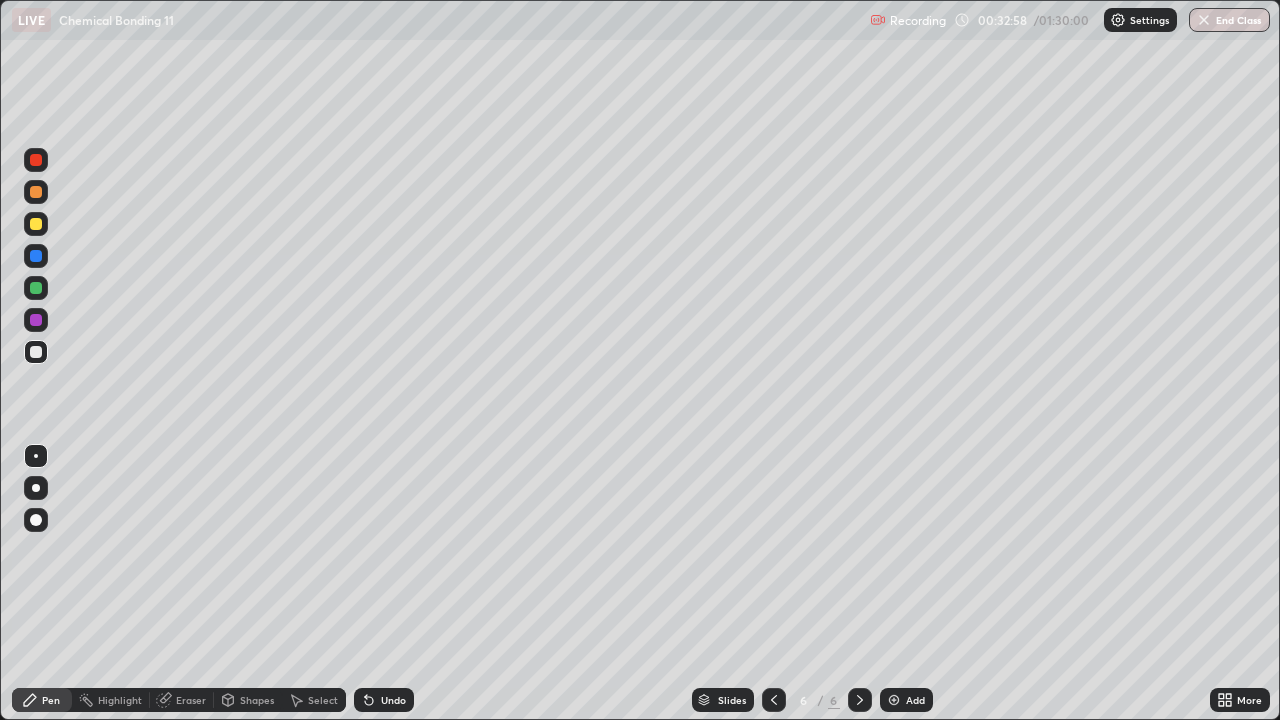 click at bounding box center [36, 288] 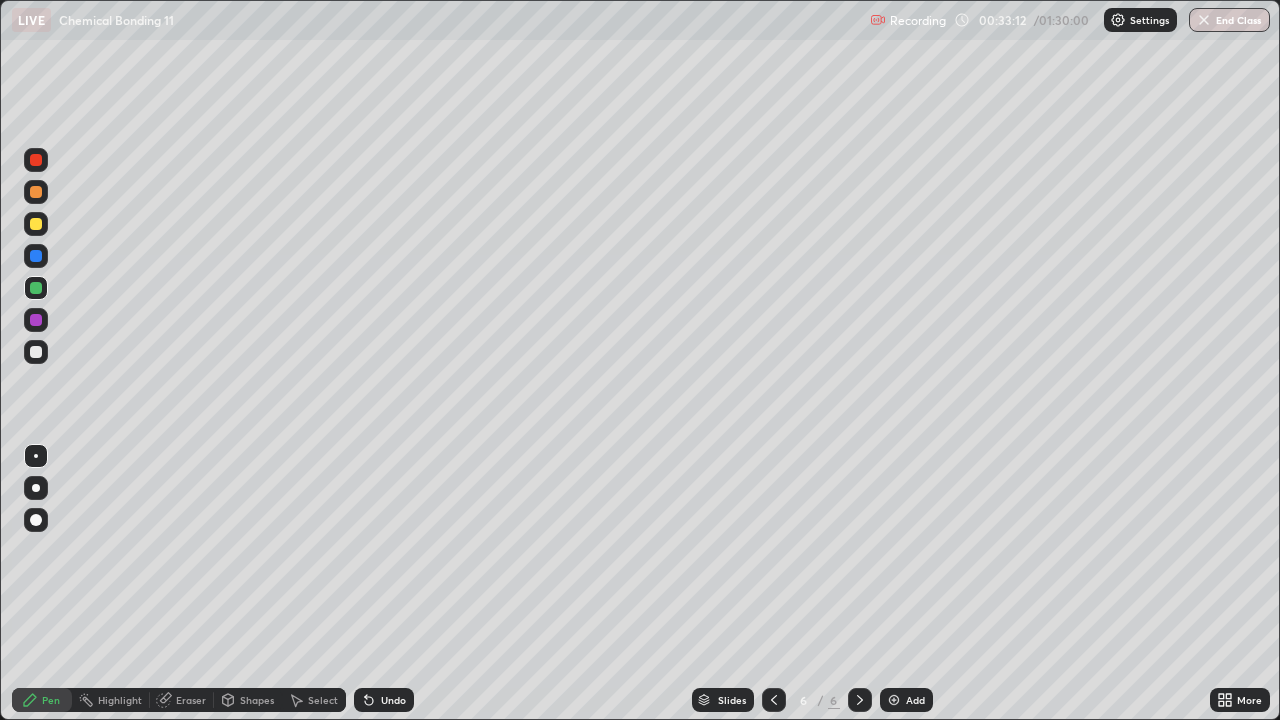 click on "Undo" at bounding box center (393, 700) 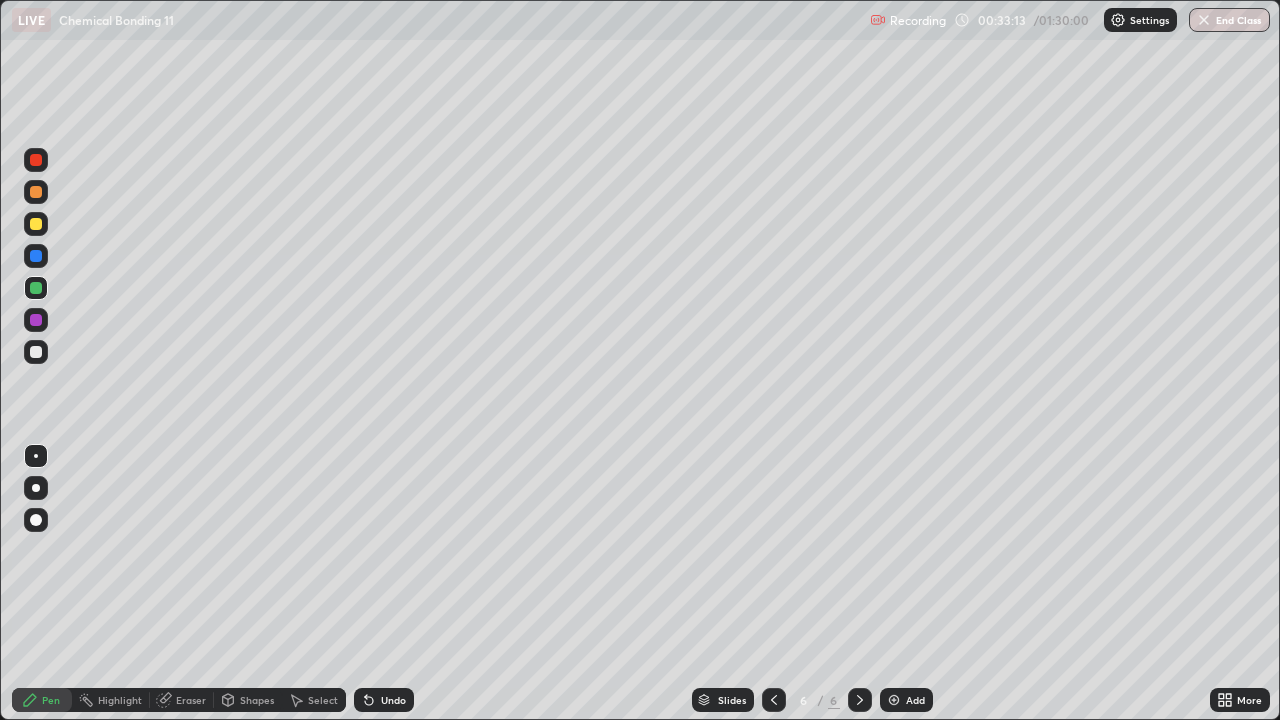 click on "Undo" at bounding box center (393, 700) 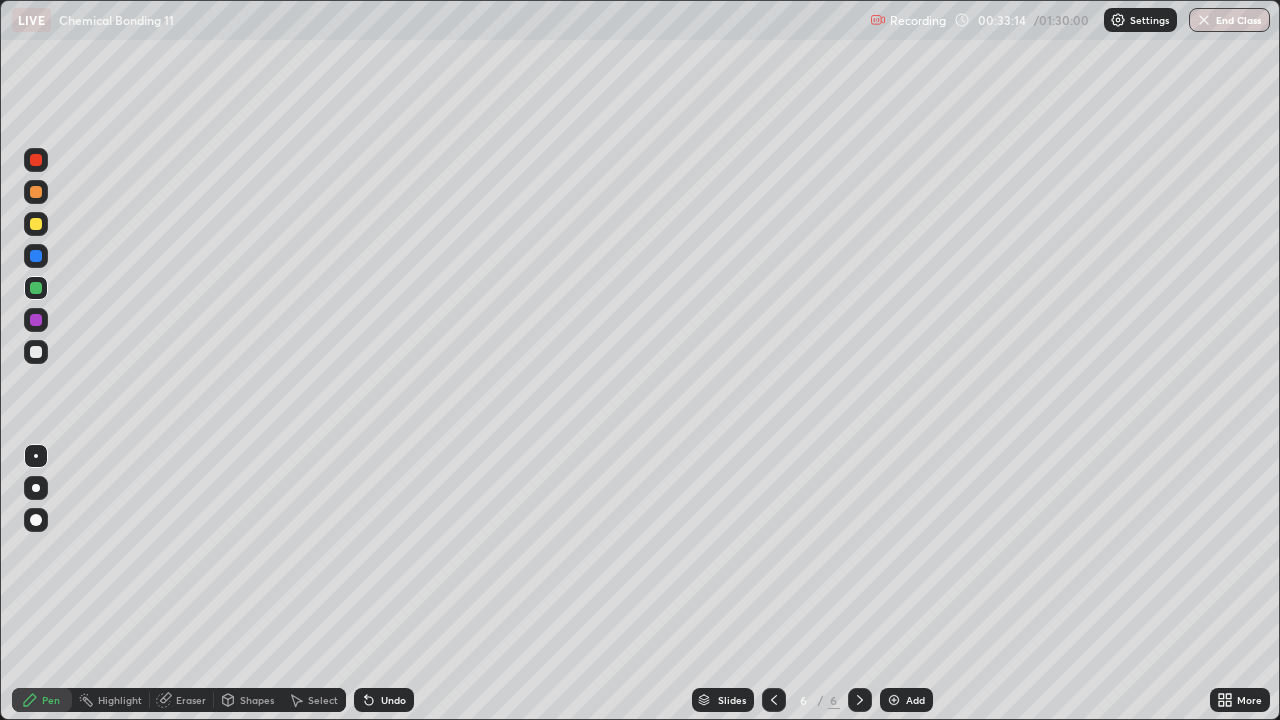 click on "Undo" at bounding box center (393, 700) 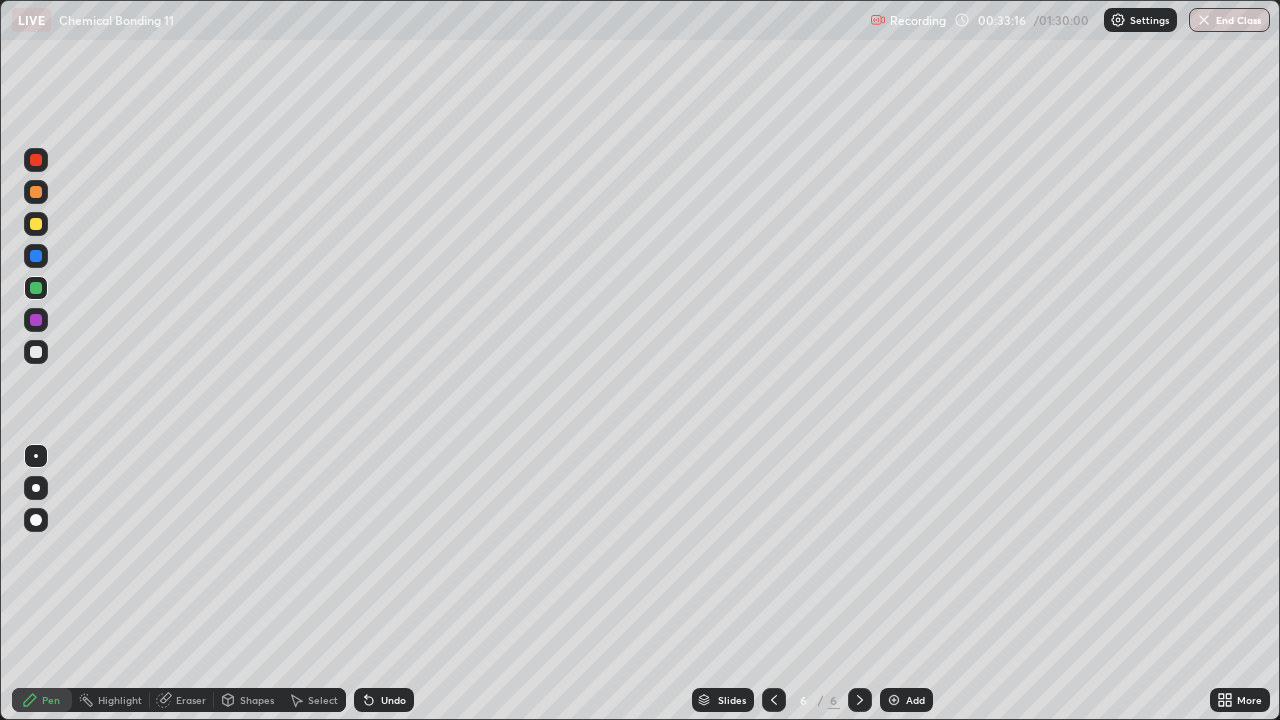 click on "Undo" at bounding box center [384, 700] 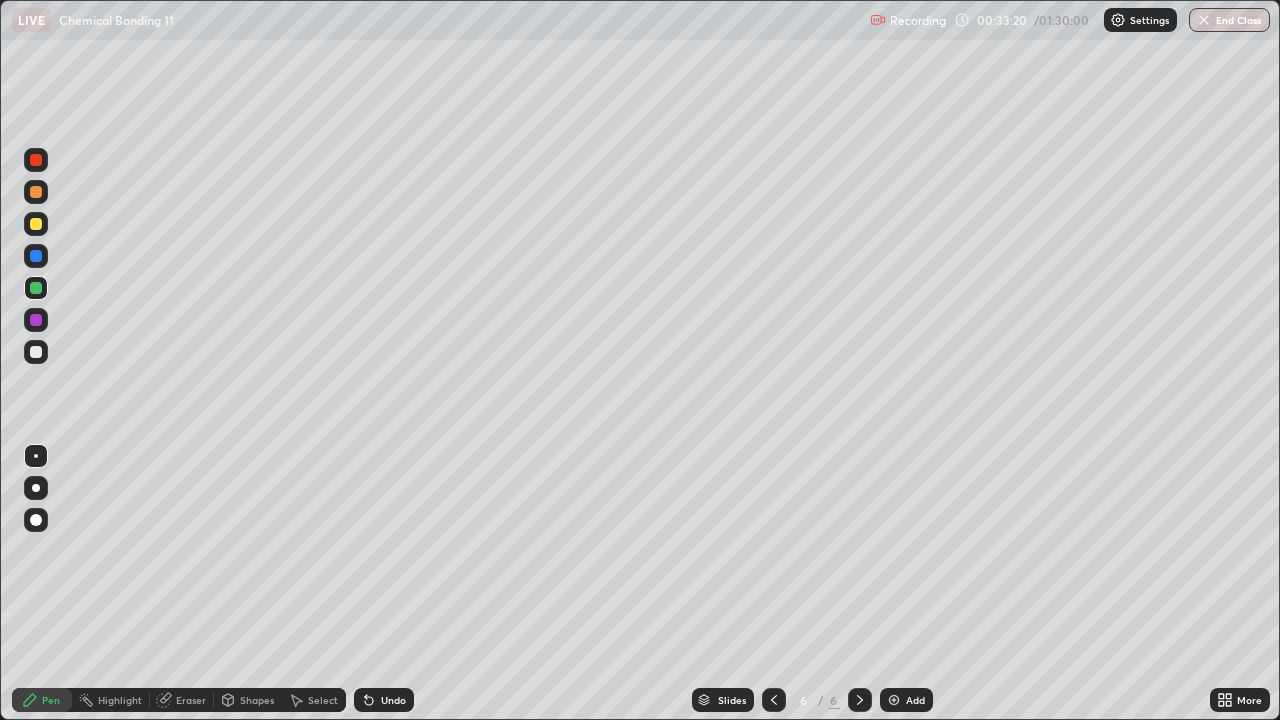 click on "Undo" at bounding box center (384, 700) 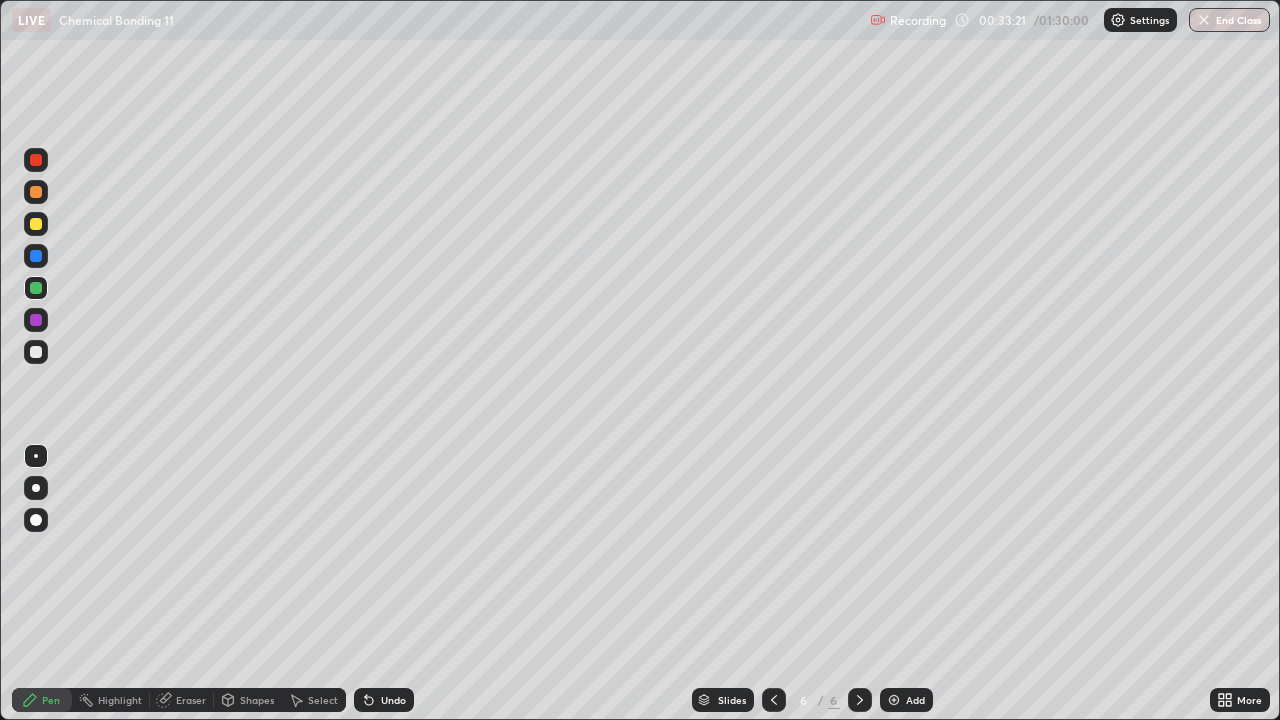 click 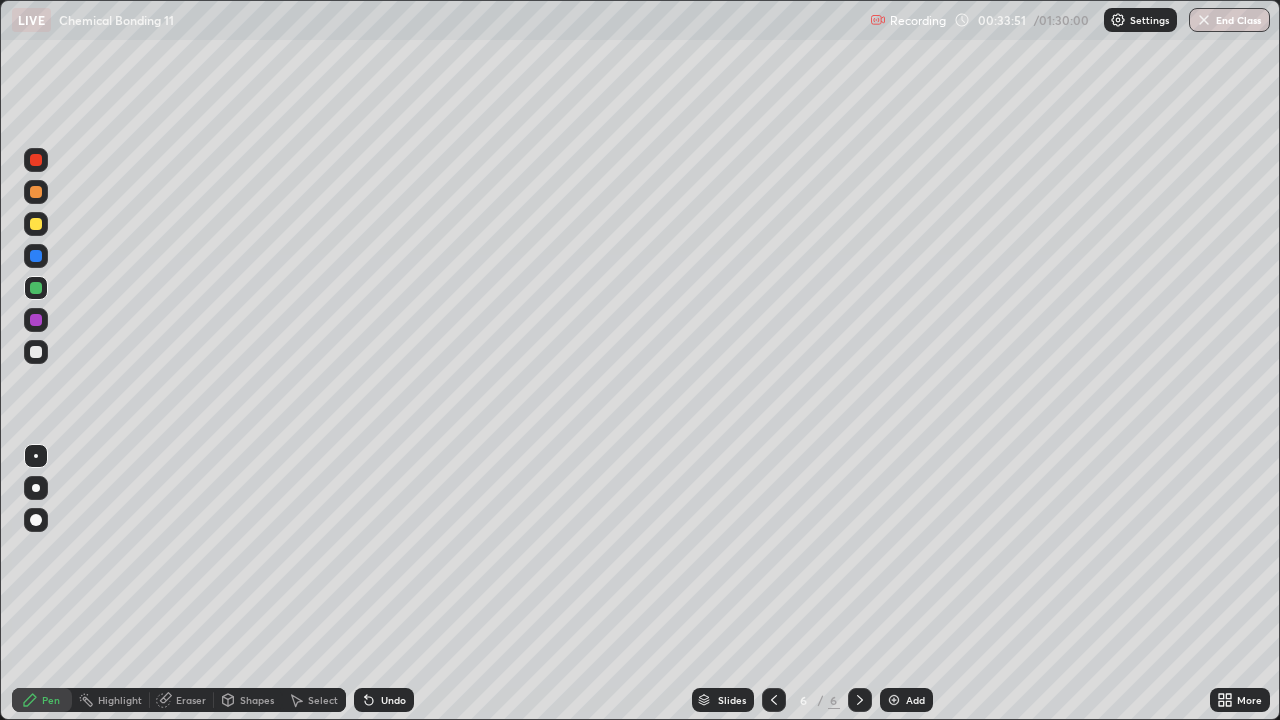 click on "Undo" at bounding box center [384, 700] 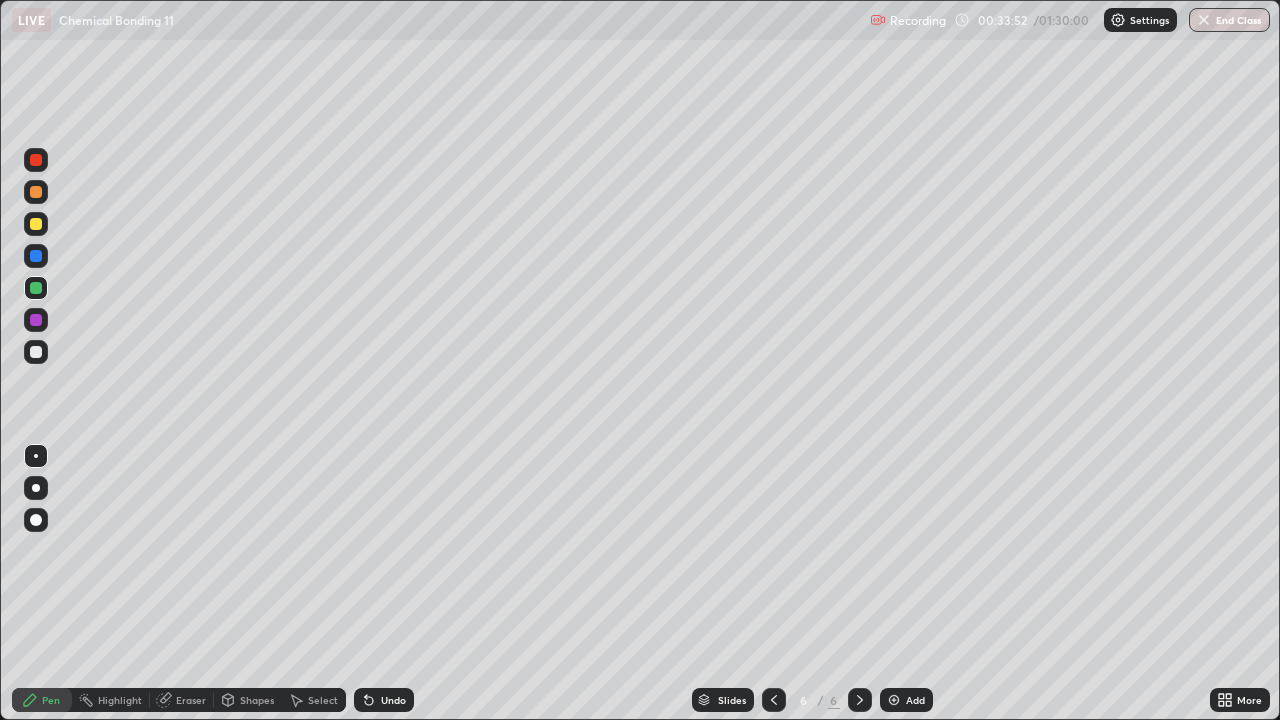click on "Undo" at bounding box center [384, 700] 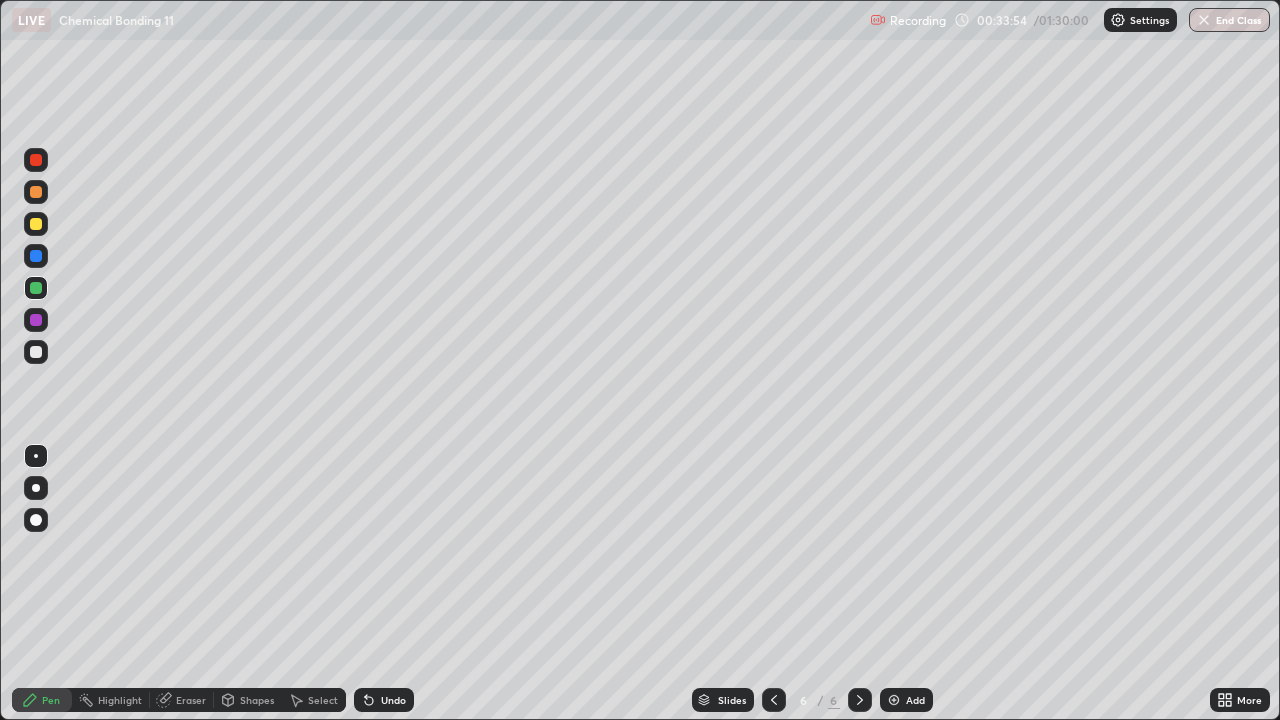click on "Undo" at bounding box center (393, 700) 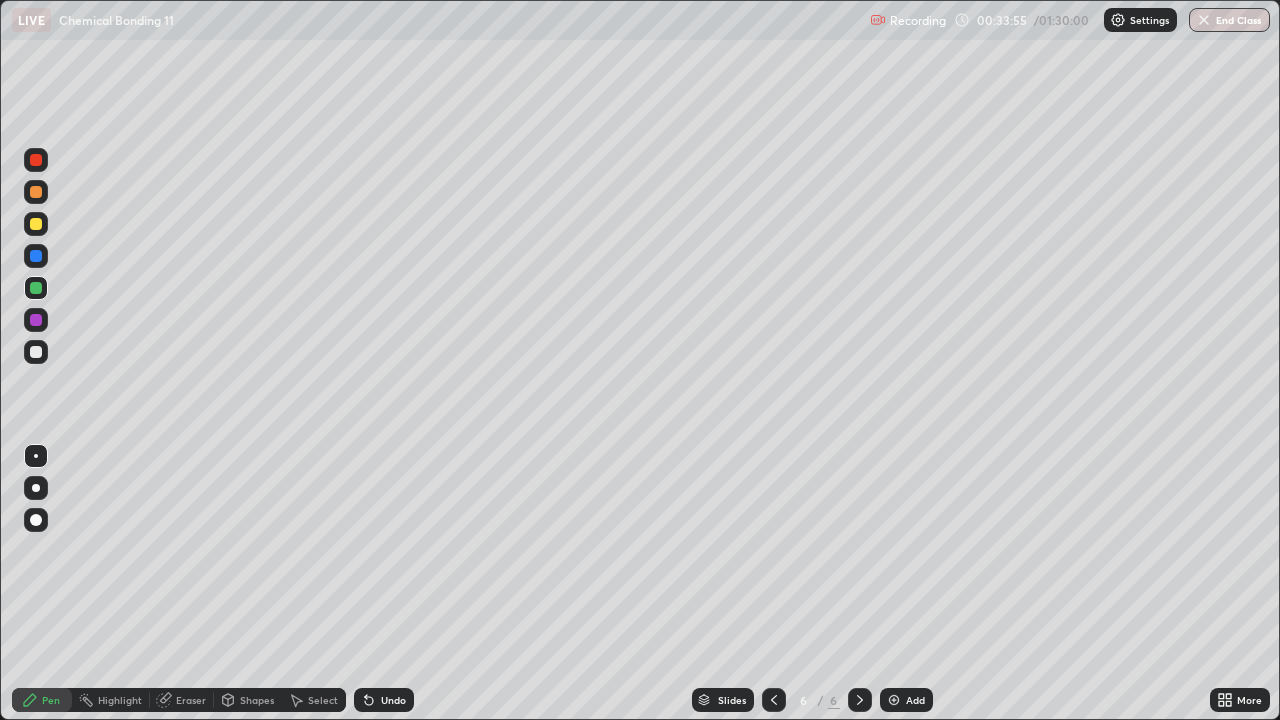 click on "Undo" at bounding box center (393, 700) 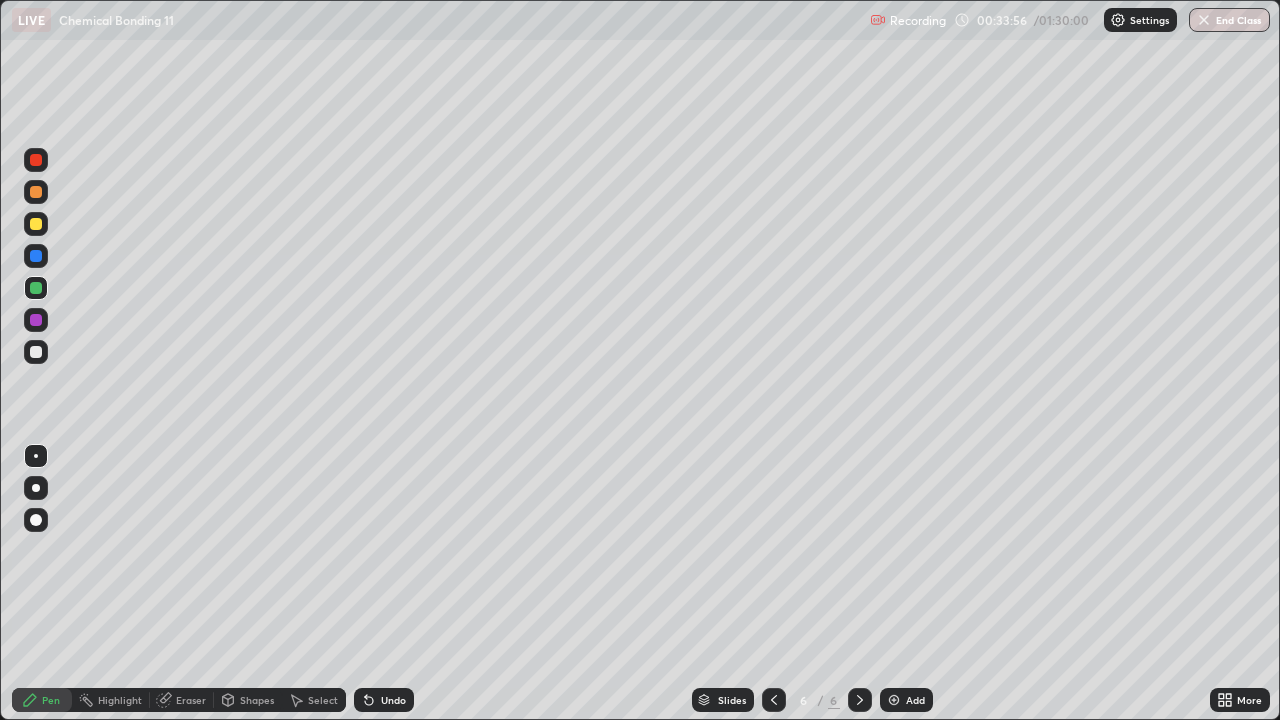 click on "Undo" at bounding box center (393, 700) 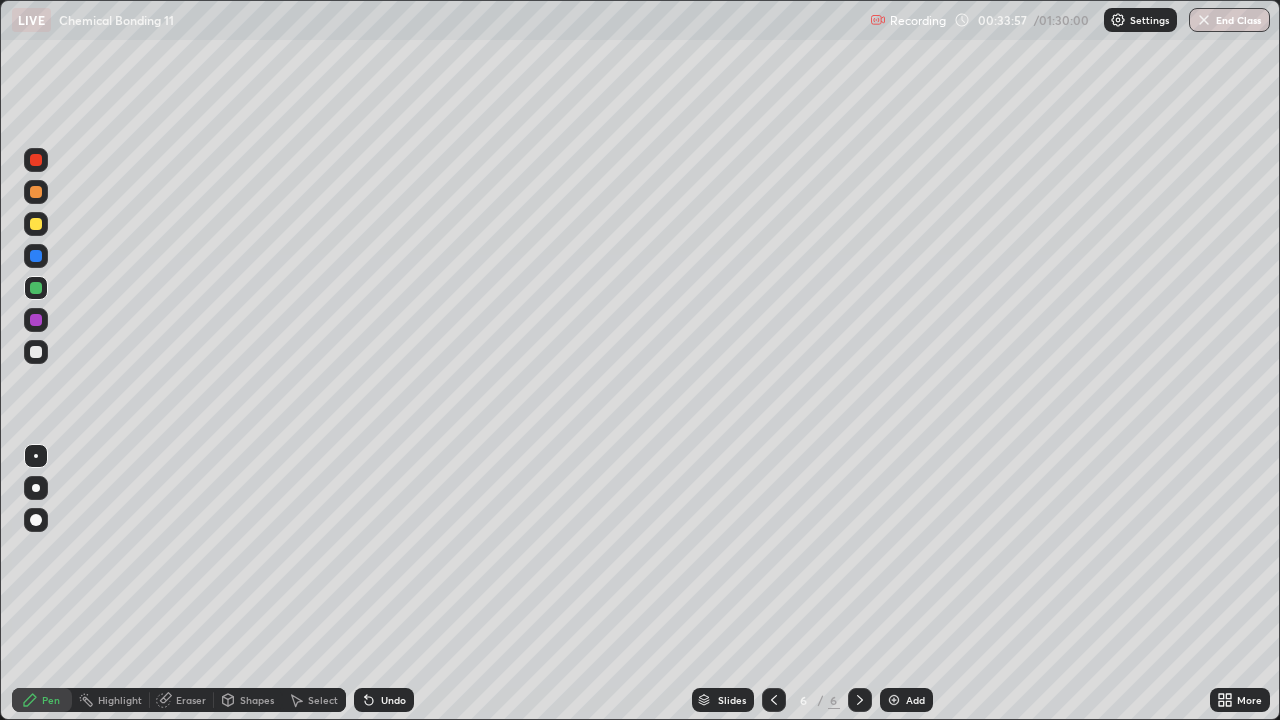 click on "Undo" at bounding box center [384, 700] 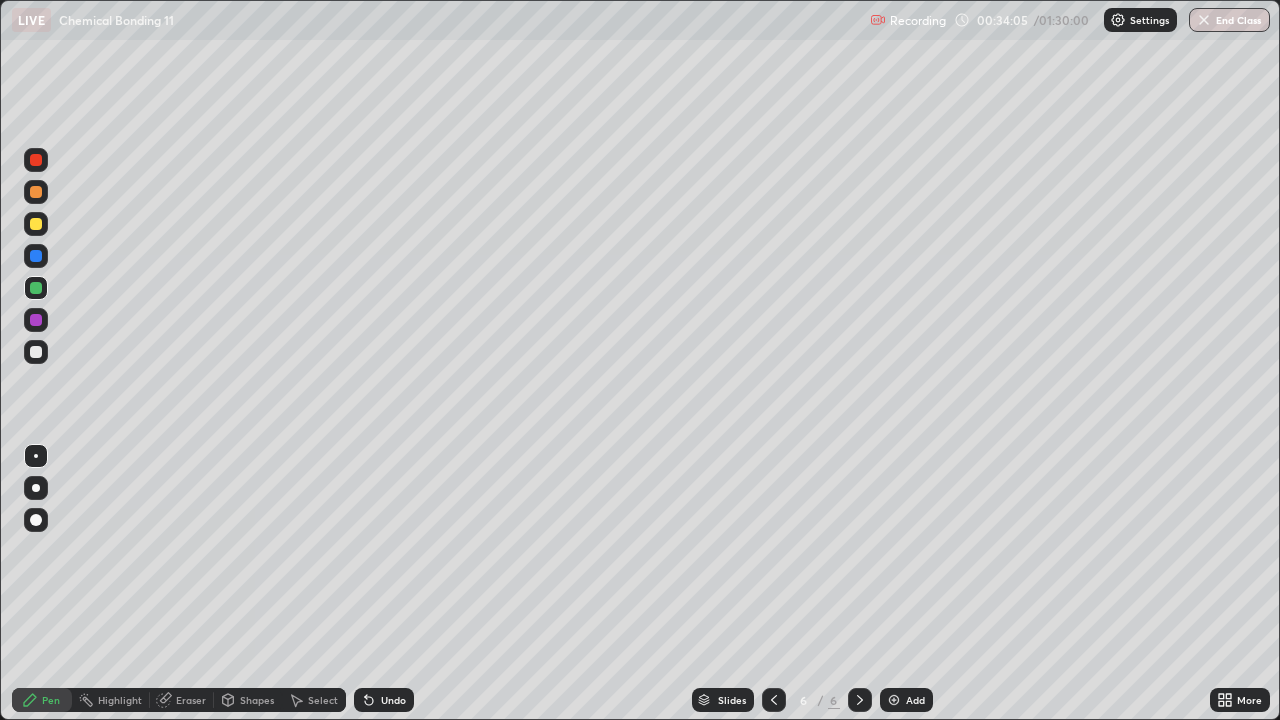 click on "Undo" at bounding box center (384, 700) 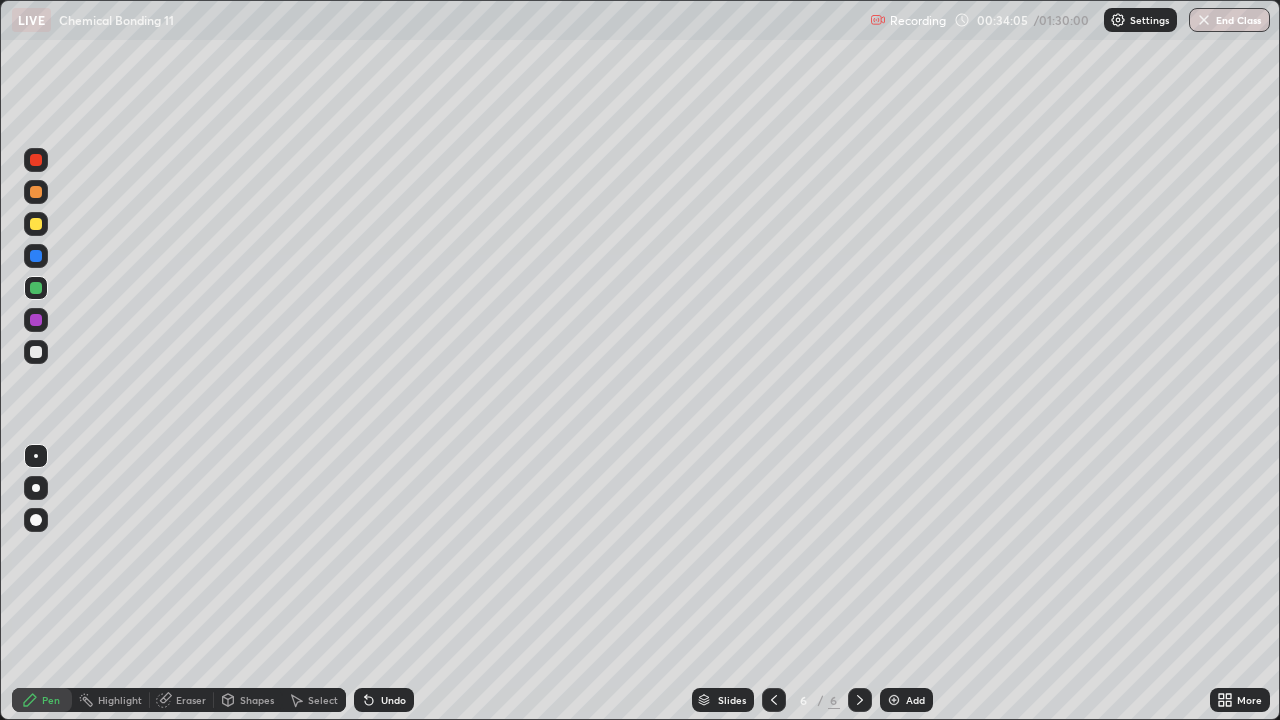 click on "Undo" at bounding box center (384, 700) 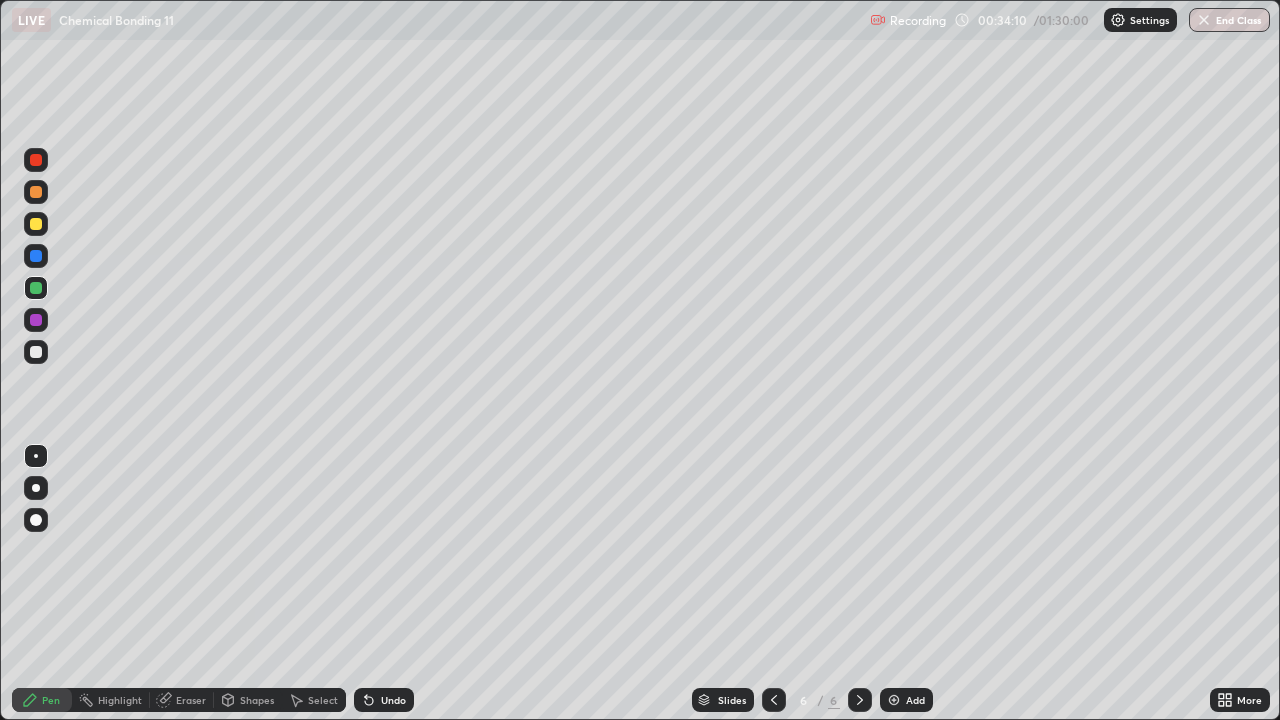 click at bounding box center [36, 352] 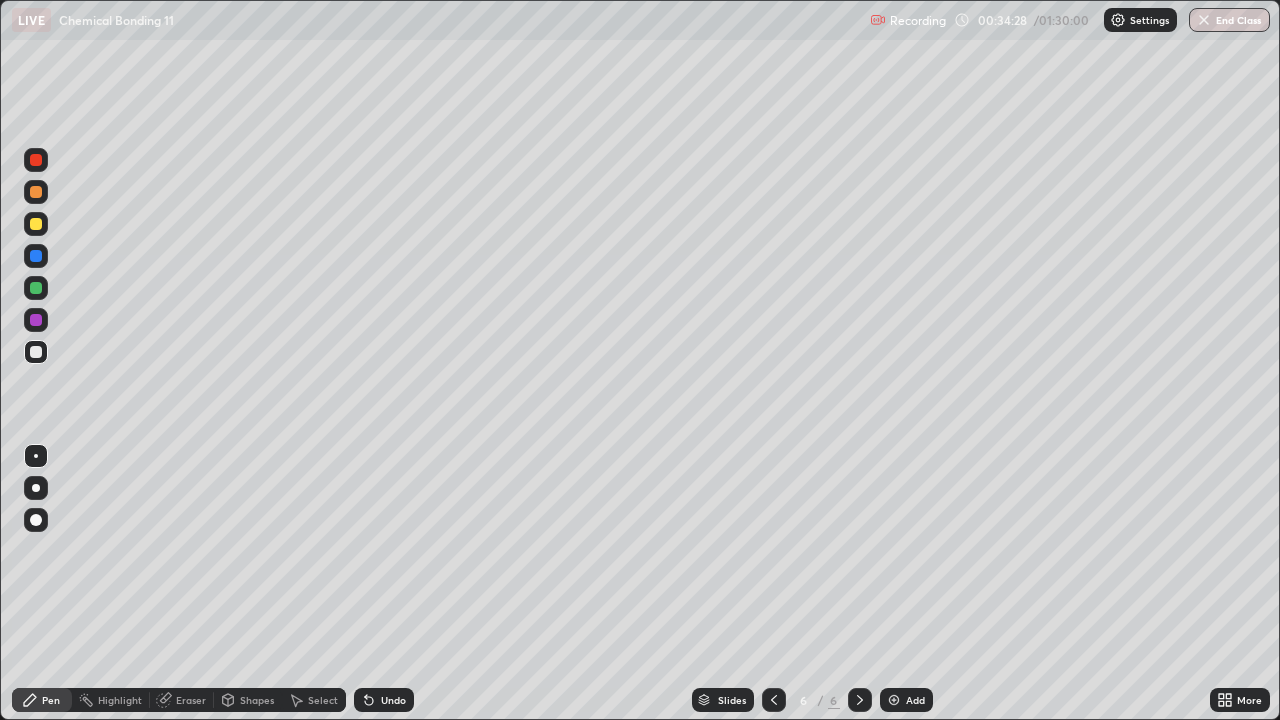 click 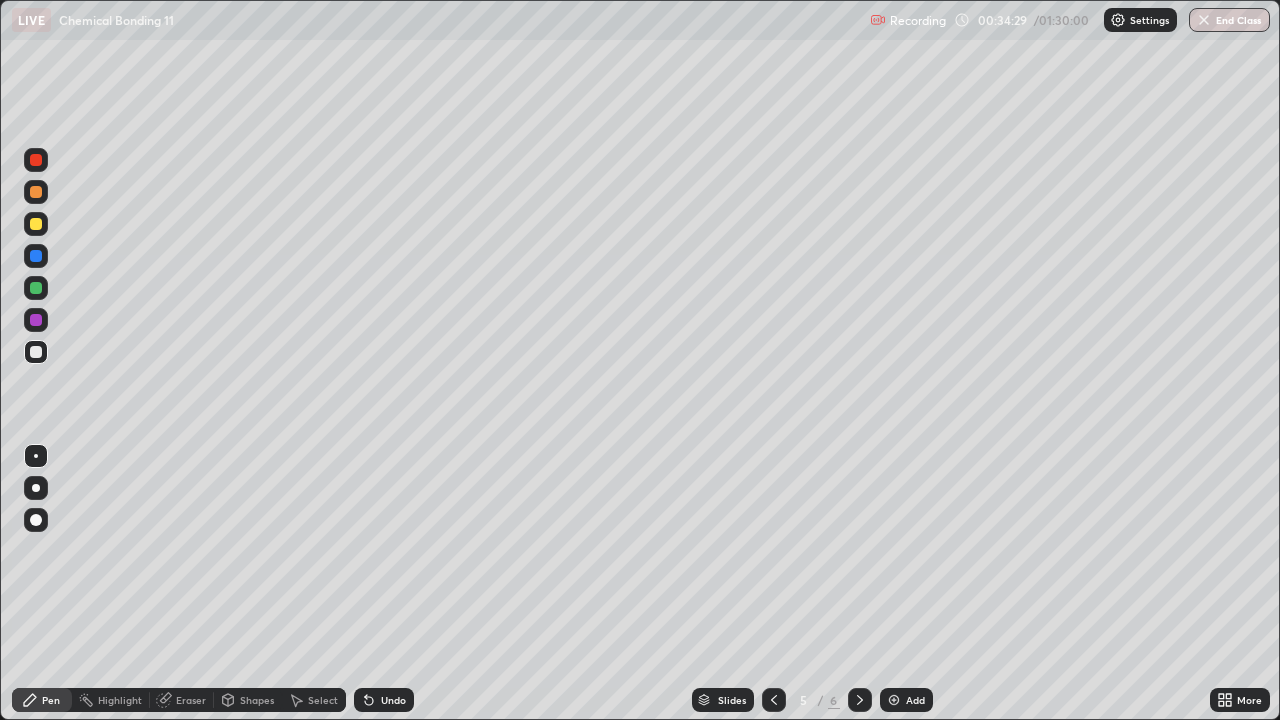 click at bounding box center (774, 700) 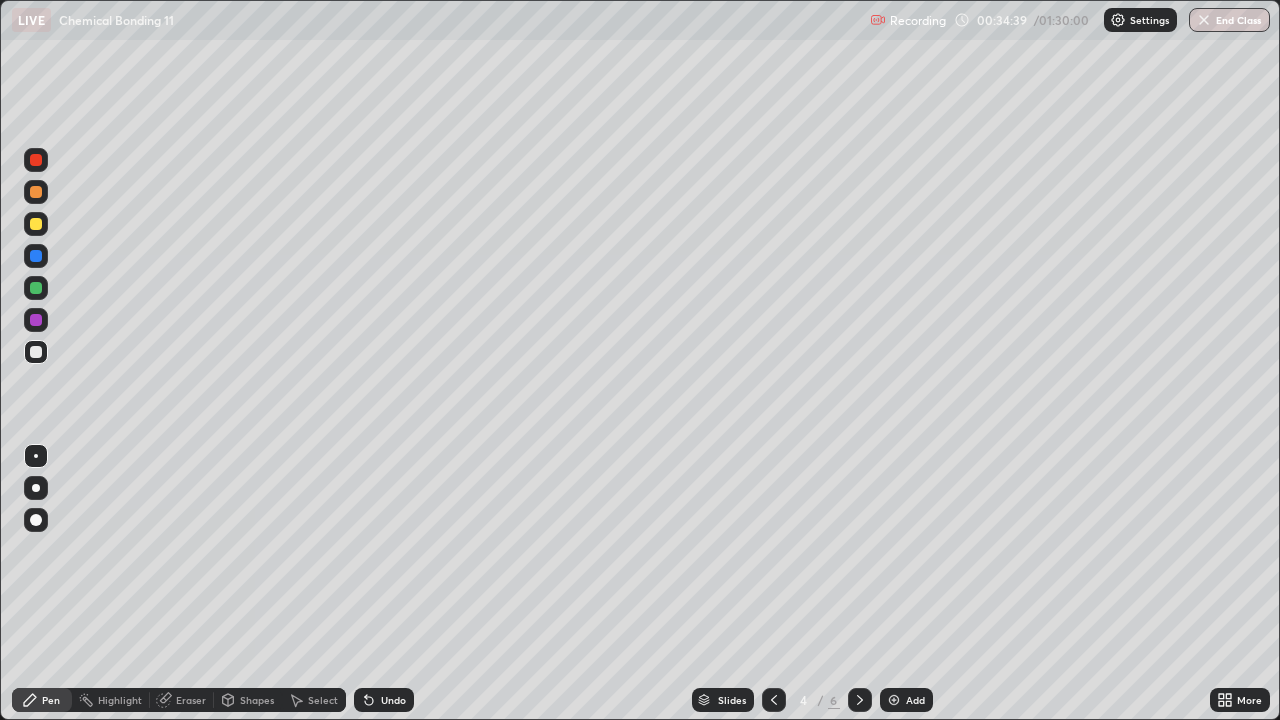 click 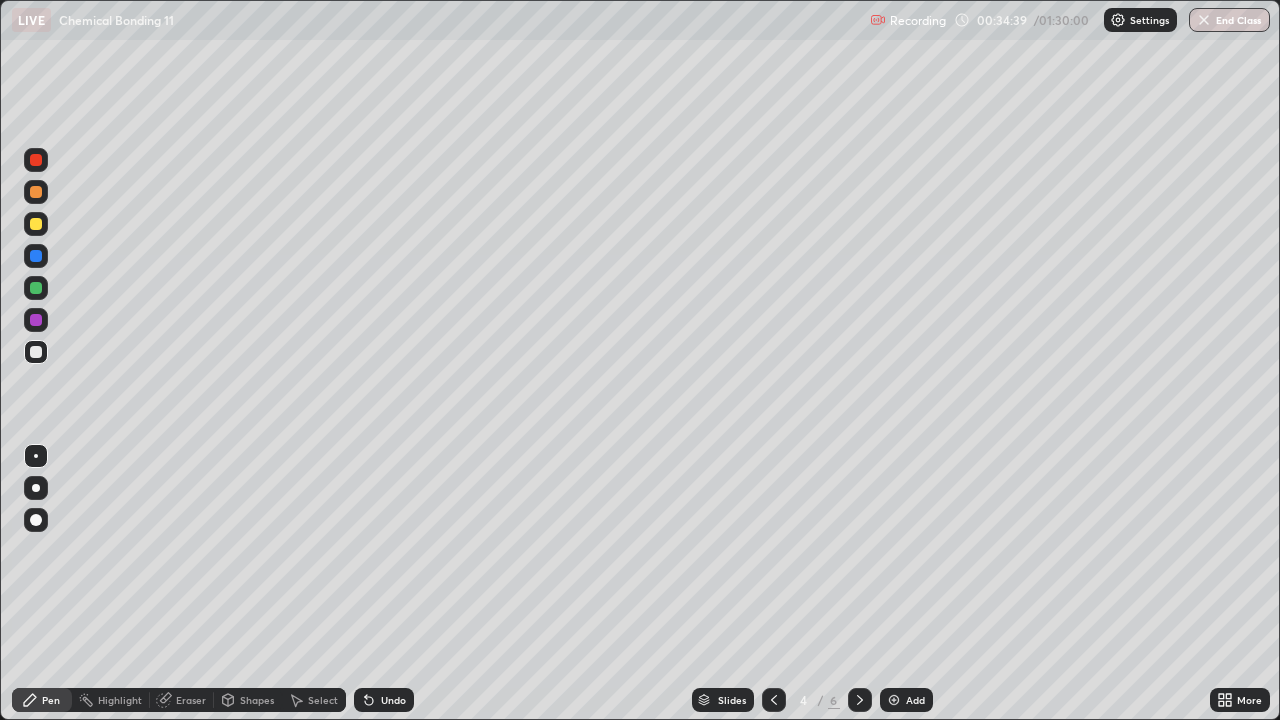 click 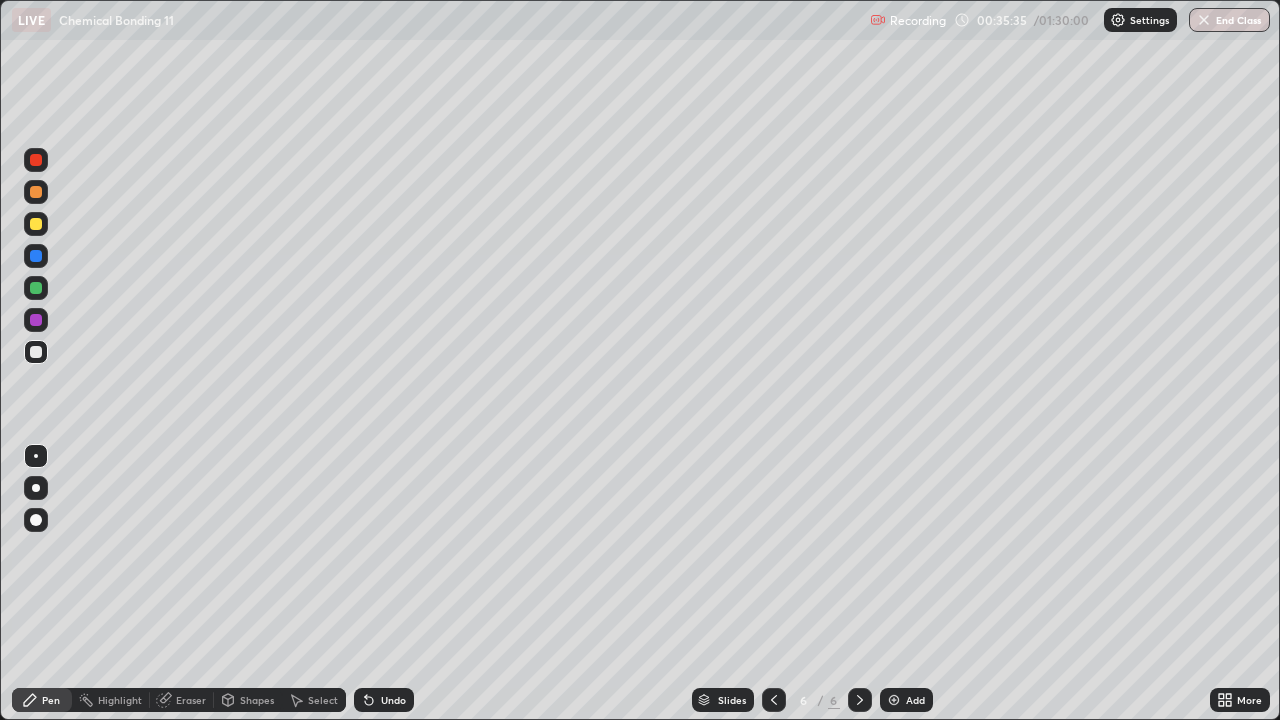 click at bounding box center [36, 352] 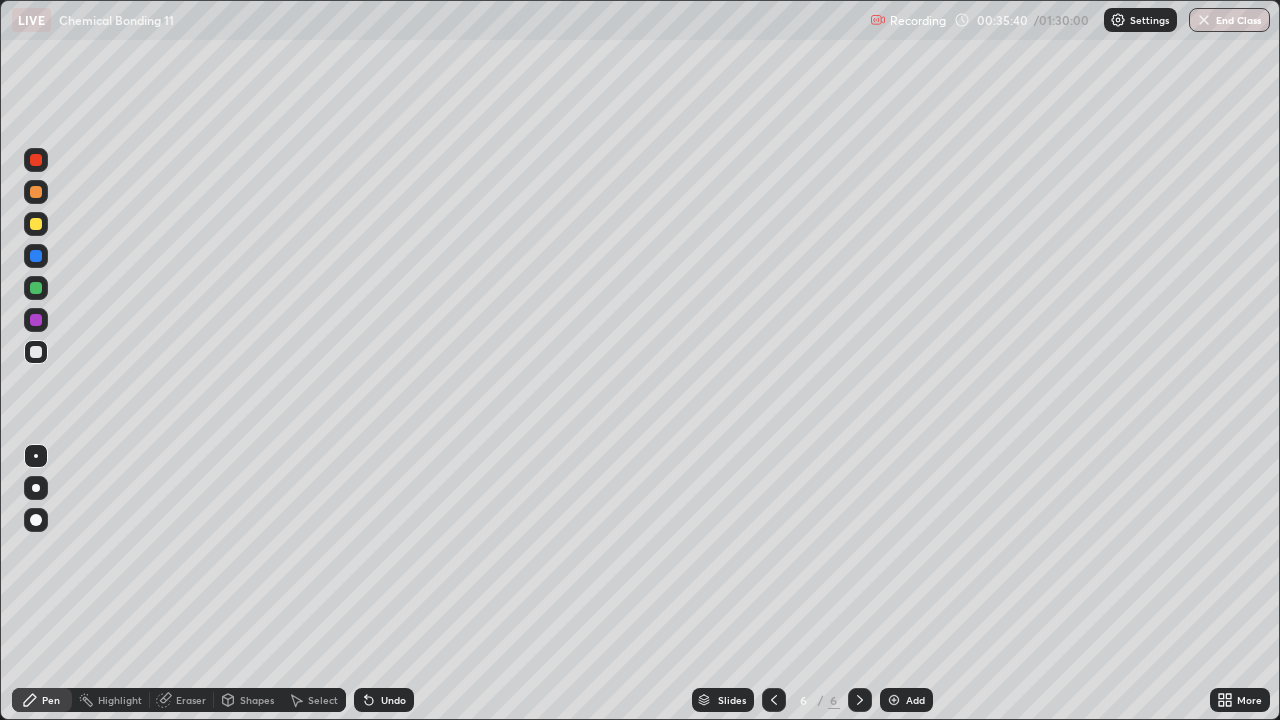 click at bounding box center (36, 288) 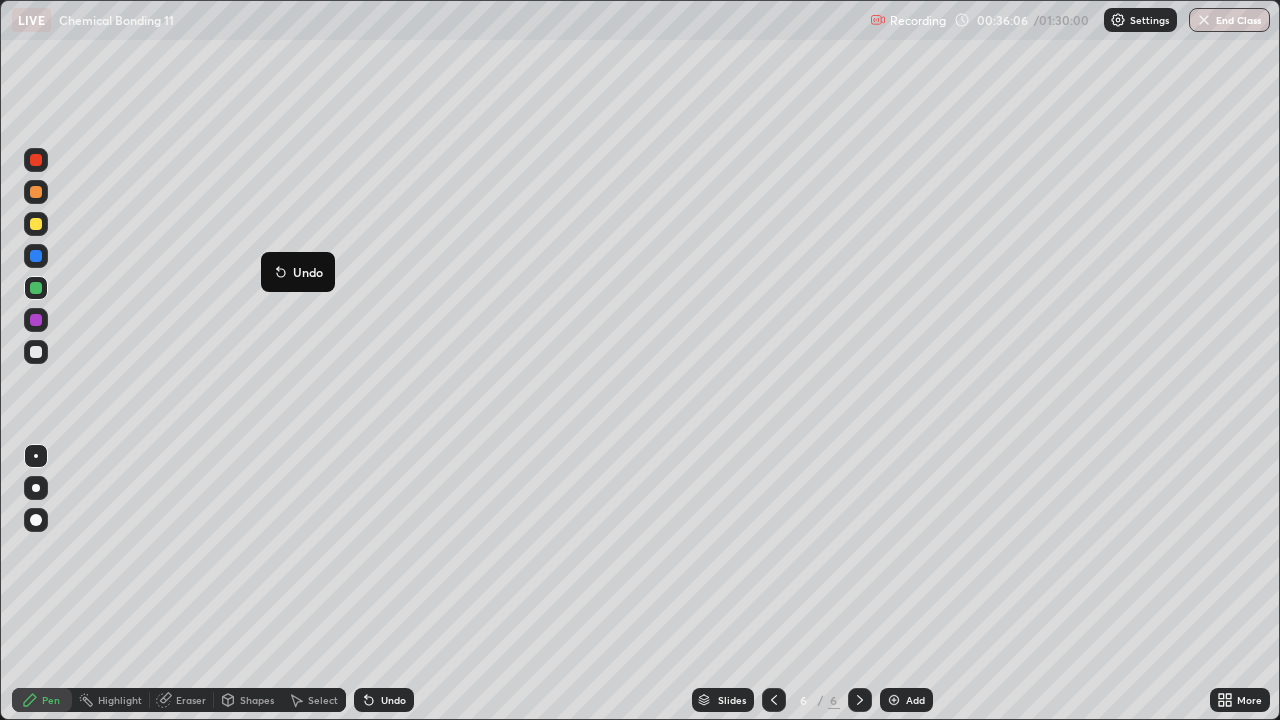 click on "Undo" at bounding box center (308, 272) 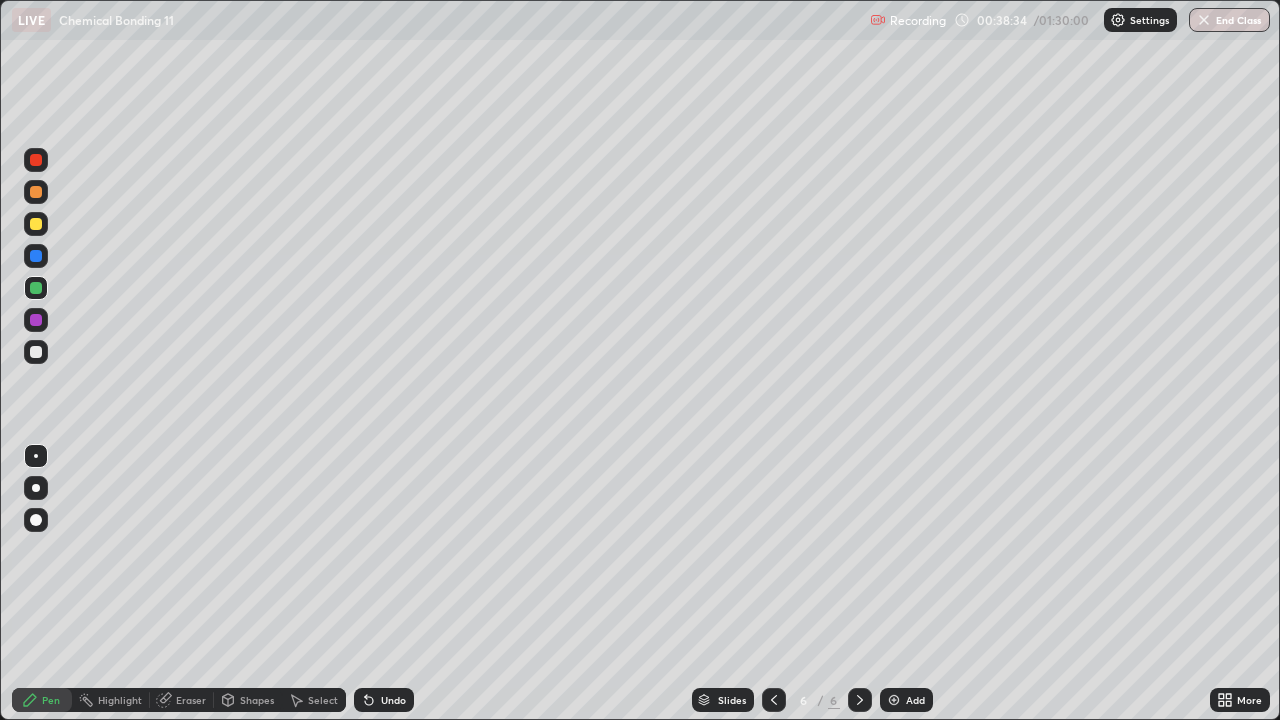click on "Add" at bounding box center (915, 700) 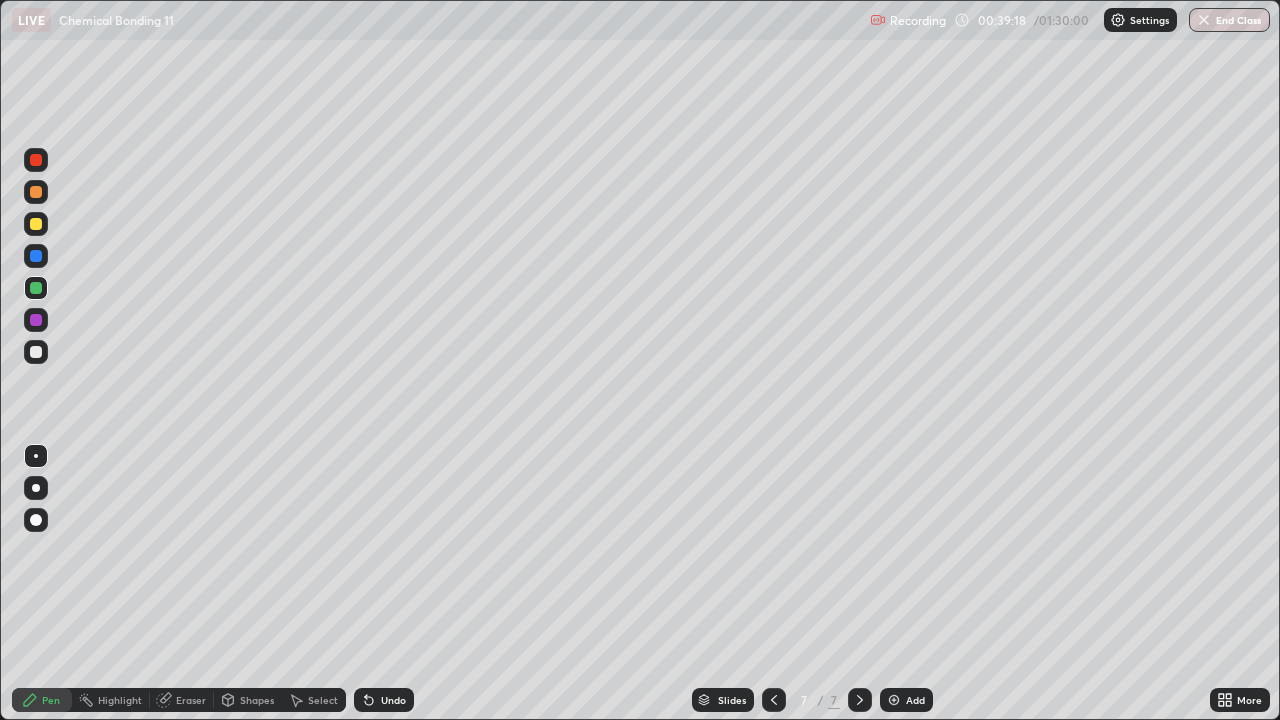 click on "Shapes" at bounding box center [257, 700] 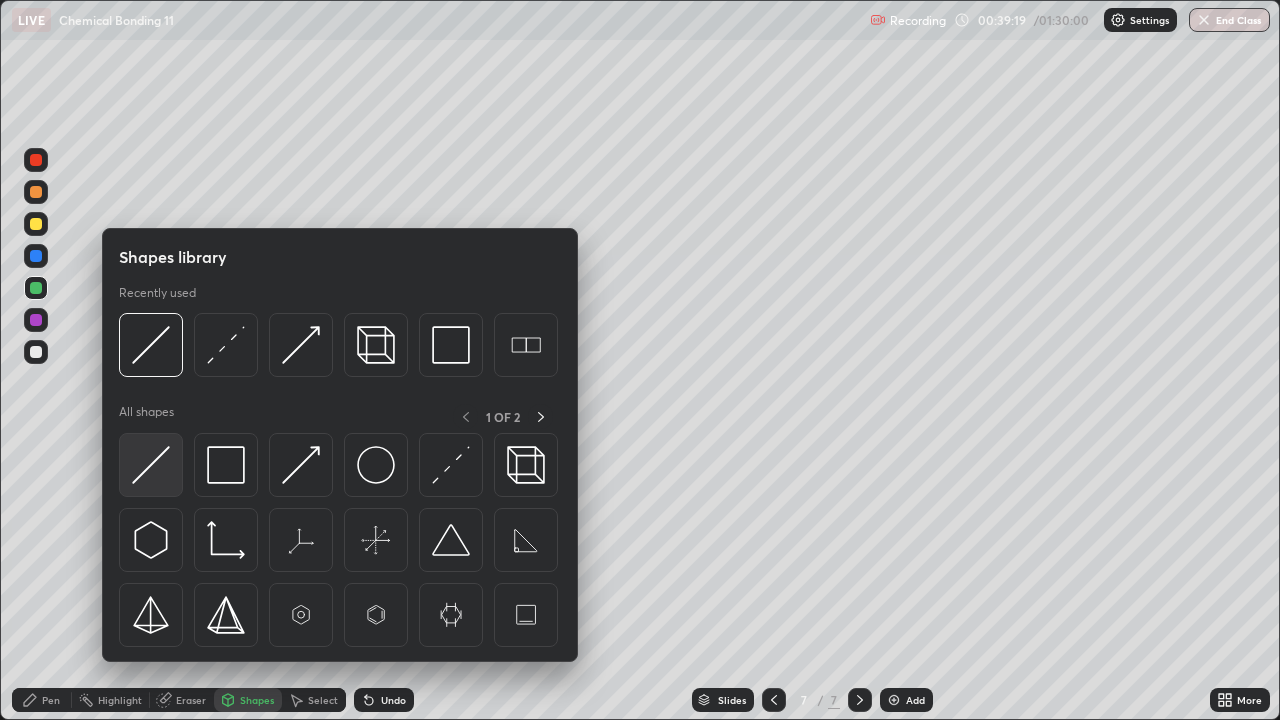 click at bounding box center [151, 465] 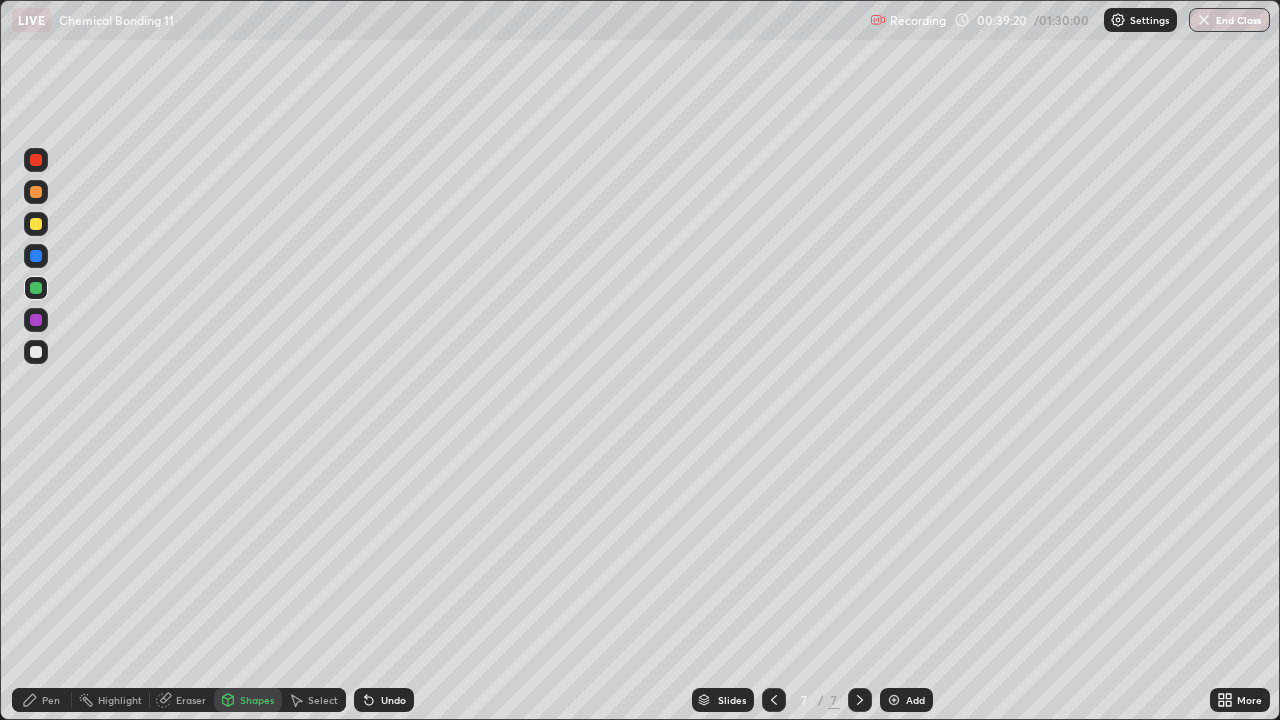 click at bounding box center (36, 352) 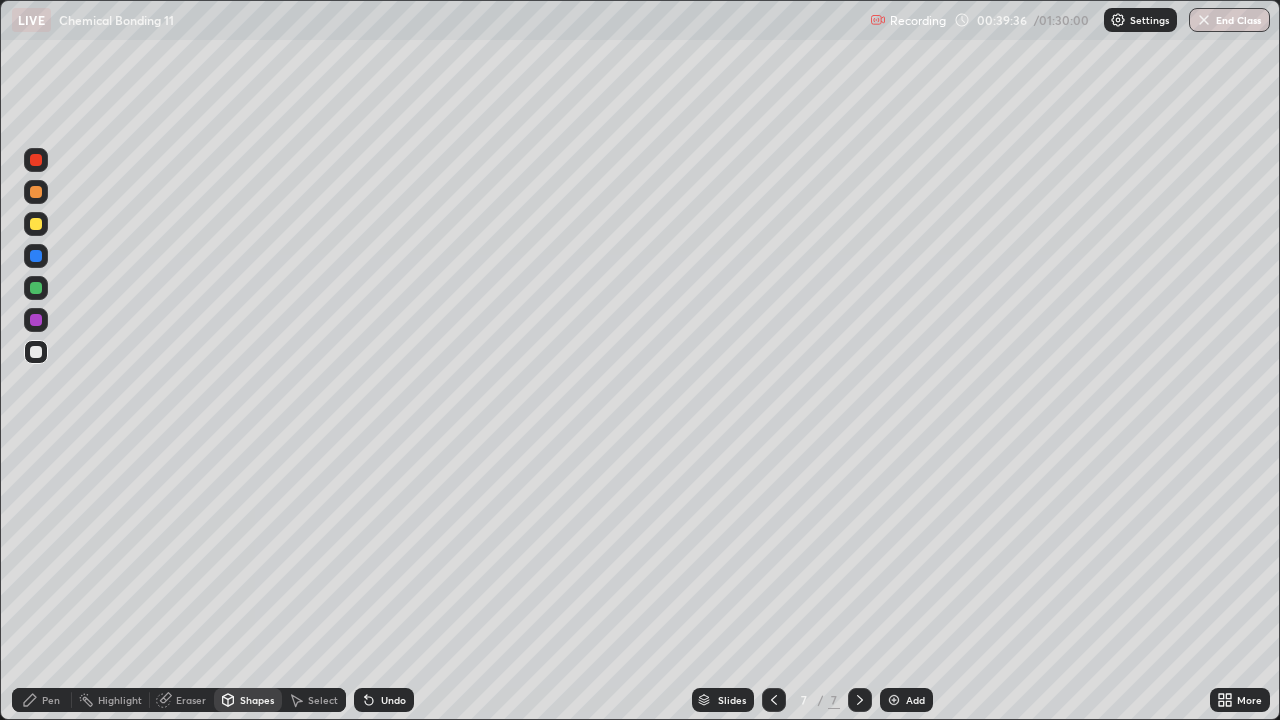 click at bounding box center (36, 224) 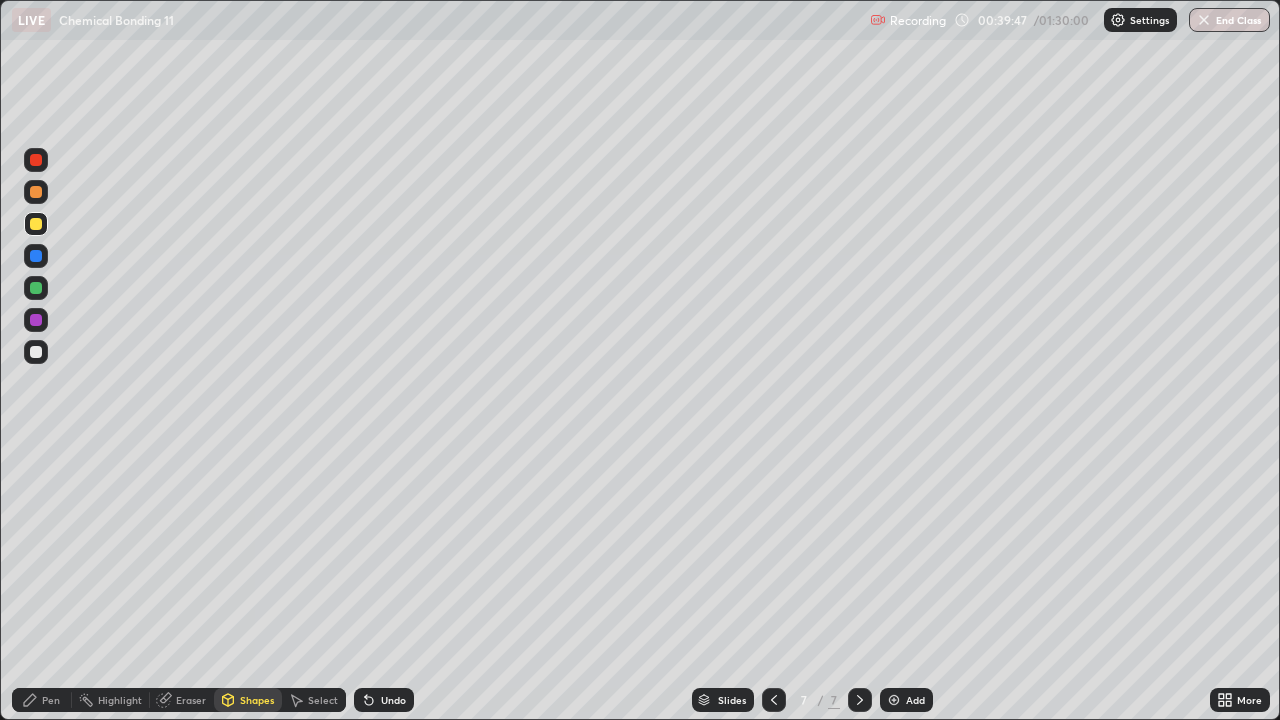 click on "Undo" at bounding box center (384, 700) 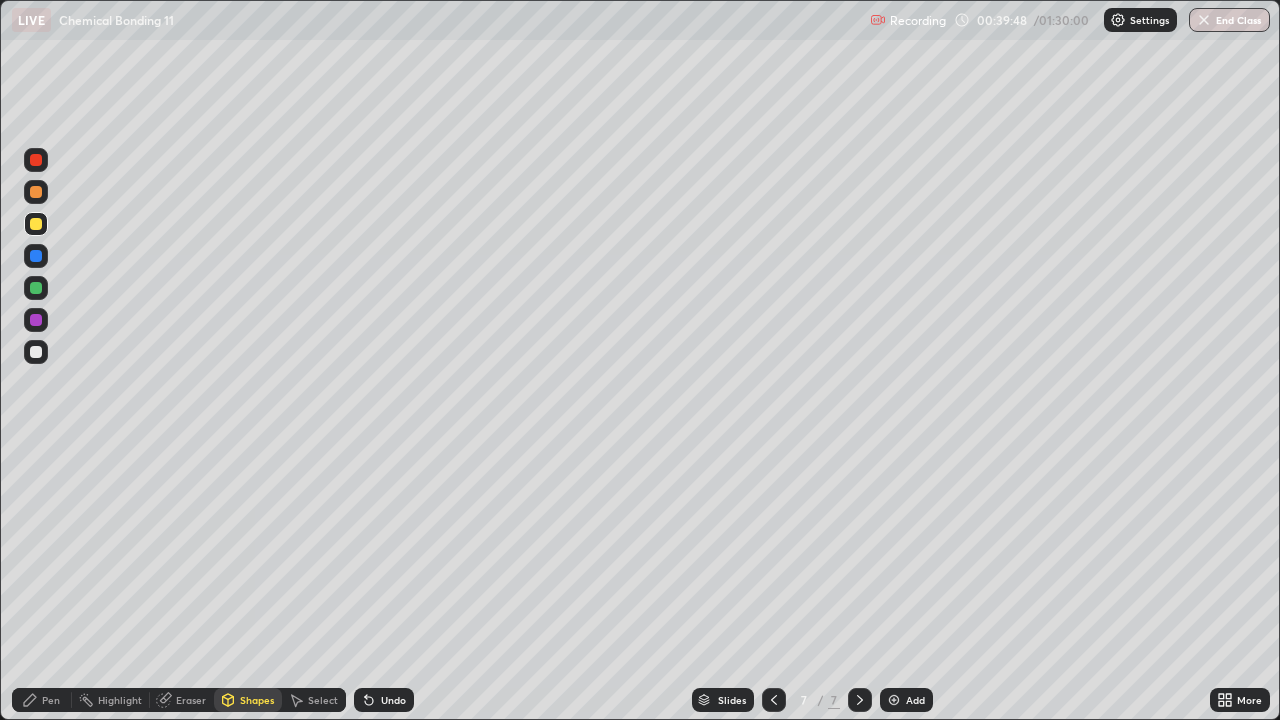 click 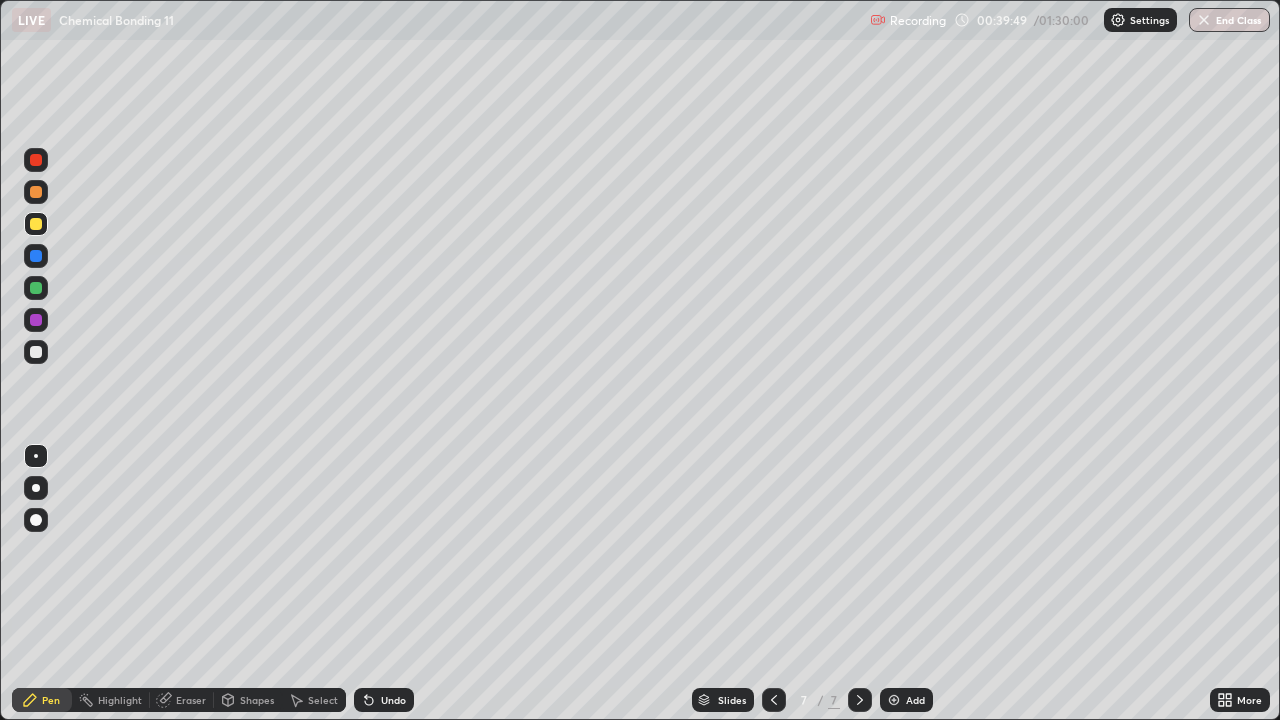 click at bounding box center [36, 352] 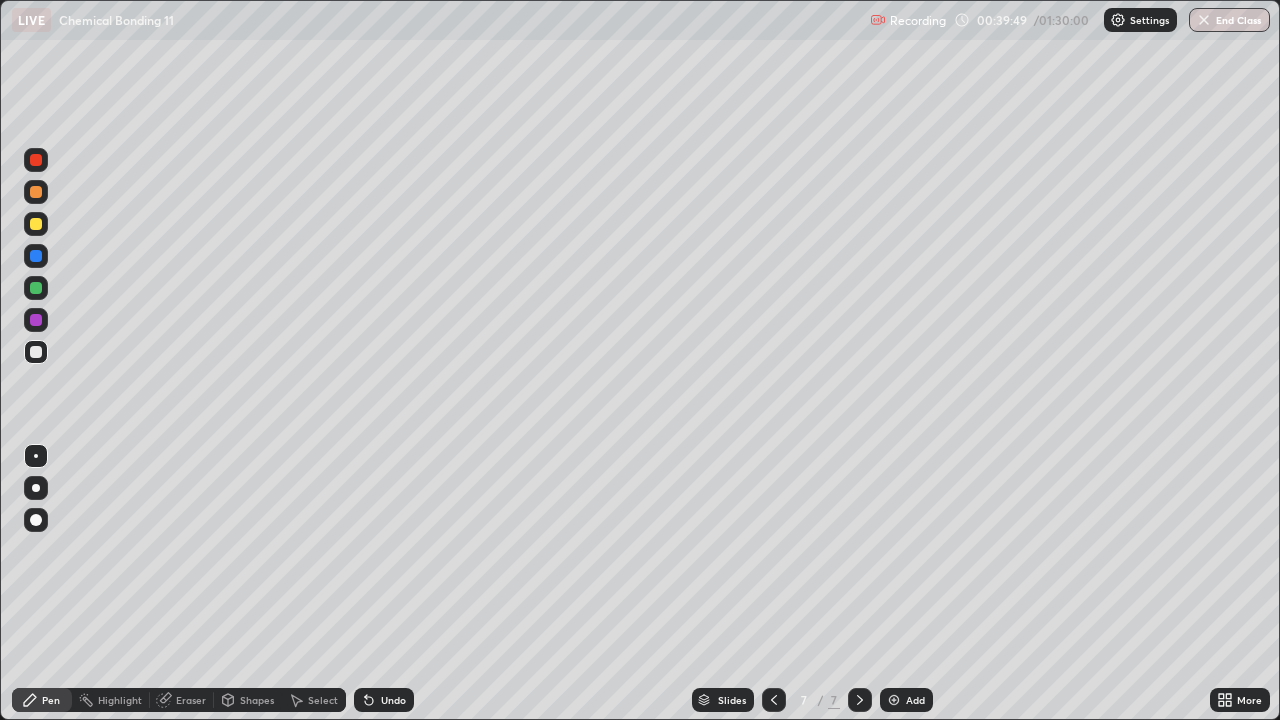 click at bounding box center [36, 224] 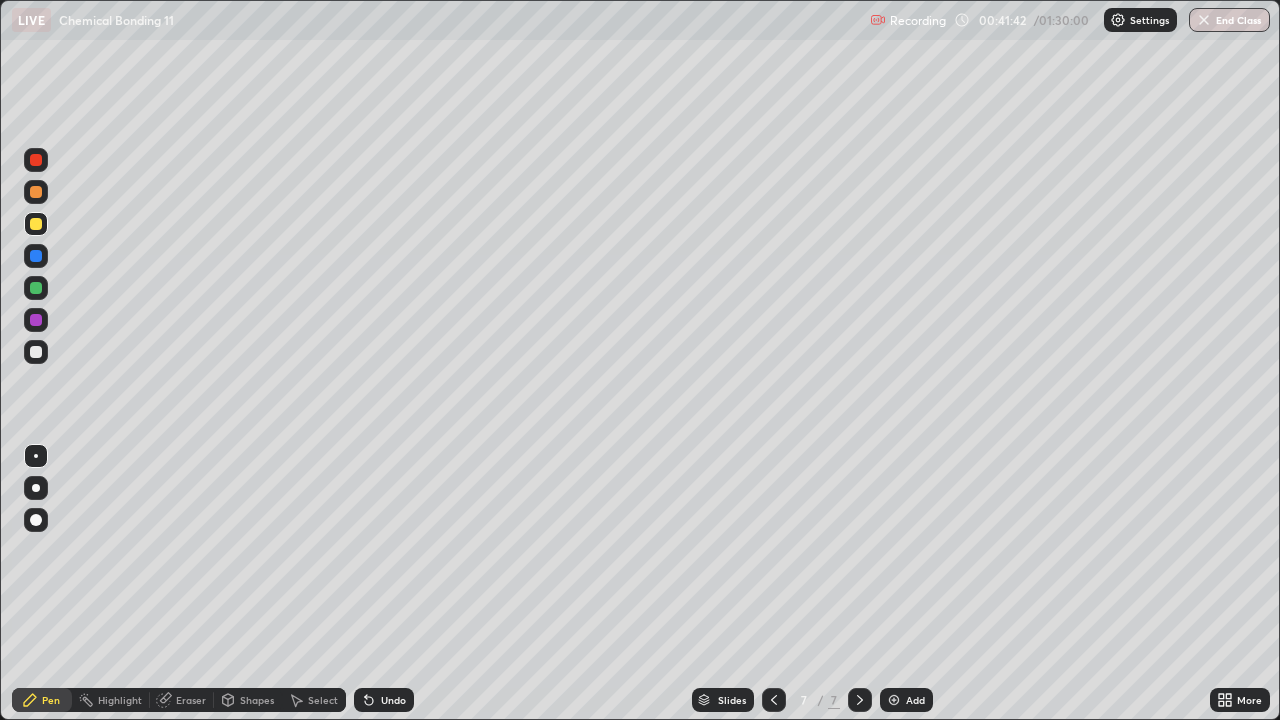 click on "Undo" at bounding box center [384, 700] 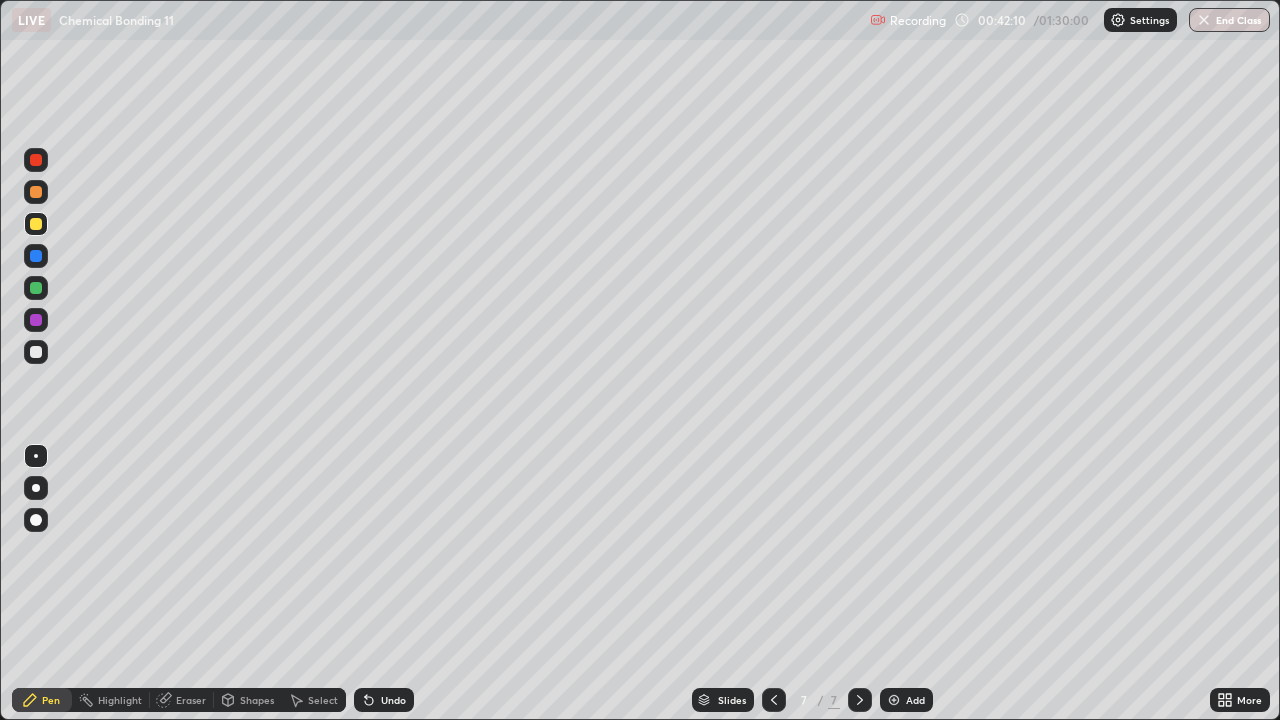 click 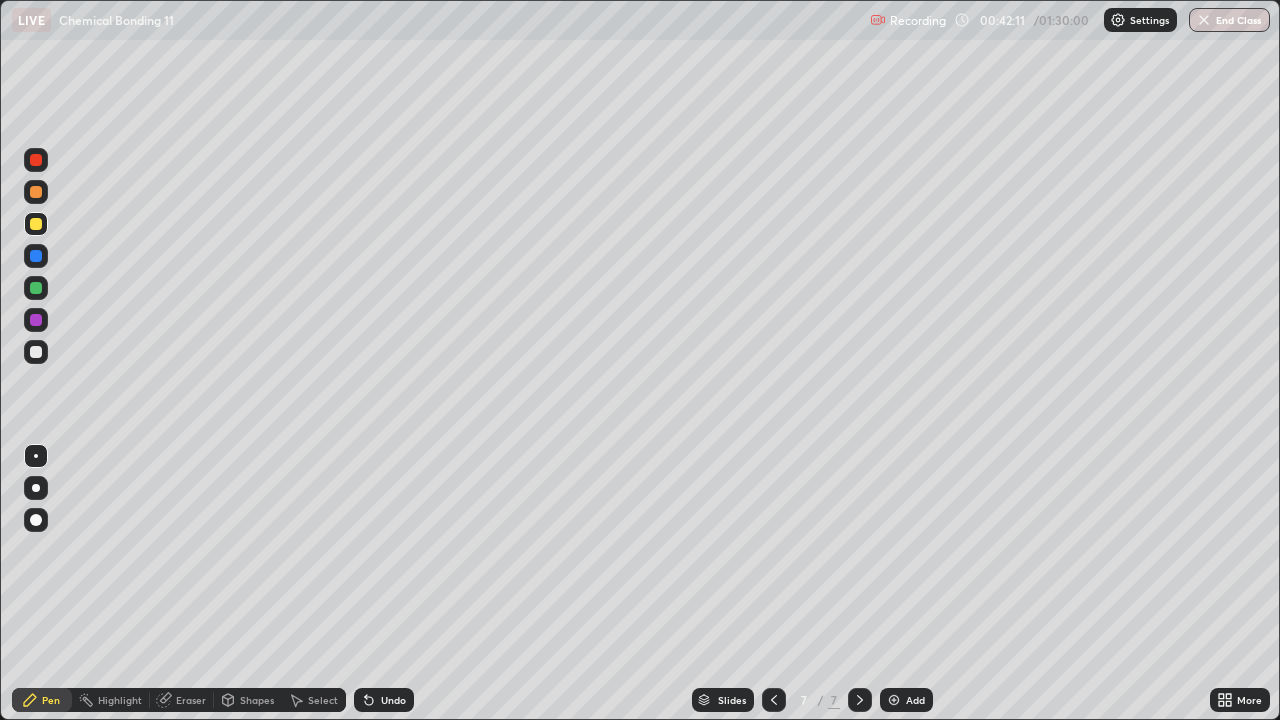 click 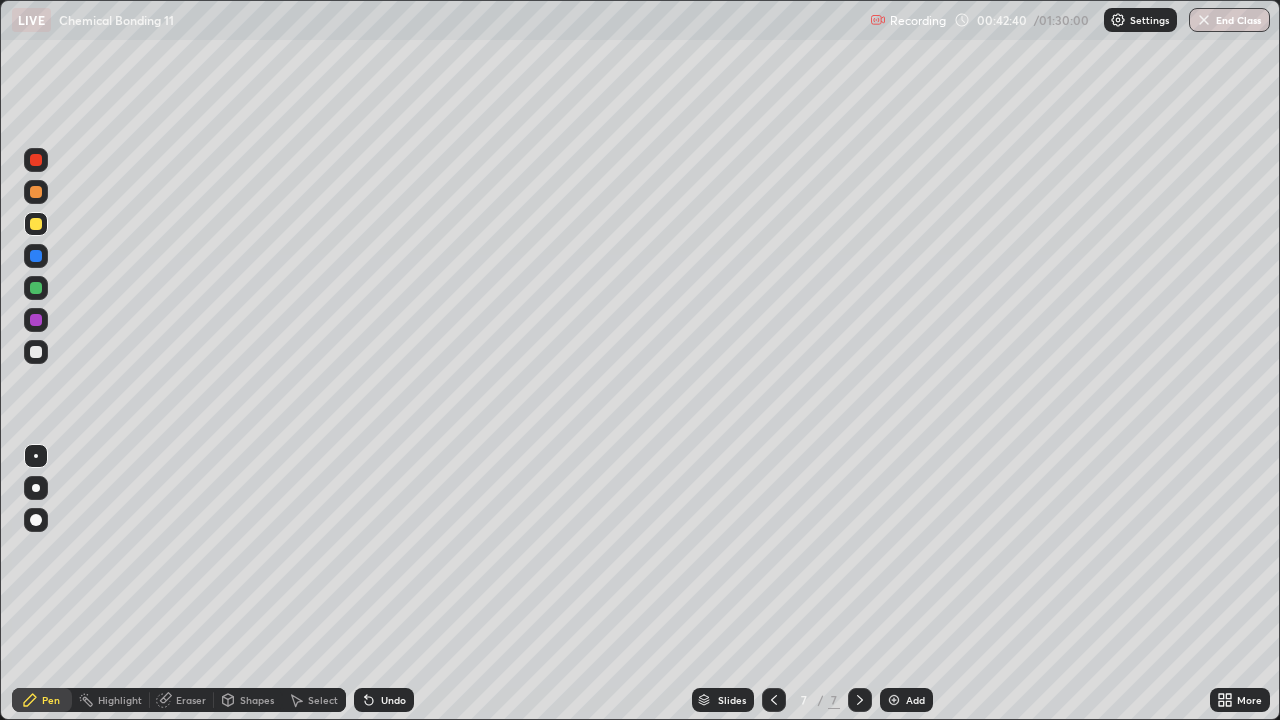 click on "Undo" at bounding box center (393, 700) 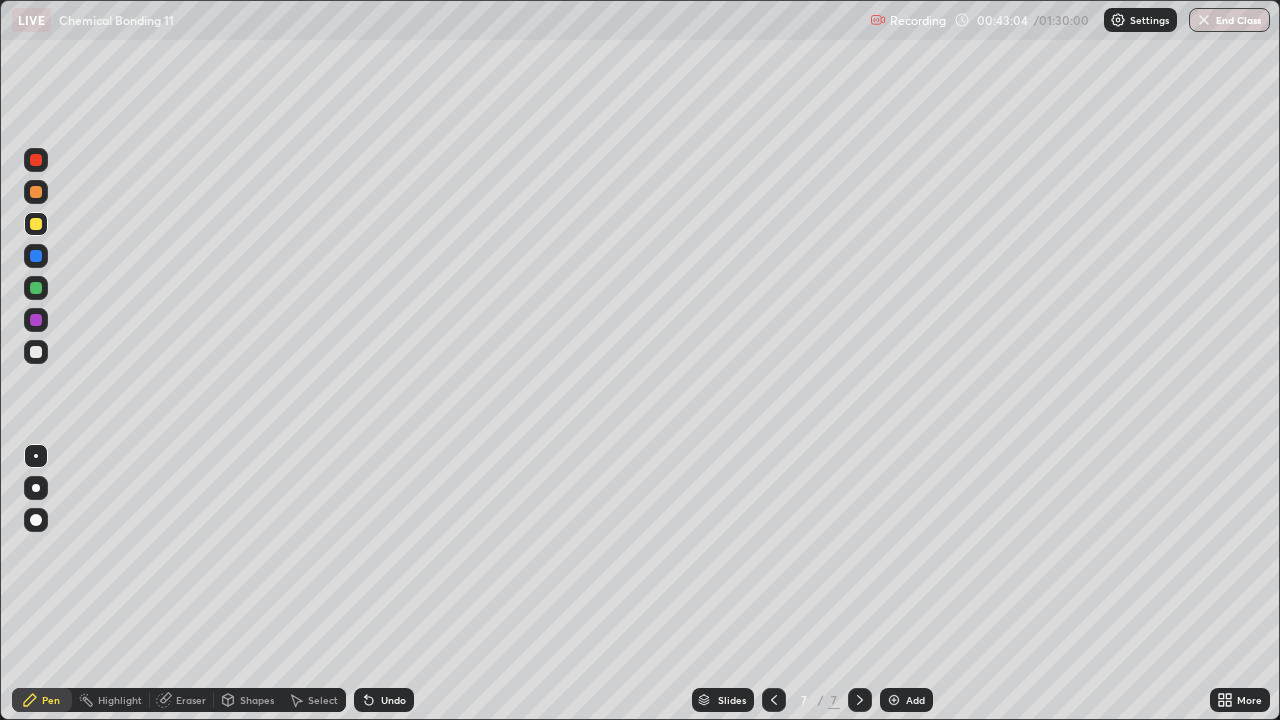 click at bounding box center (36, 352) 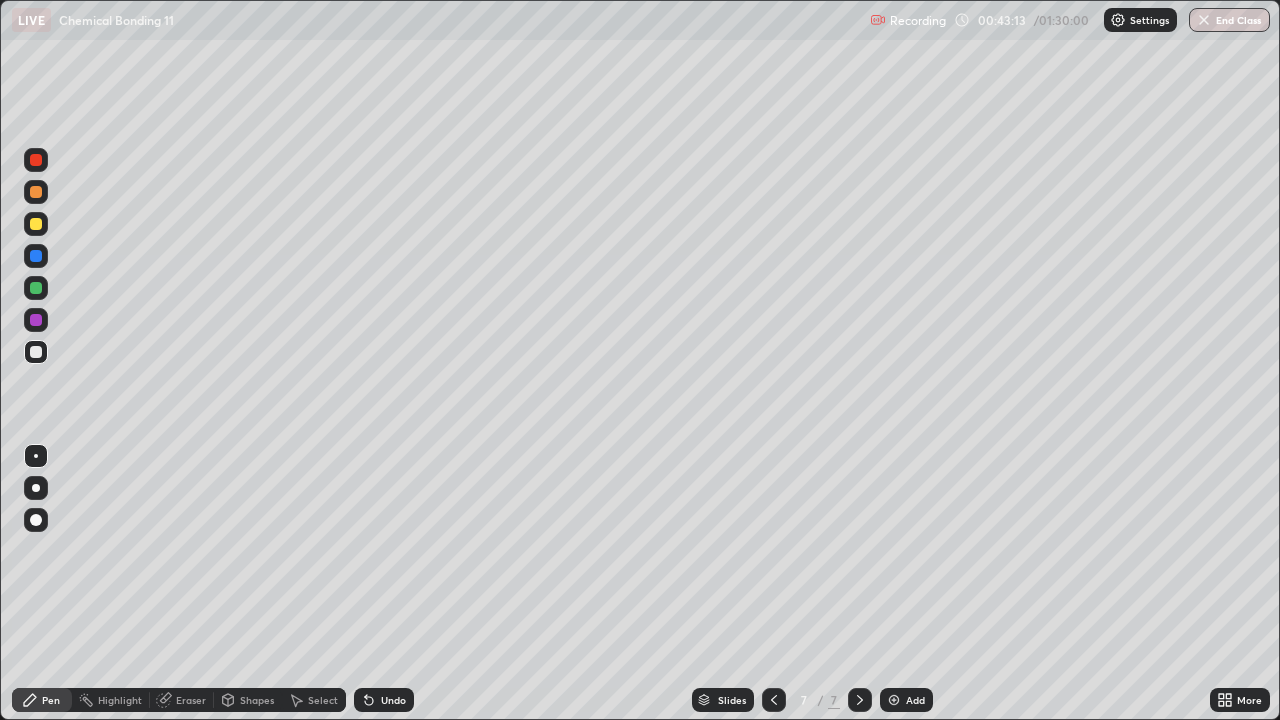 click on "Undo" at bounding box center (393, 700) 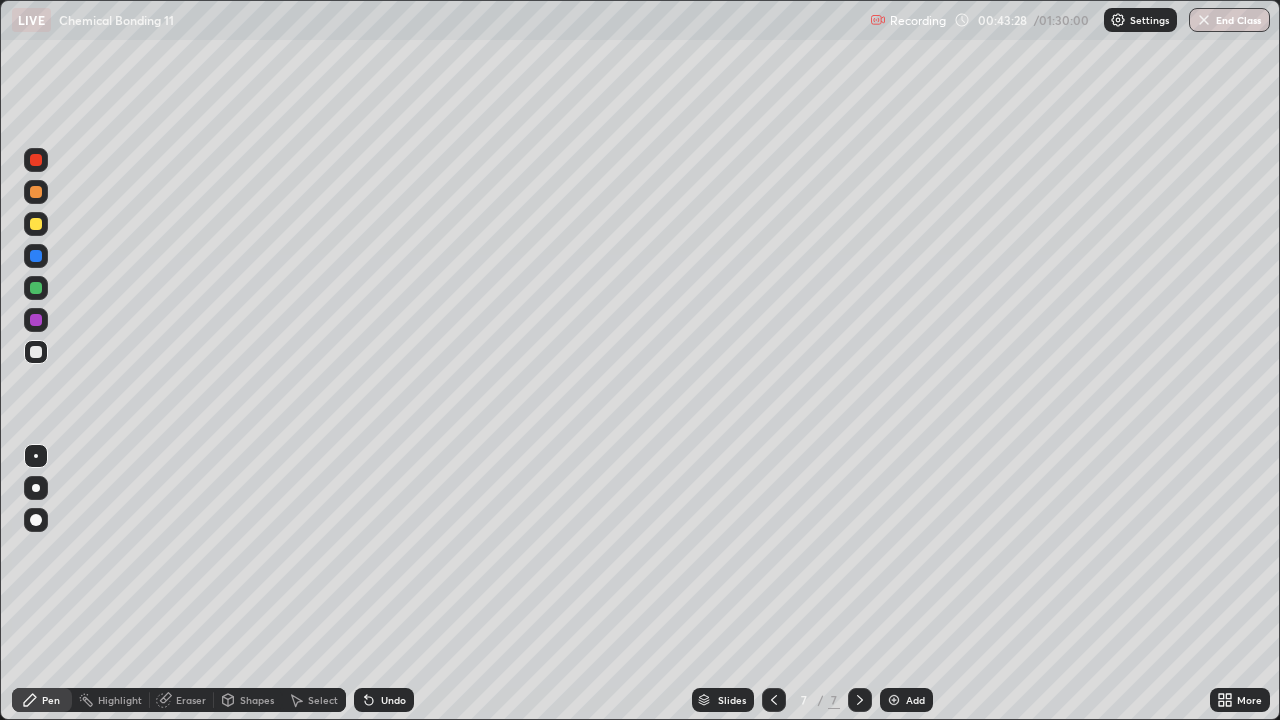 click on "Undo" at bounding box center (393, 700) 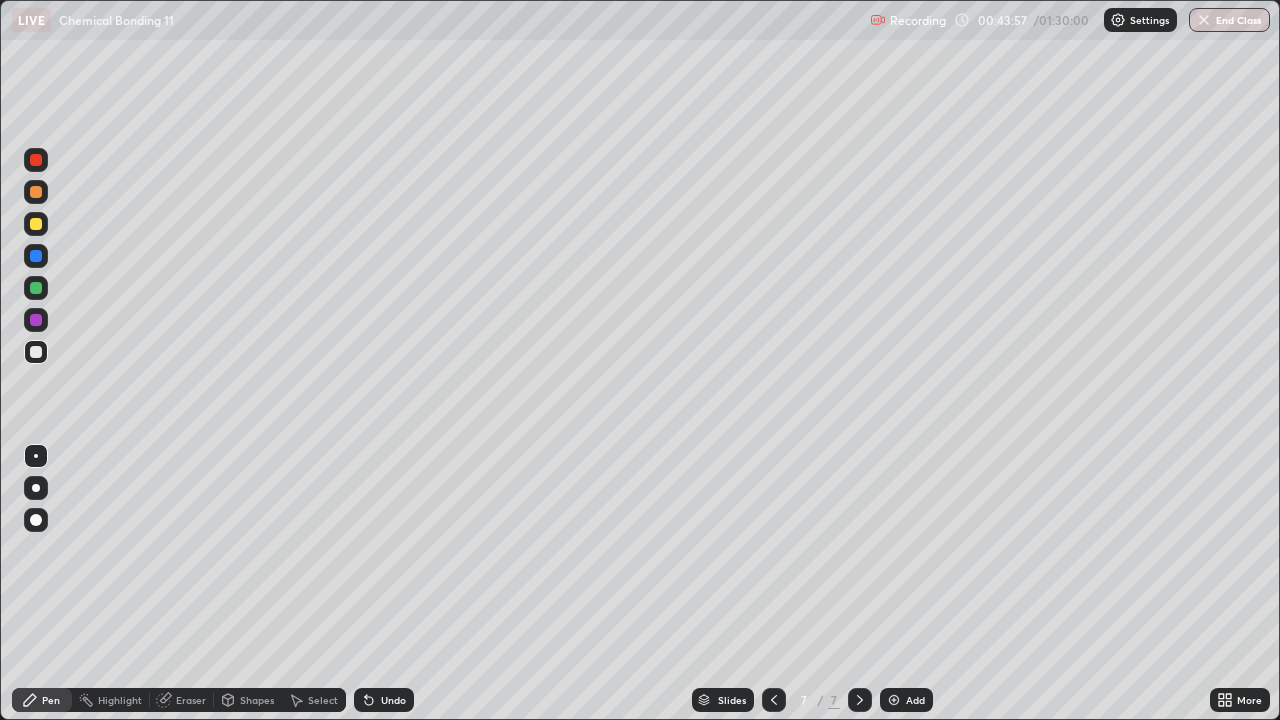 click at bounding box center [36, 320] 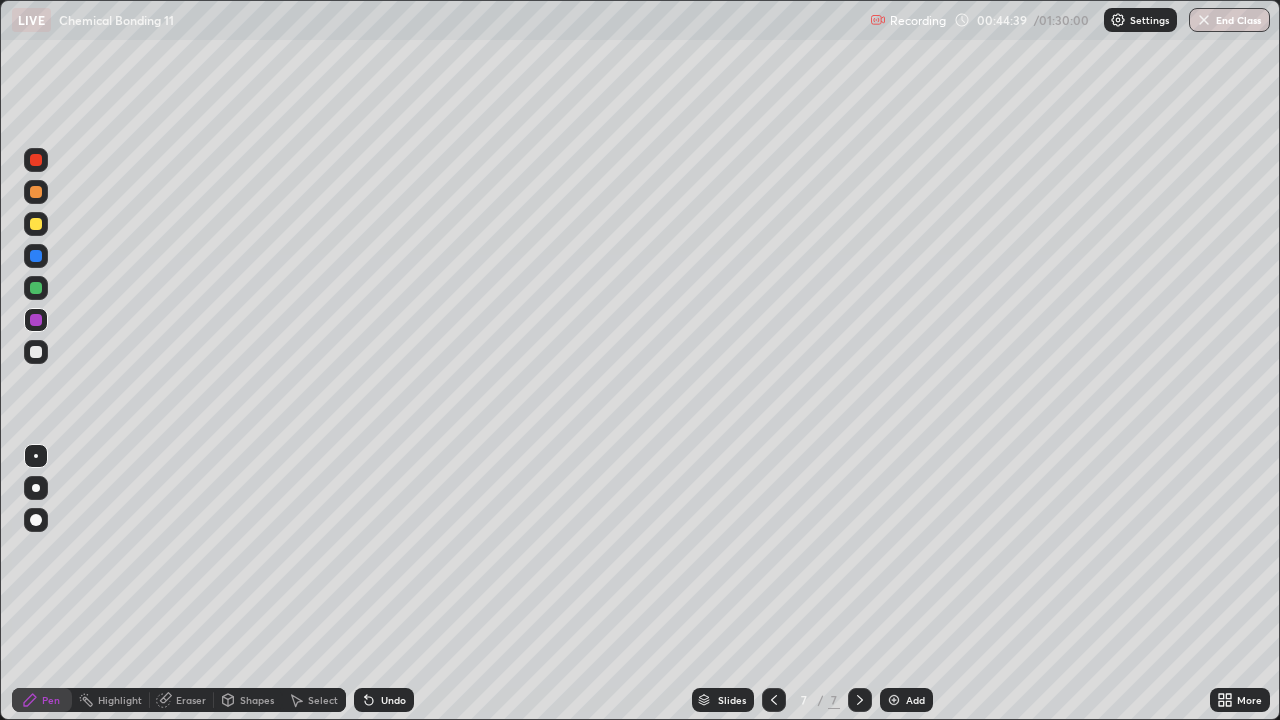 click at bounding box center [36, 224] 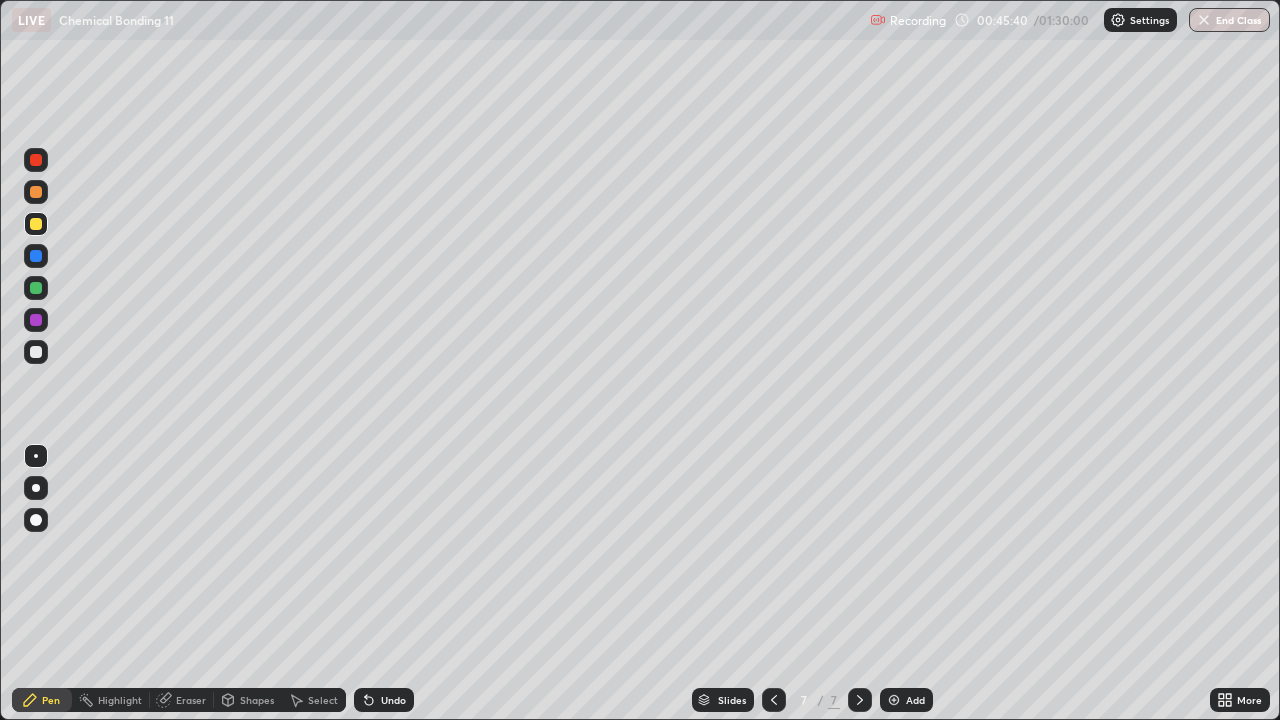 click on "Undo" at bounding box center [393, 700] 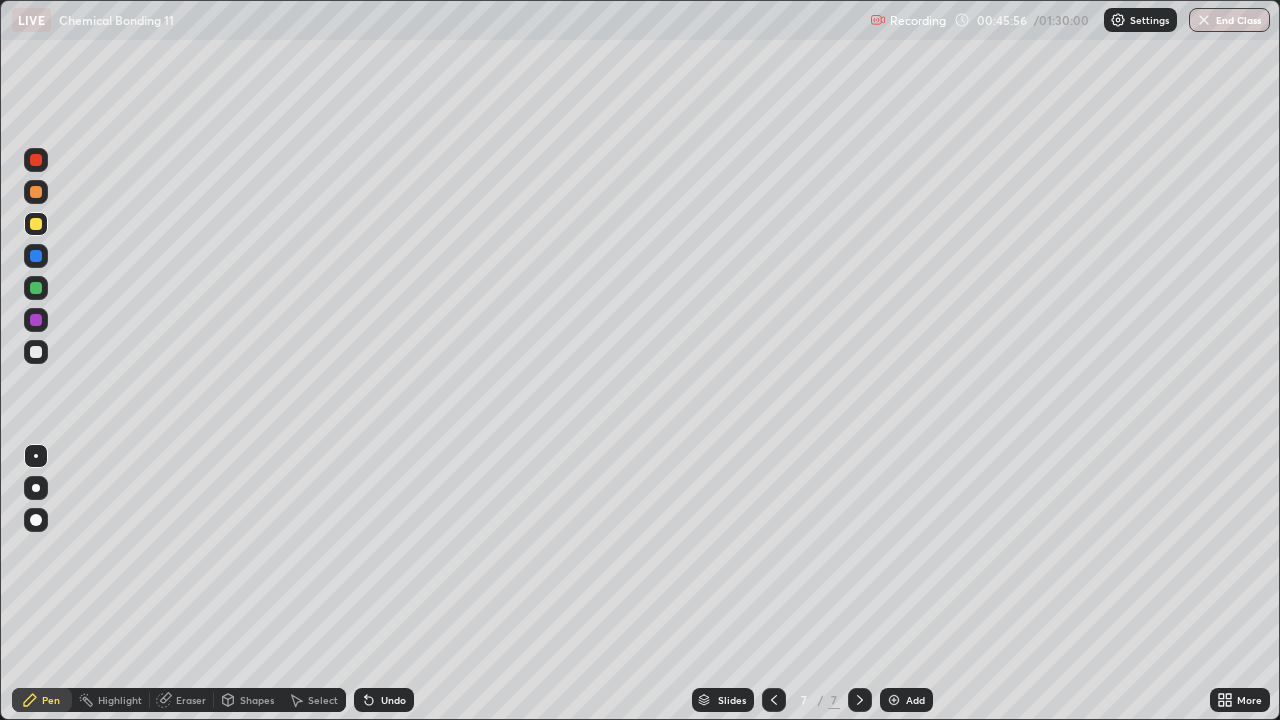 click on "Undo" at bounding box center (384, 700) 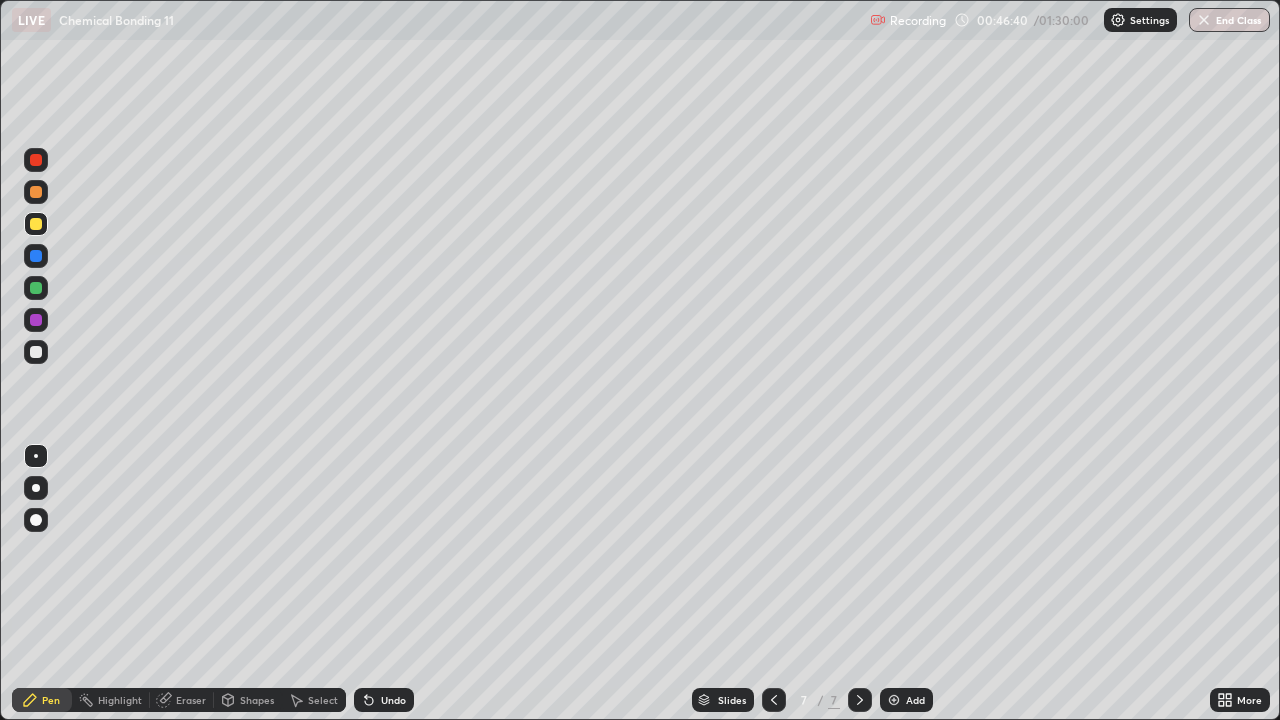 click on "Slides 7 / 7 Add" at bounding box center [812, 700] 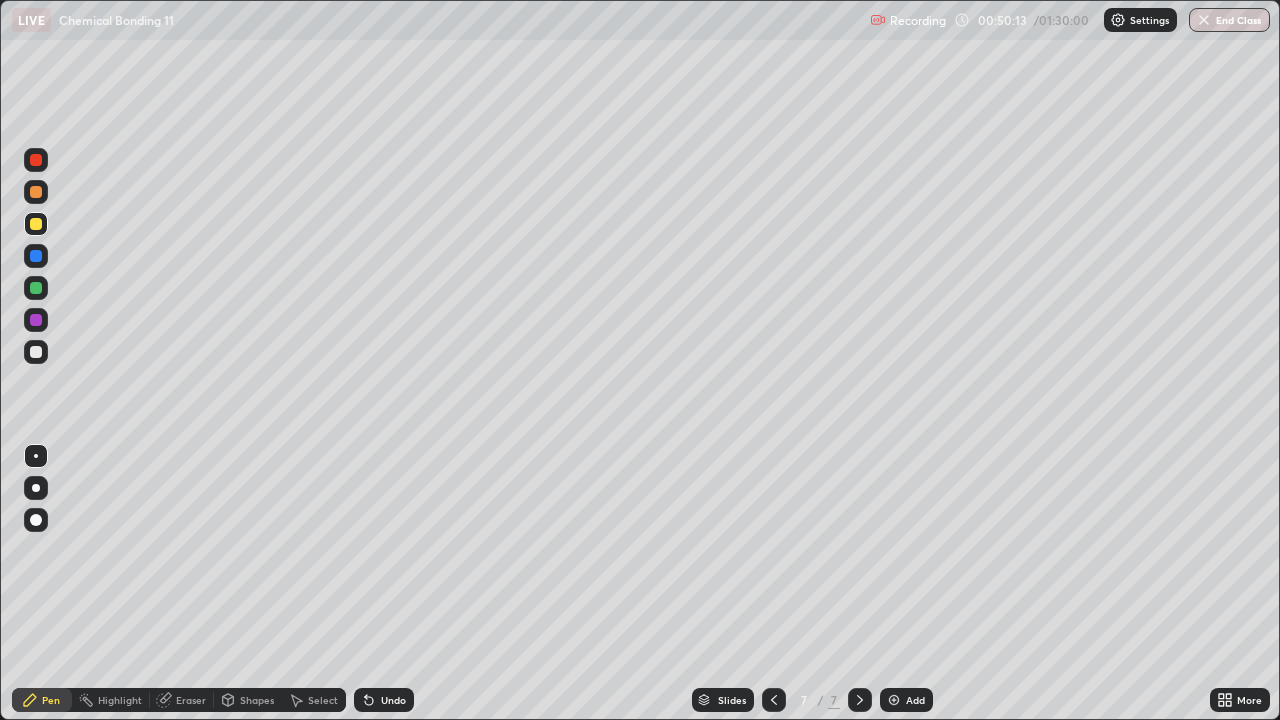 click on "Add" at bounding box center (915, 700) 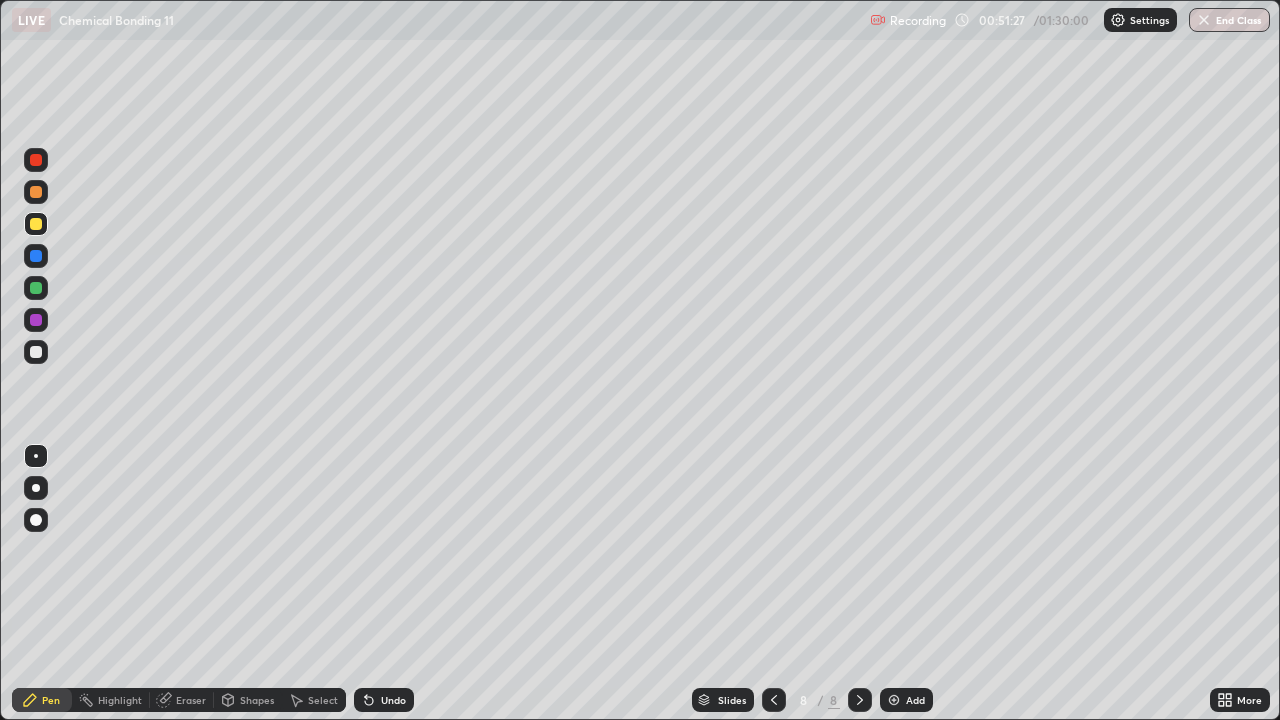 click at bounding box center [36, 352] 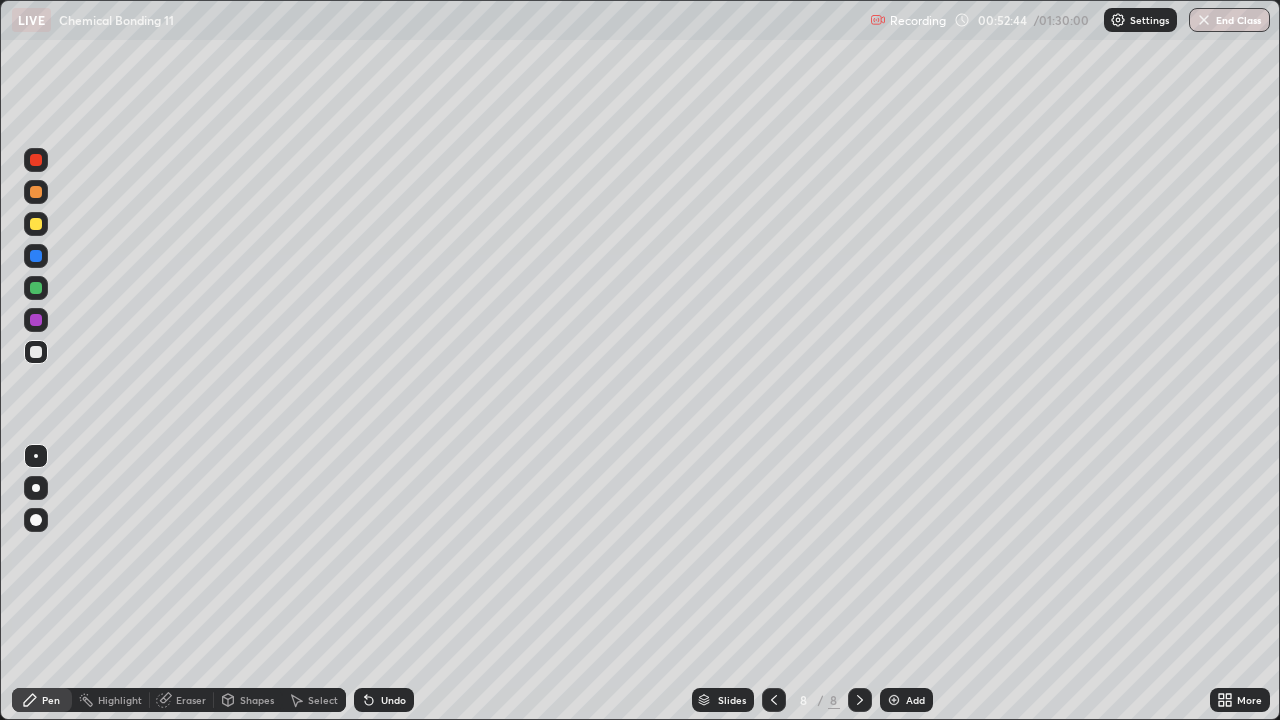 click at bounding box center [36, 352] 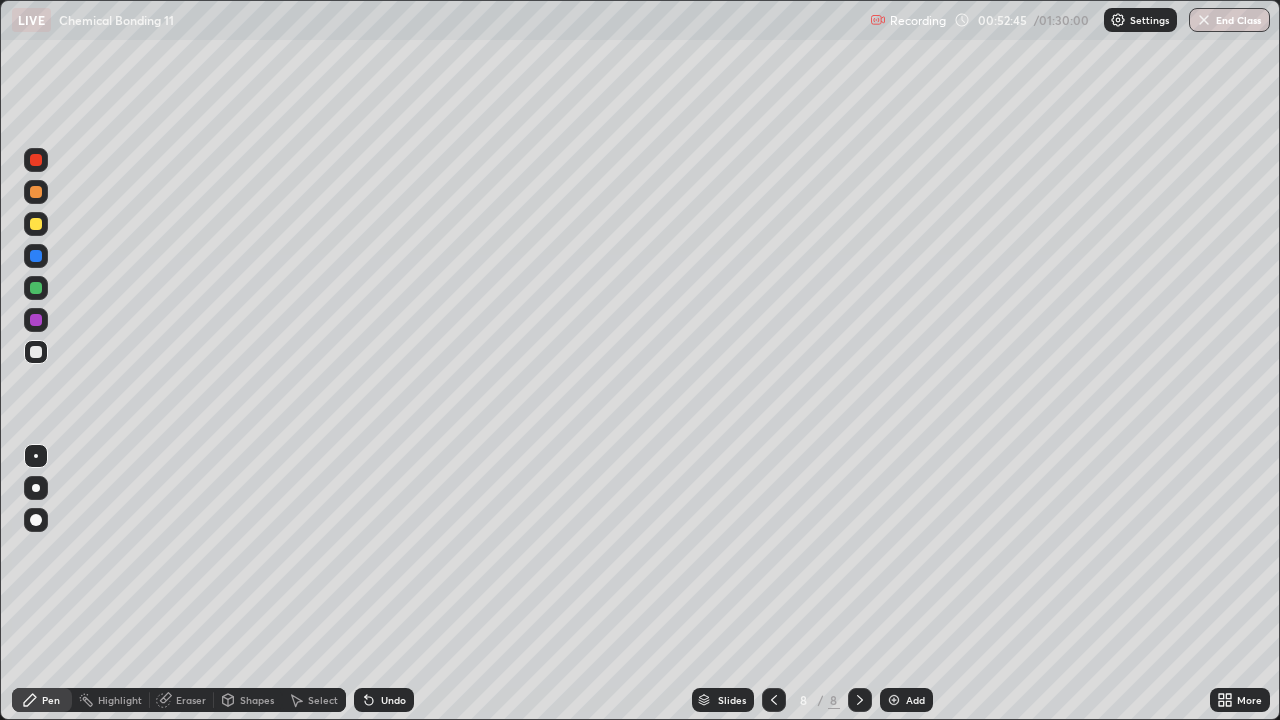 click at bounding box center (36, 224) 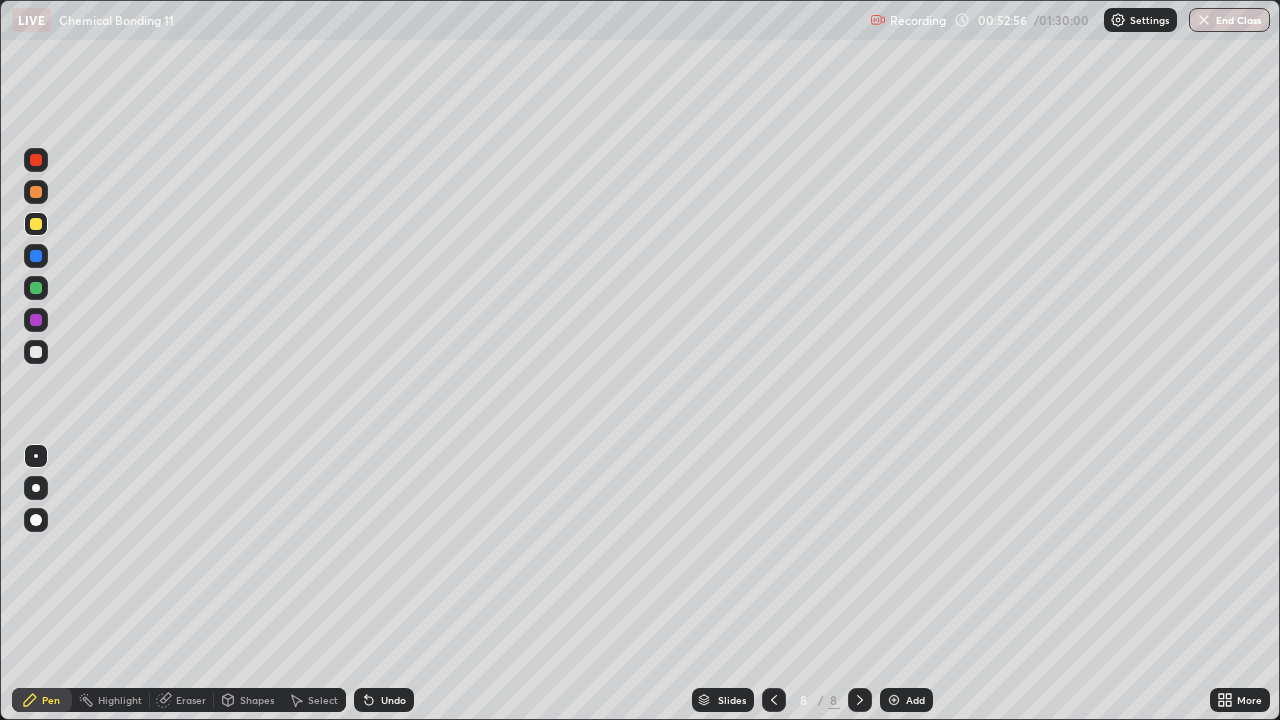 click 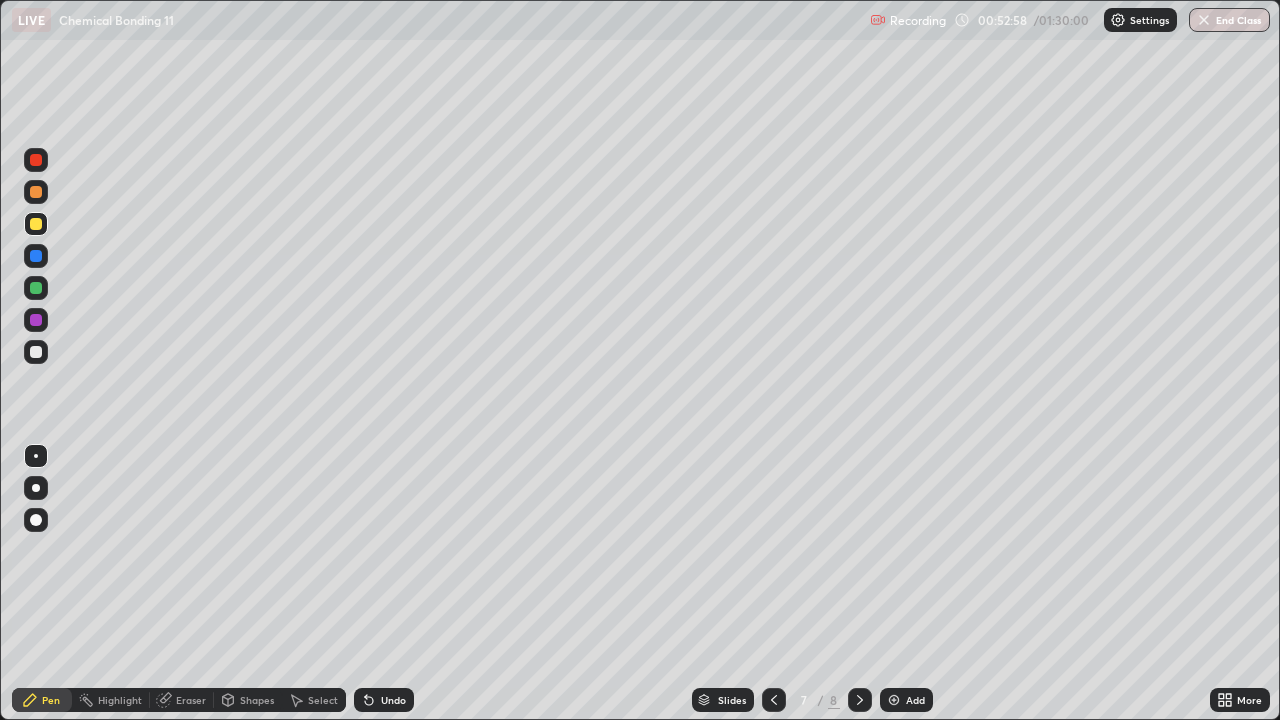 click 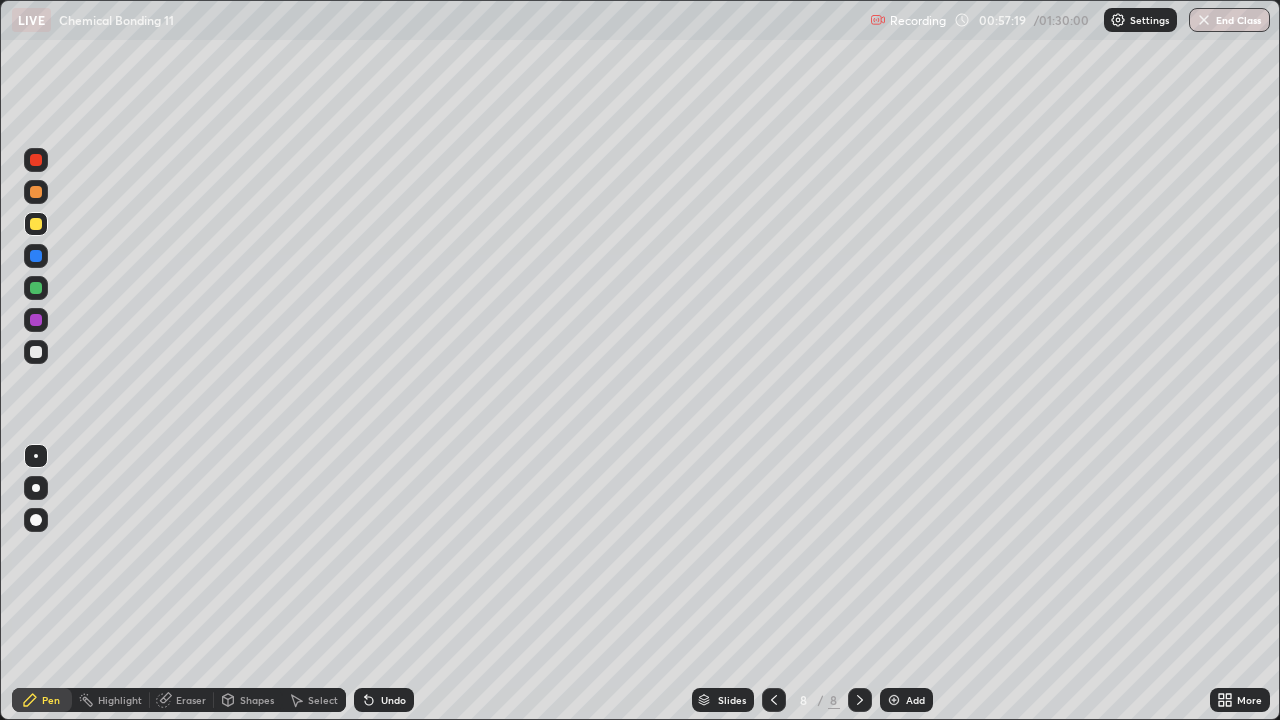 click on "Undo" at bounding box center [384, 700] 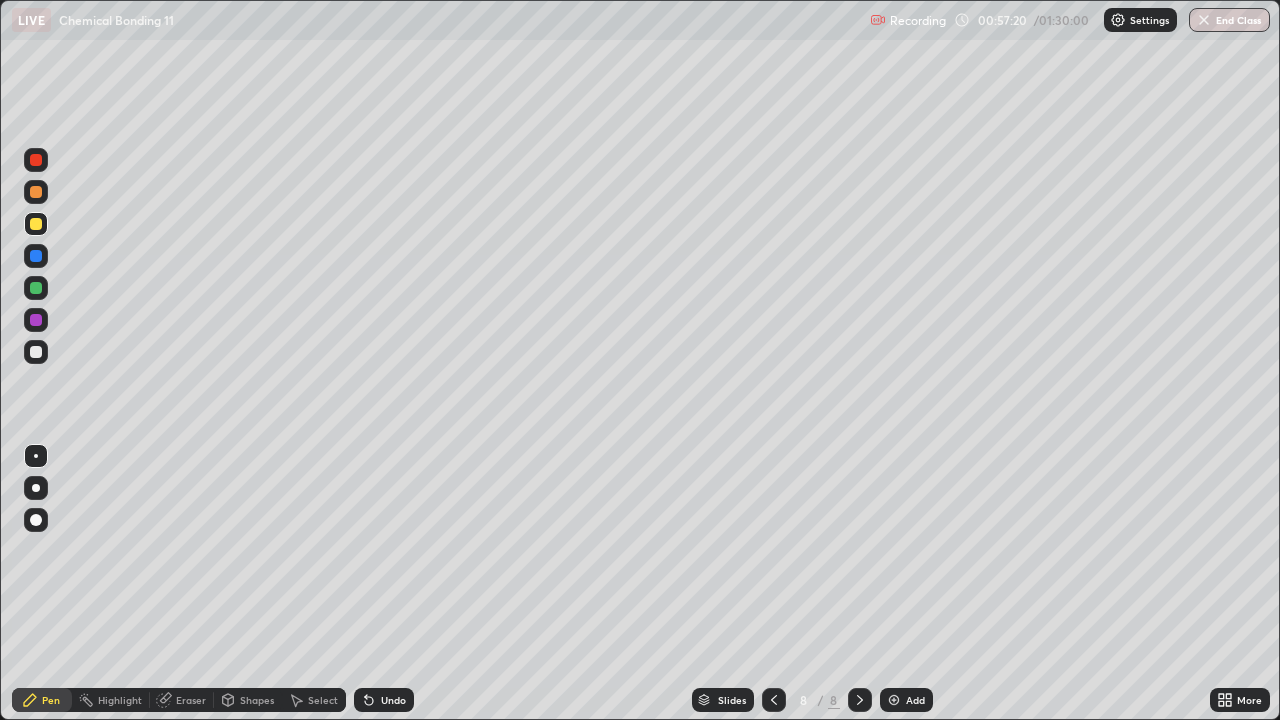 click on "Undo" at bounding box center [384, 700] 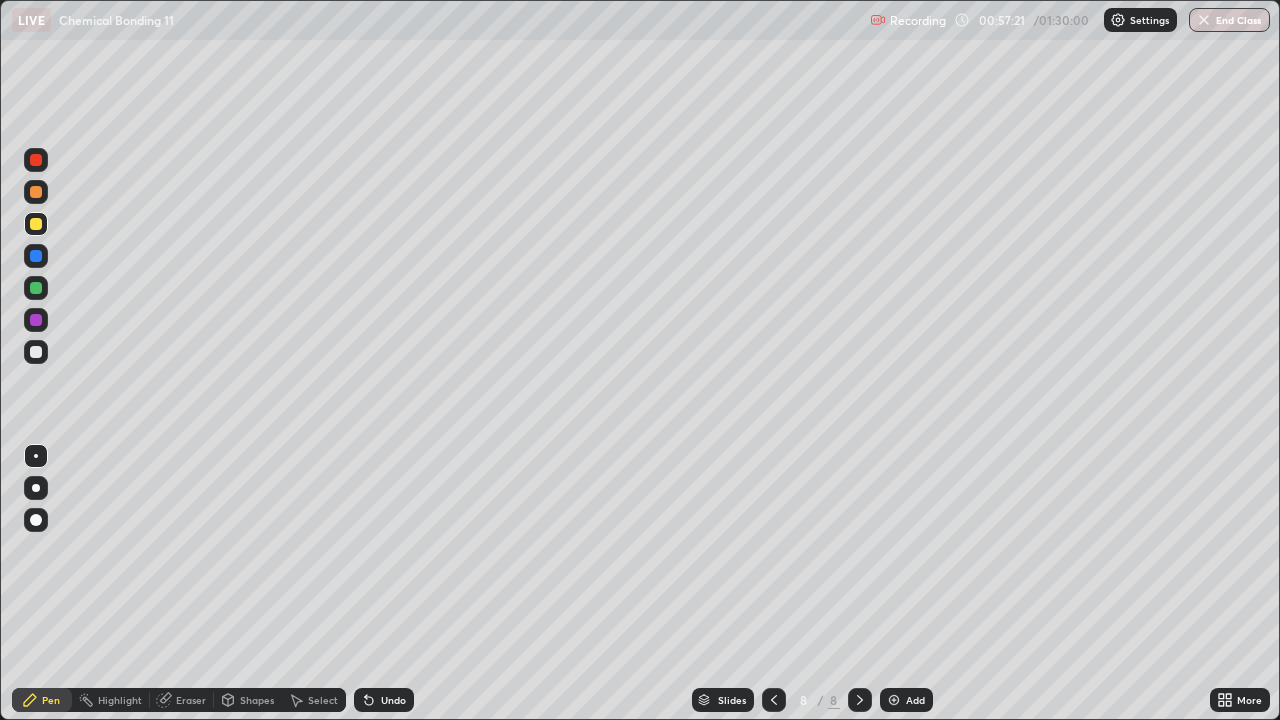click on "Undo" at bounding box center [384, 700] 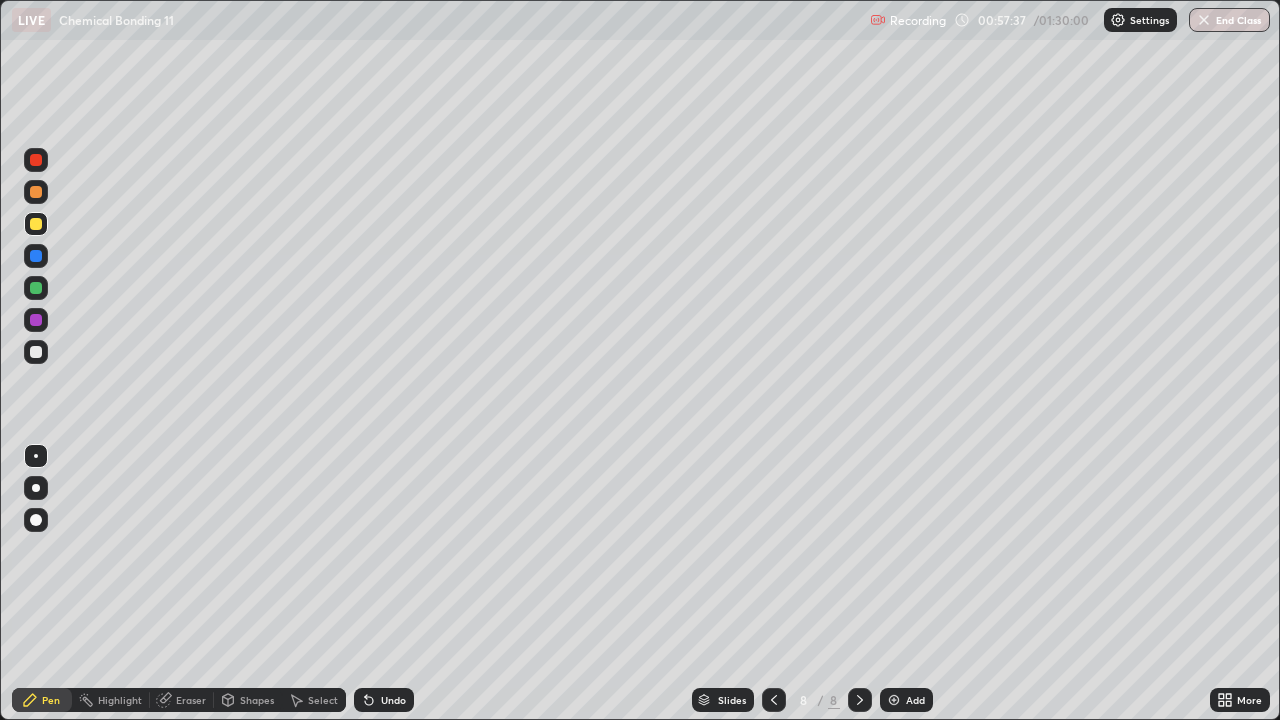 click at bounding box center [36, 320] 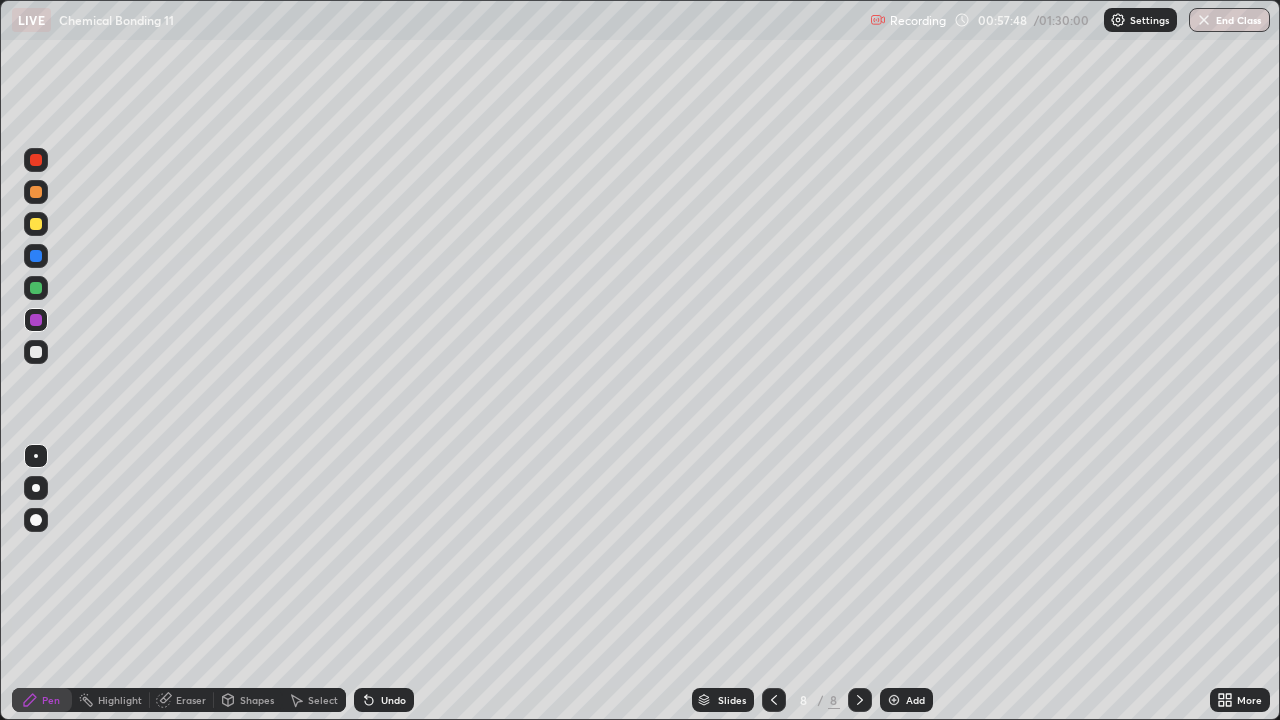 click on "Undo" at bounding box center (393, 700) 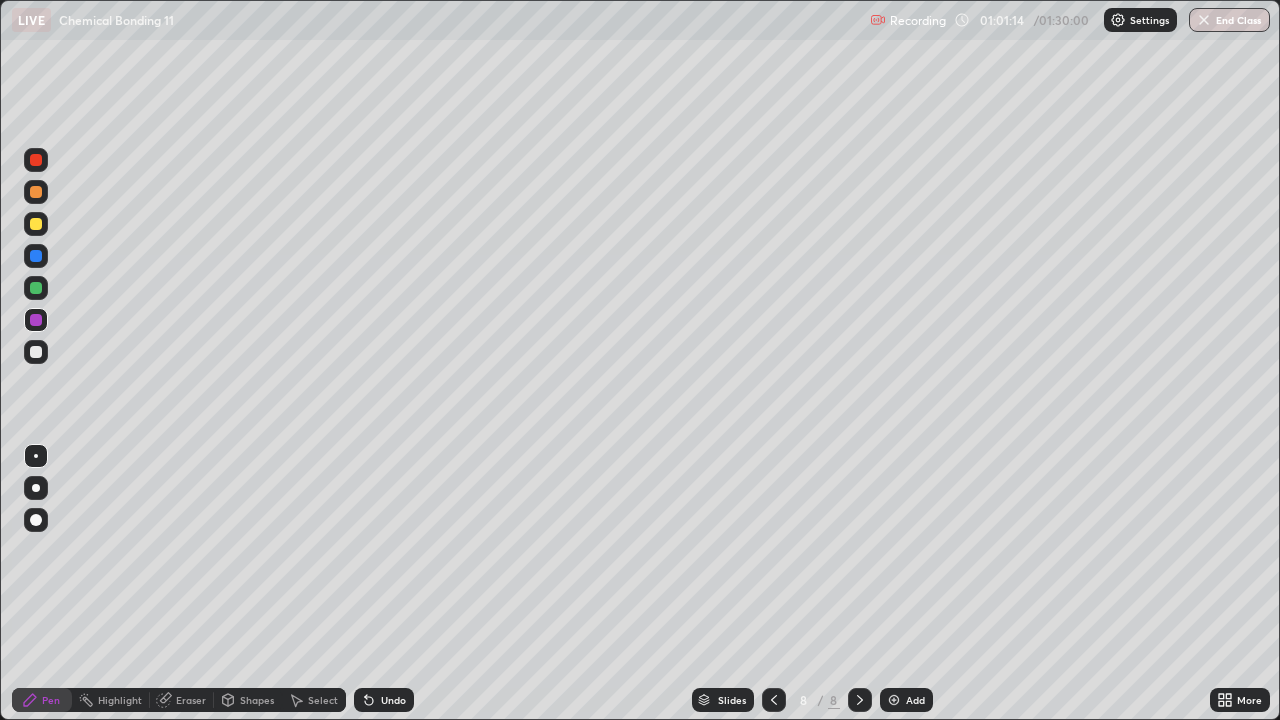 click at bounding box center [36, 224] 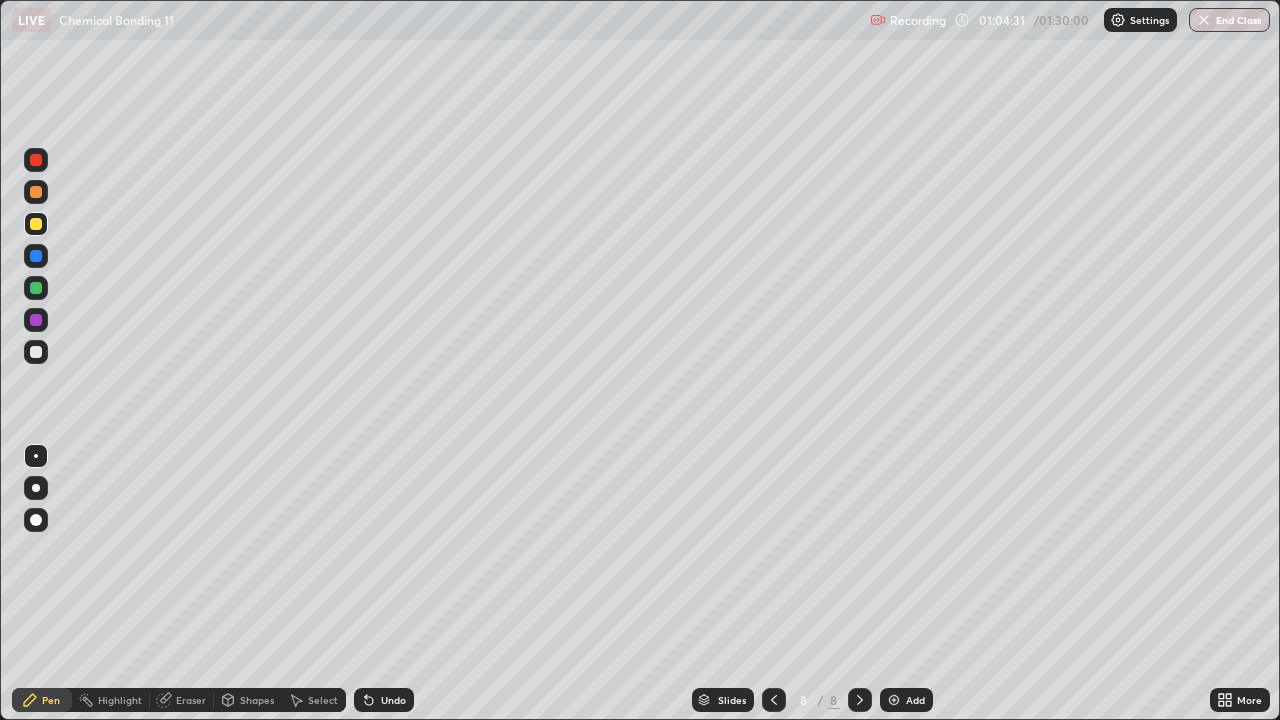 click on "Add" at bounding box center [906, 700] 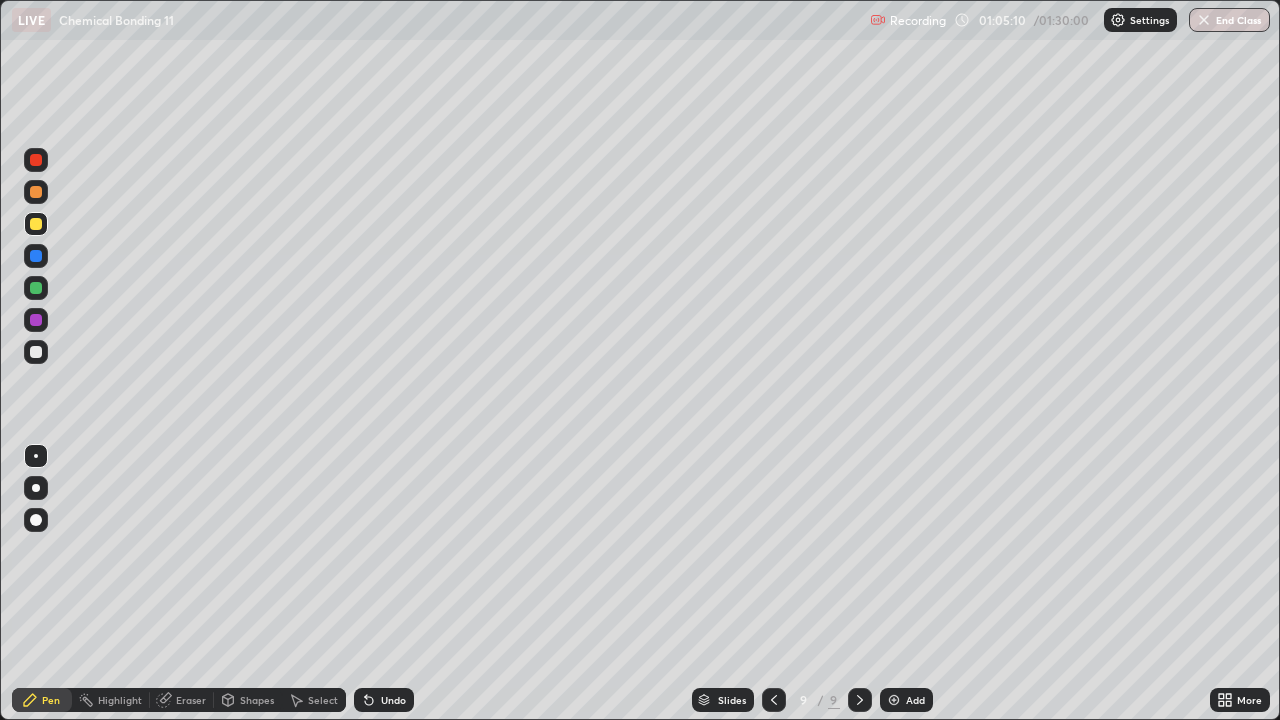 click at bounding box center [36, 352] 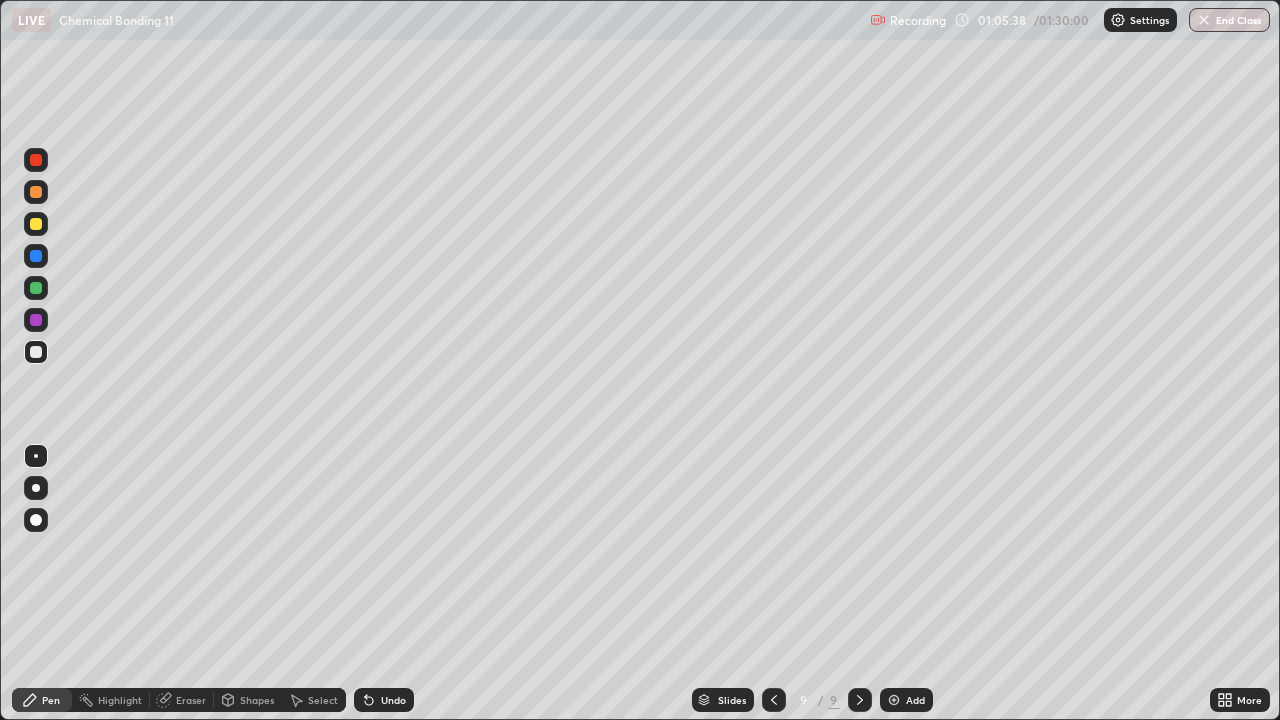 click at bounding box center [36, 288] 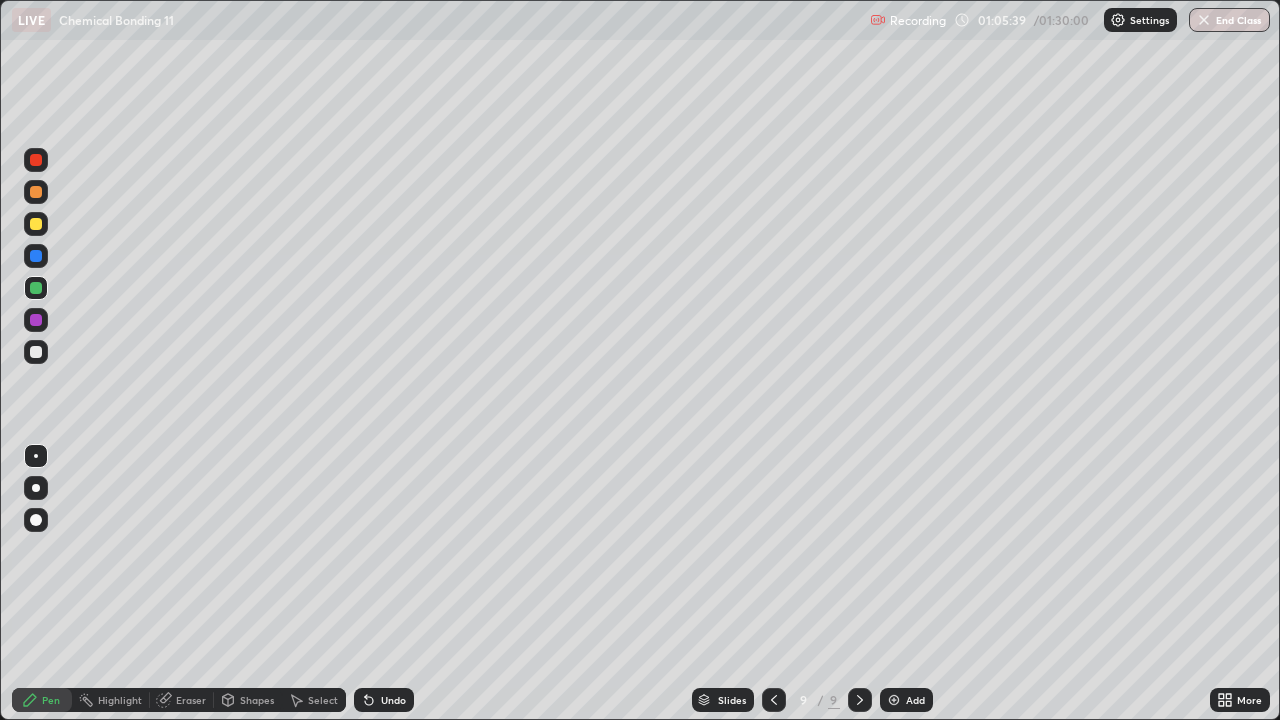 click at bounding box center [36, 224] 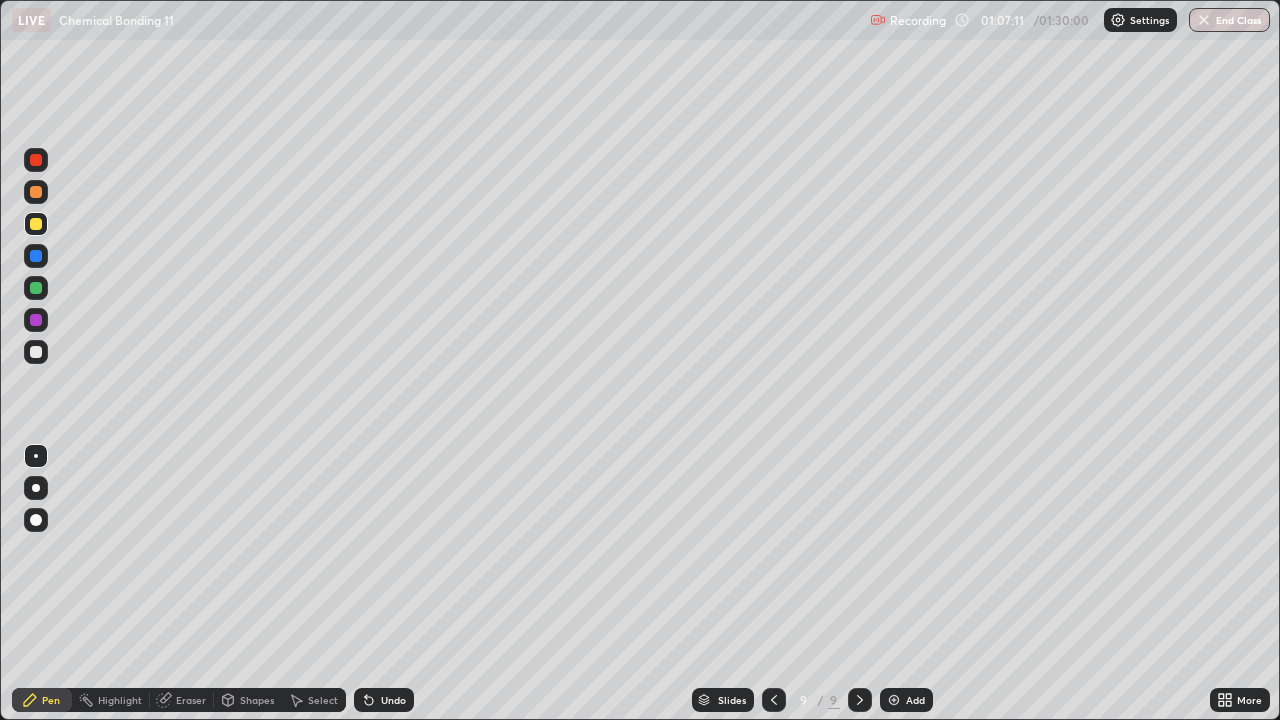 click at bounding box center (36, 352) 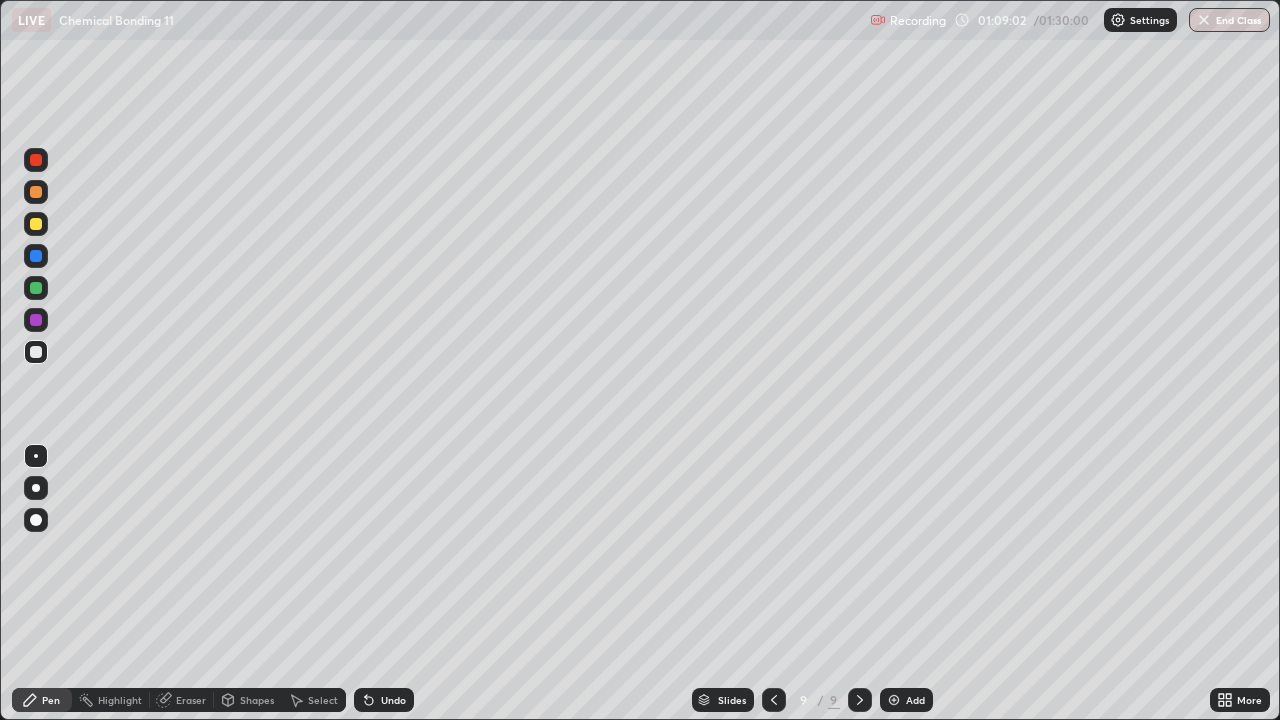 click on "More" at bounding box center (1249, 700) 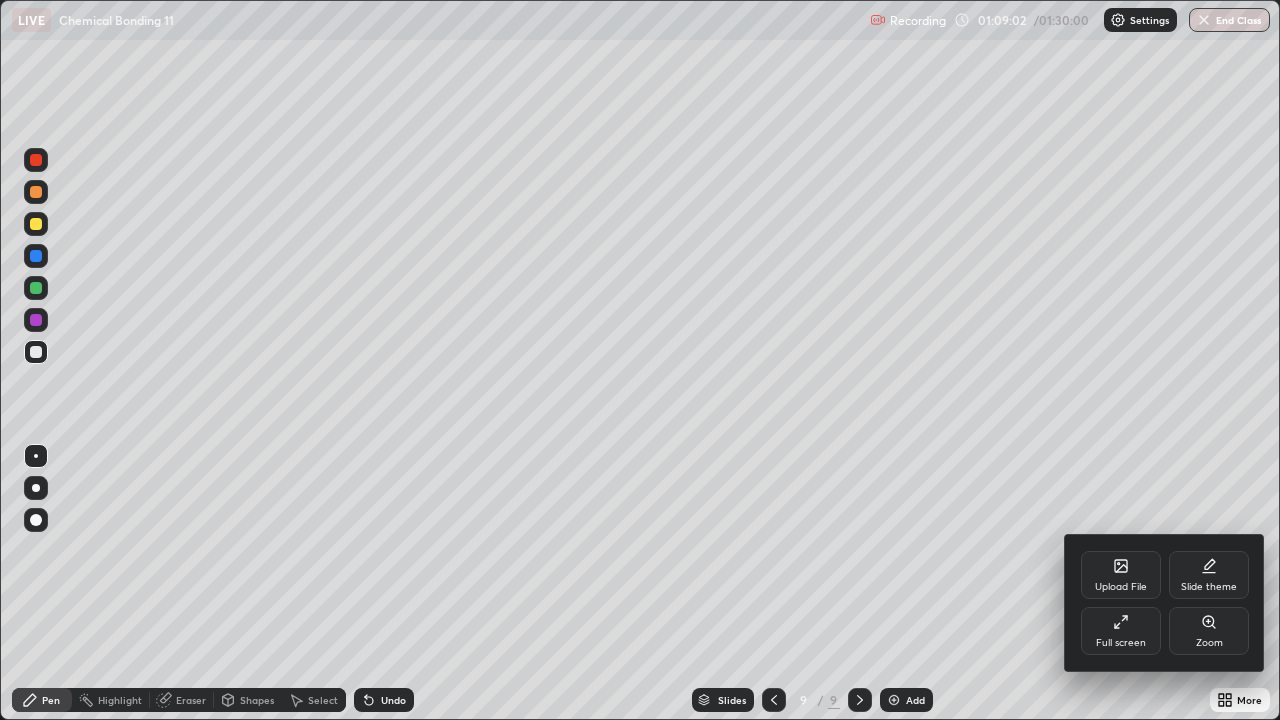 click on "Full screen" at bounding box center (1121, 643) 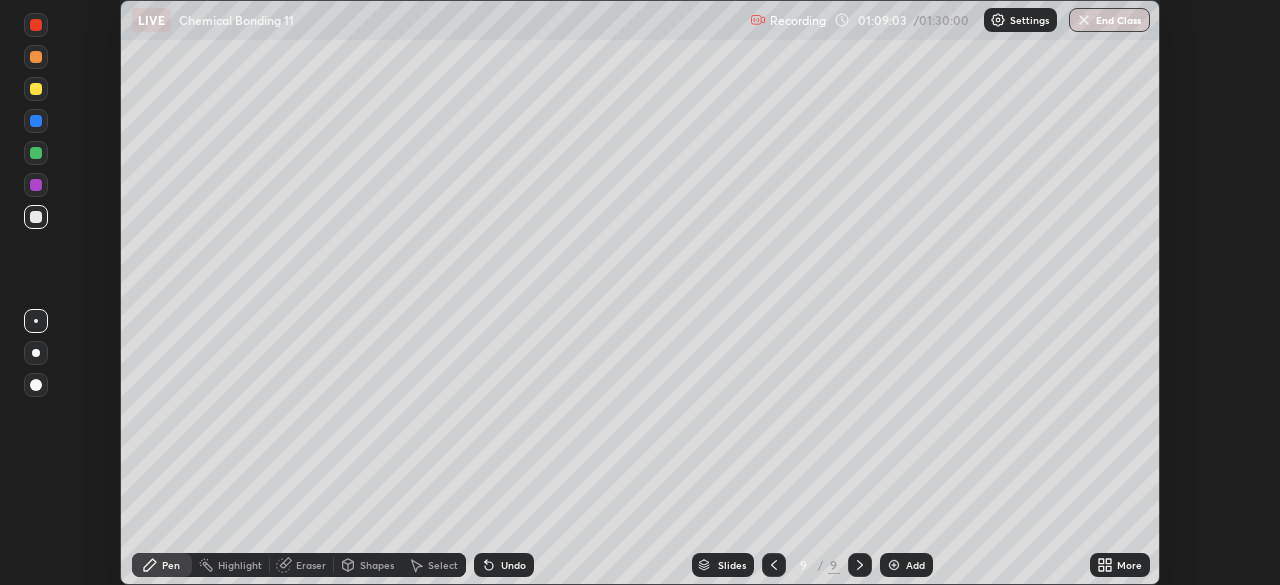 scroll, scrollTop: 585, scrollLeft: 1280, axis: both 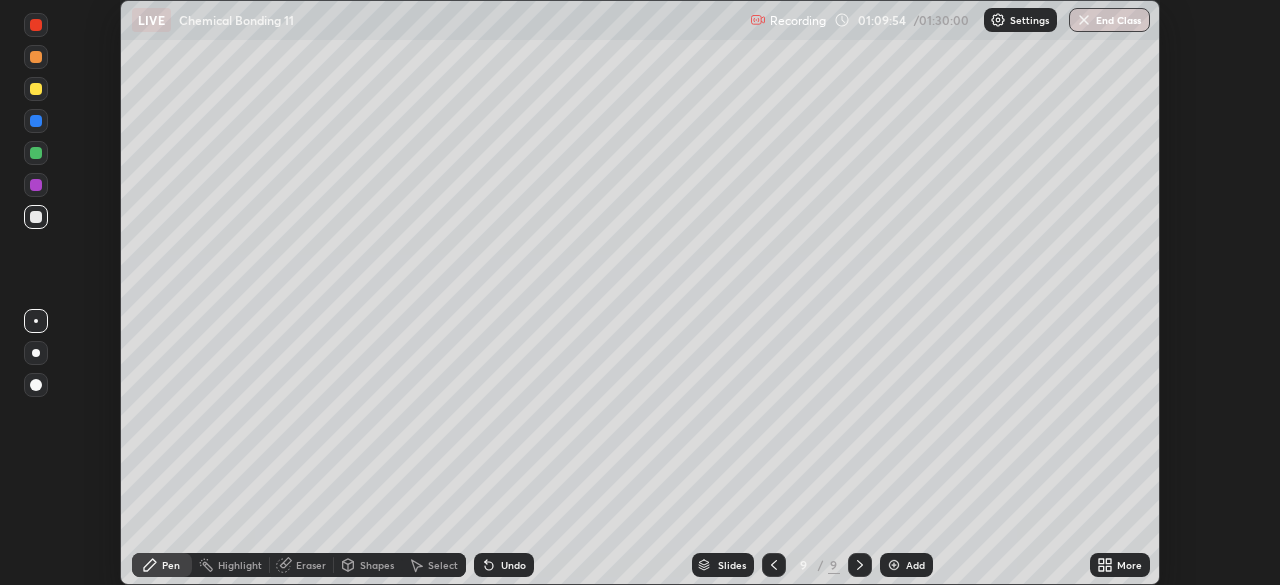 click on "More" at bounding box center (1120, 565) 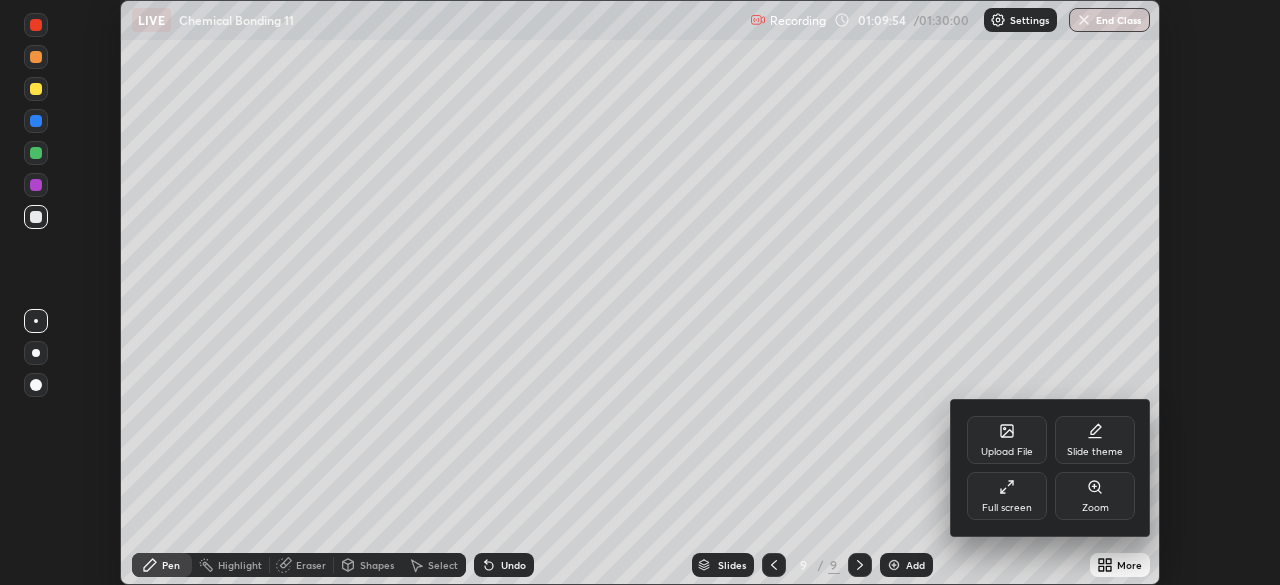 click 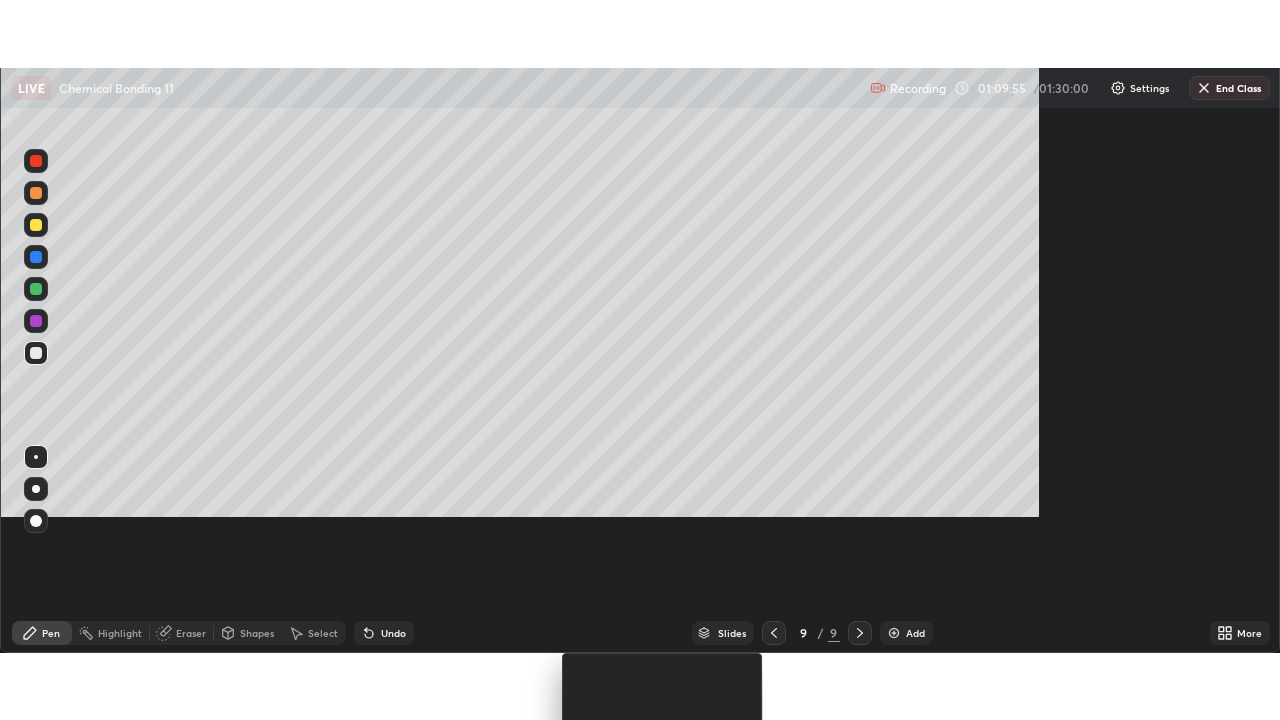 scroll, scrollTop: 99280, scrollLeft: 98720, axis: both 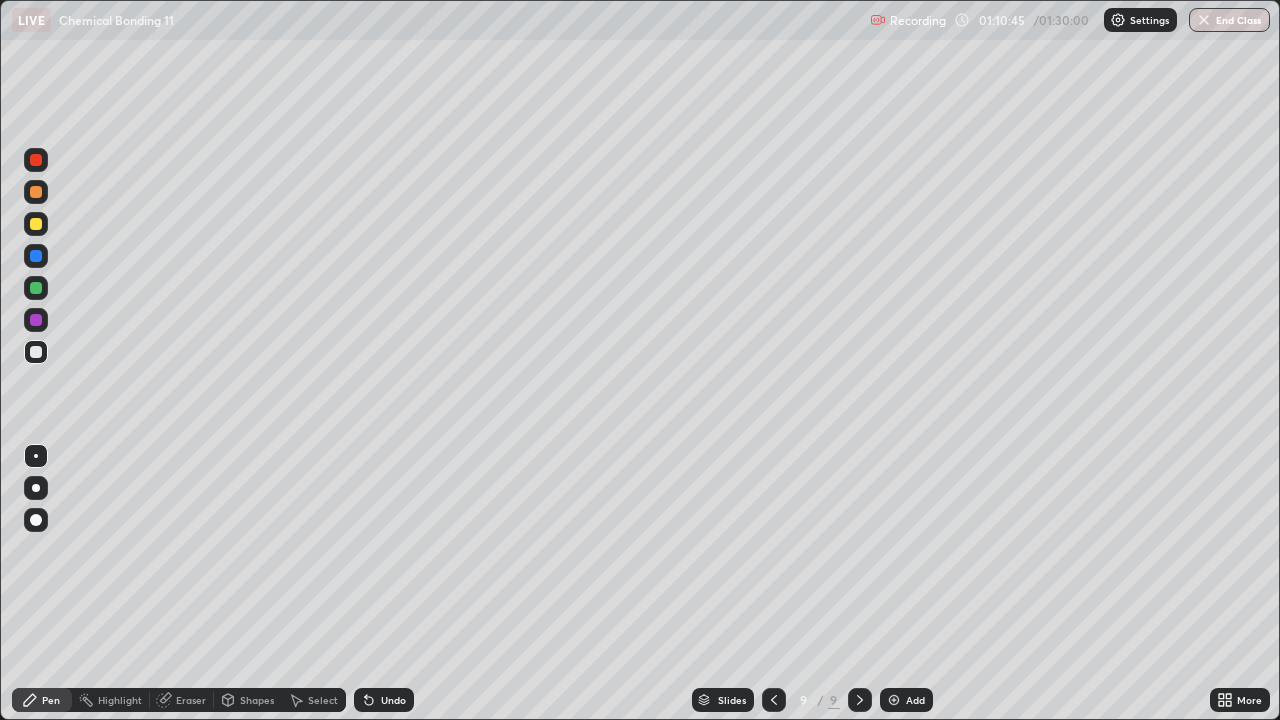 click on "More" at bounding box center (1249, 700) 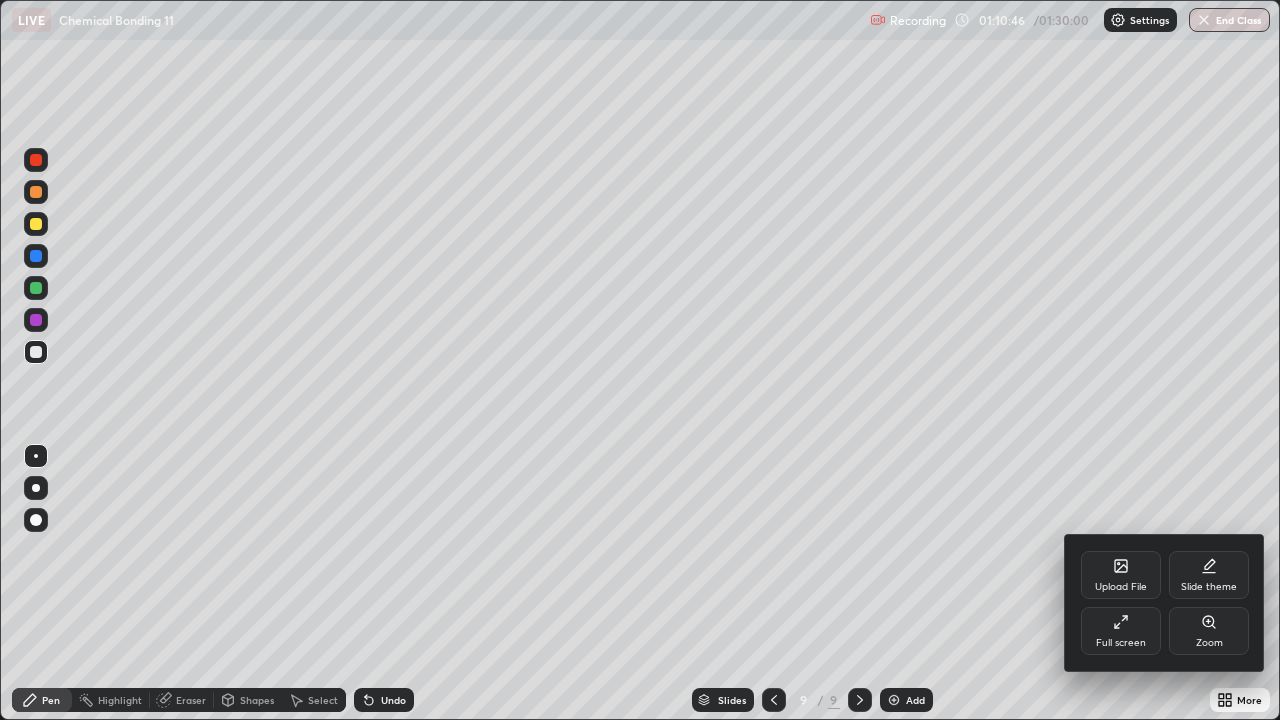 click on "Full screen" at bounding box center (1121, 631) 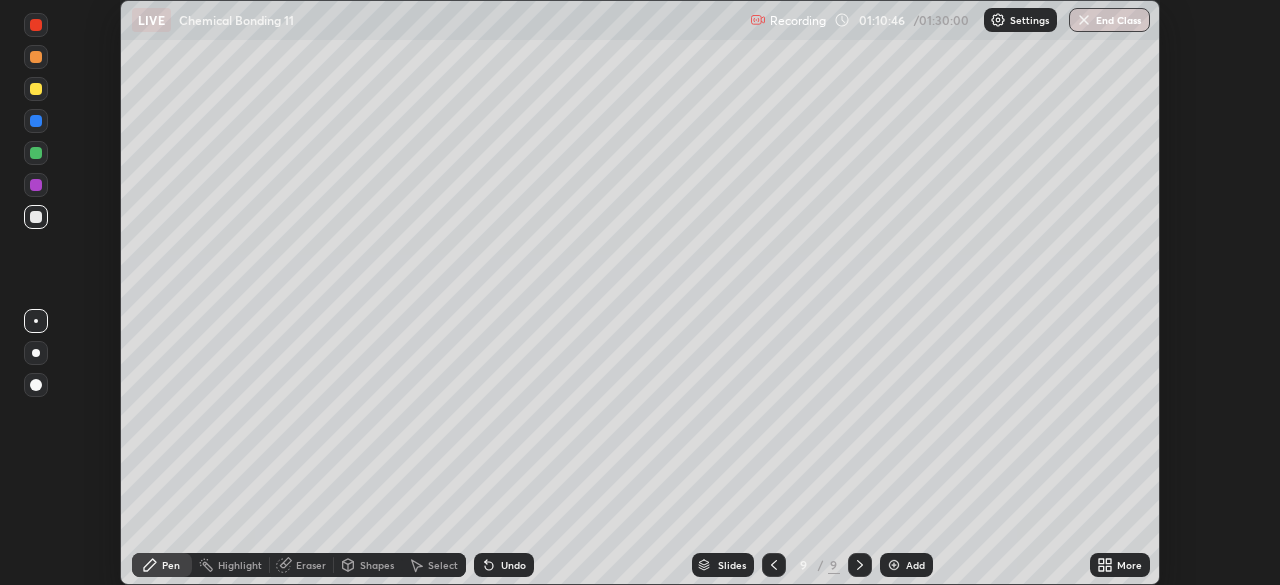 scroll, scrollTop: 585, scrollLeft: 1280, axis: both 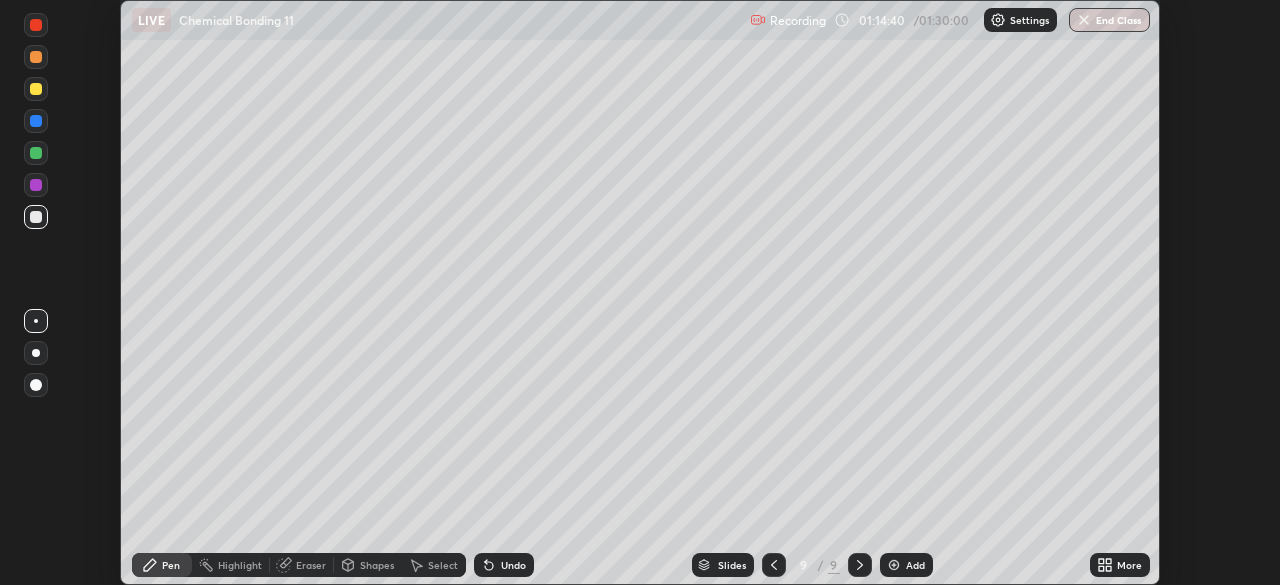 click at bounding box center [36, 89] 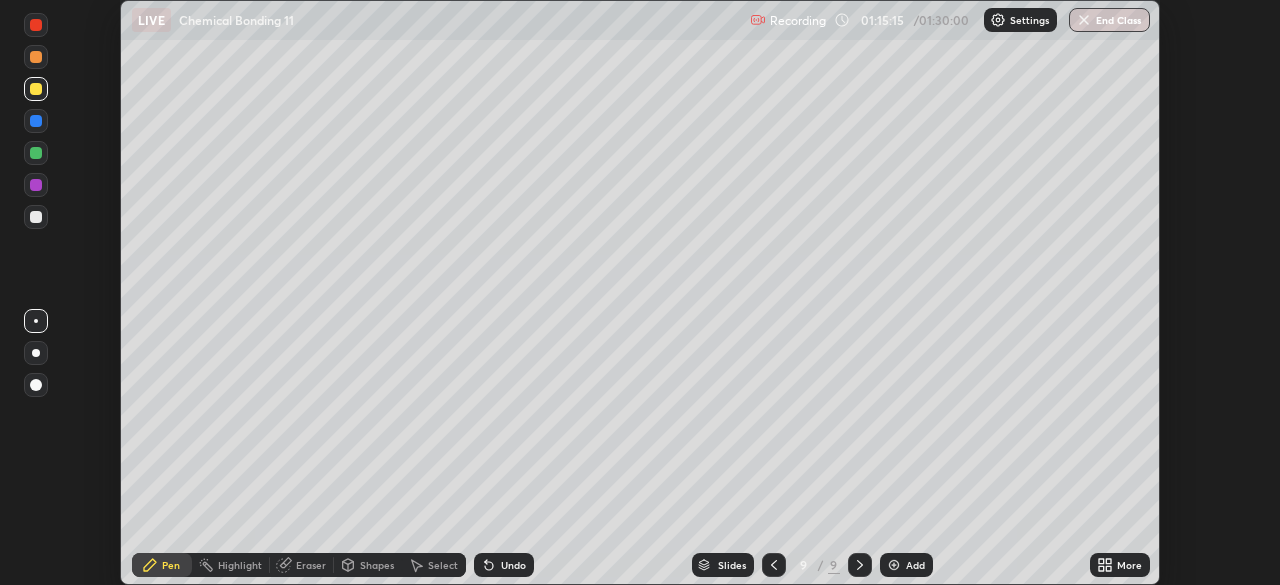 click on "Undo" at bounding box center (513, 565) 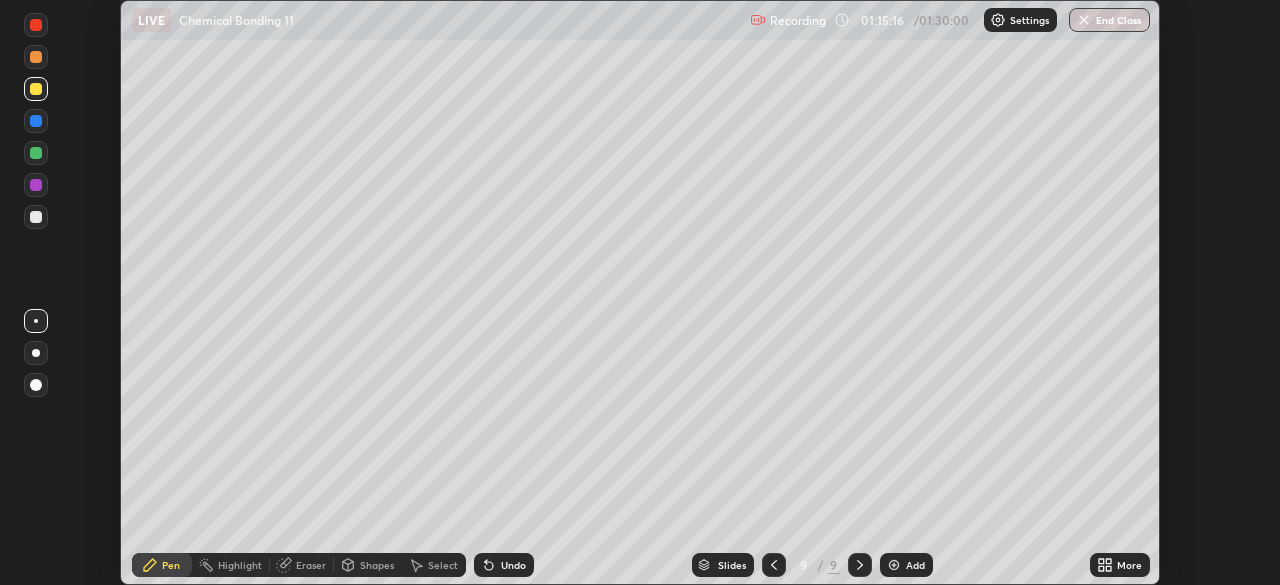 click 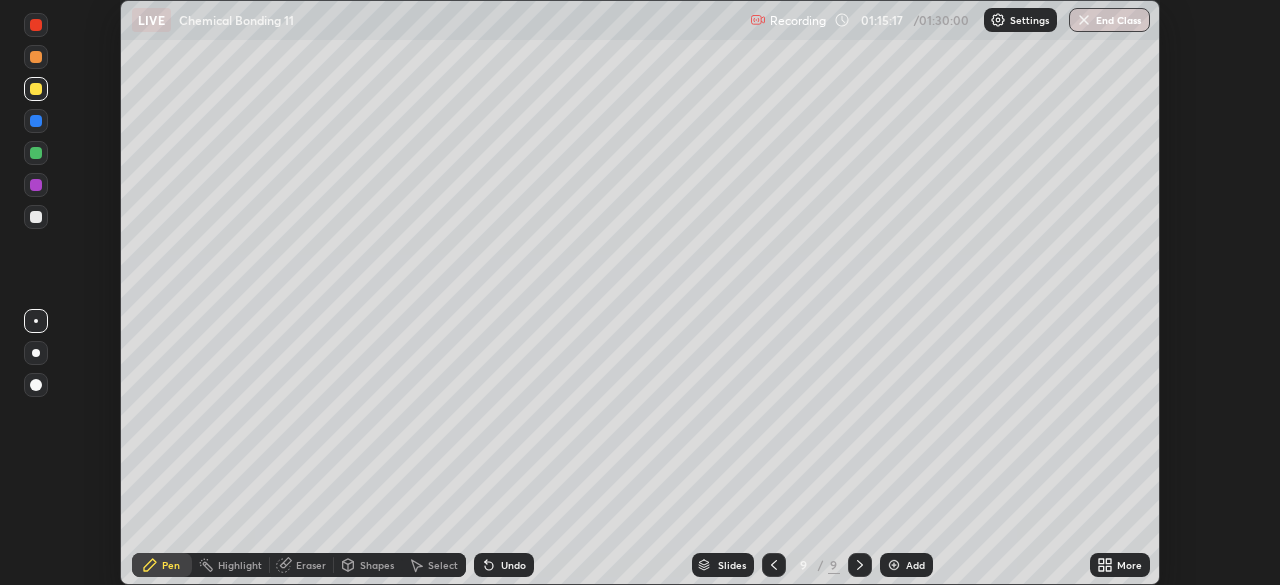 click on "Undo" at bounding box center [504, 565] 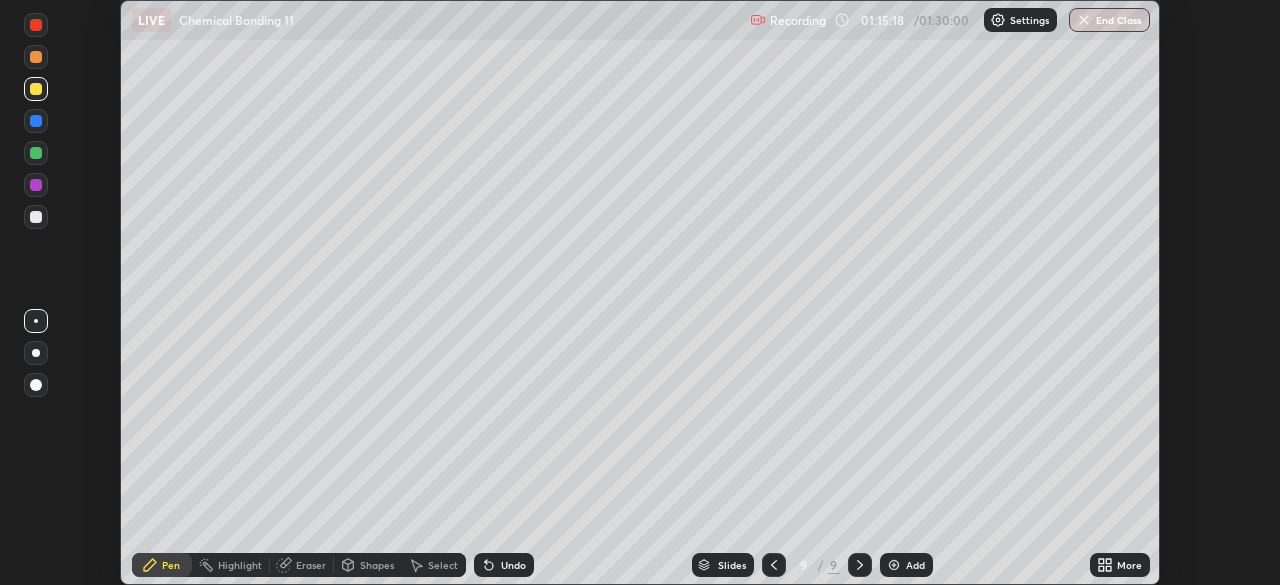 click on "Undo" at bounding box center (513, 565) 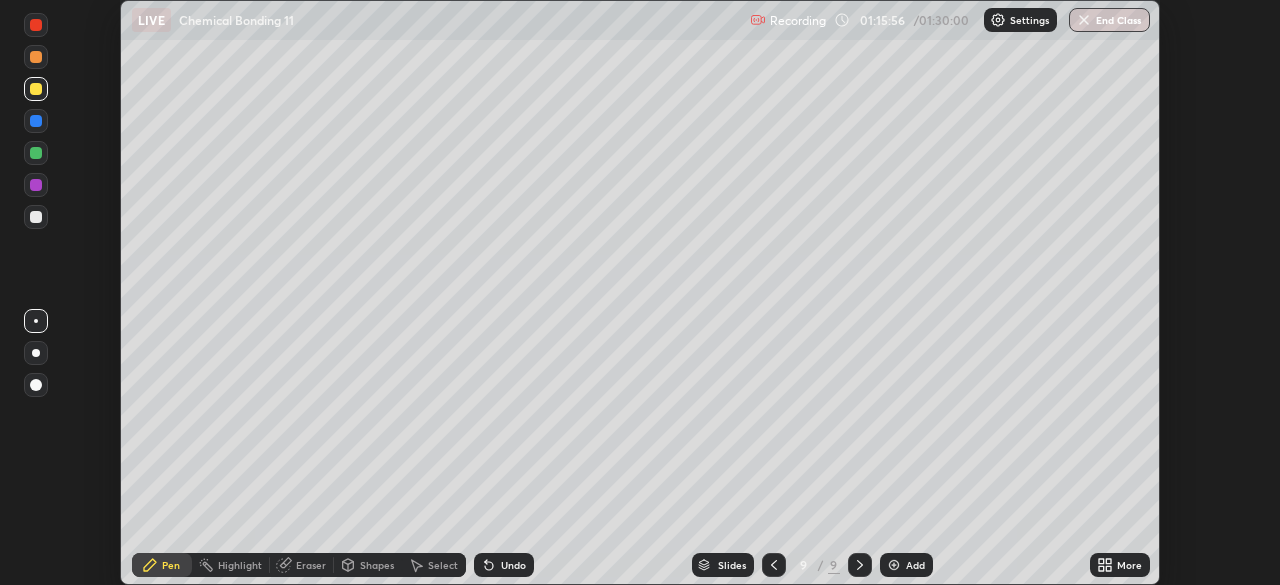 click on "Undo" at bounding box center (513, 565) 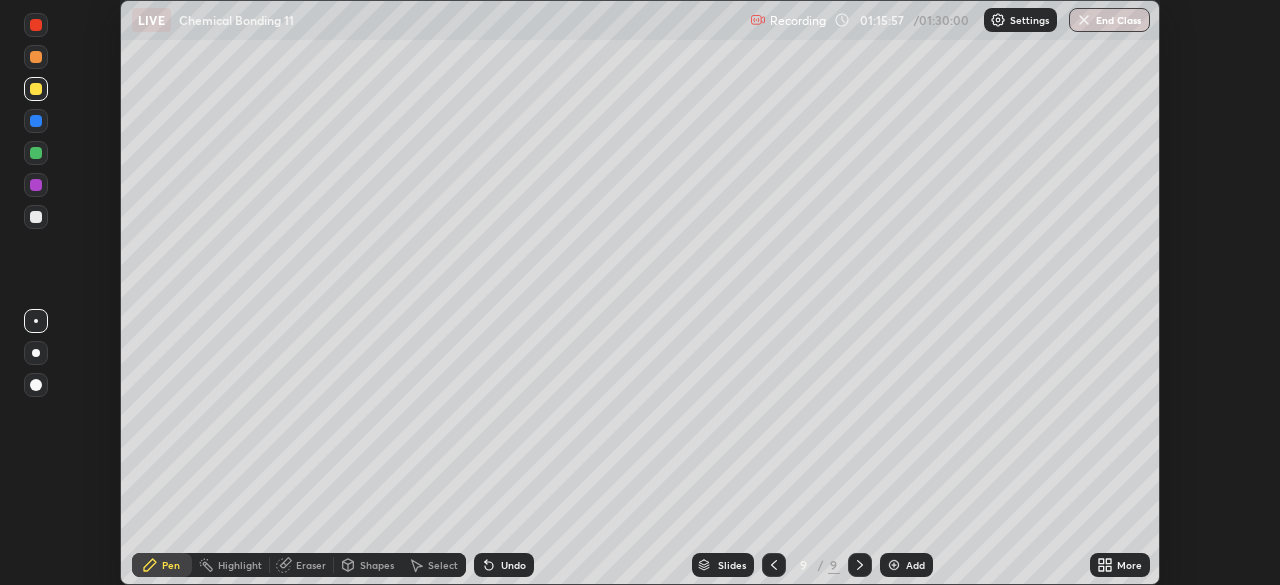 click on "Undo" at bounding box center (513, 565) 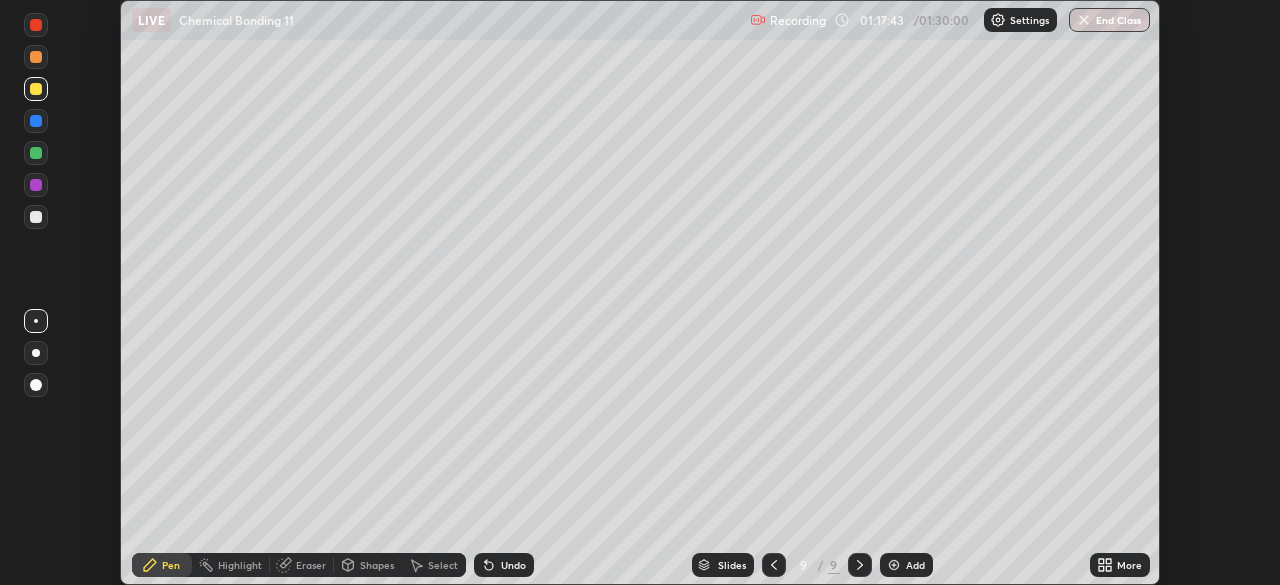 click on "Add" at bounding box center (906, 565) 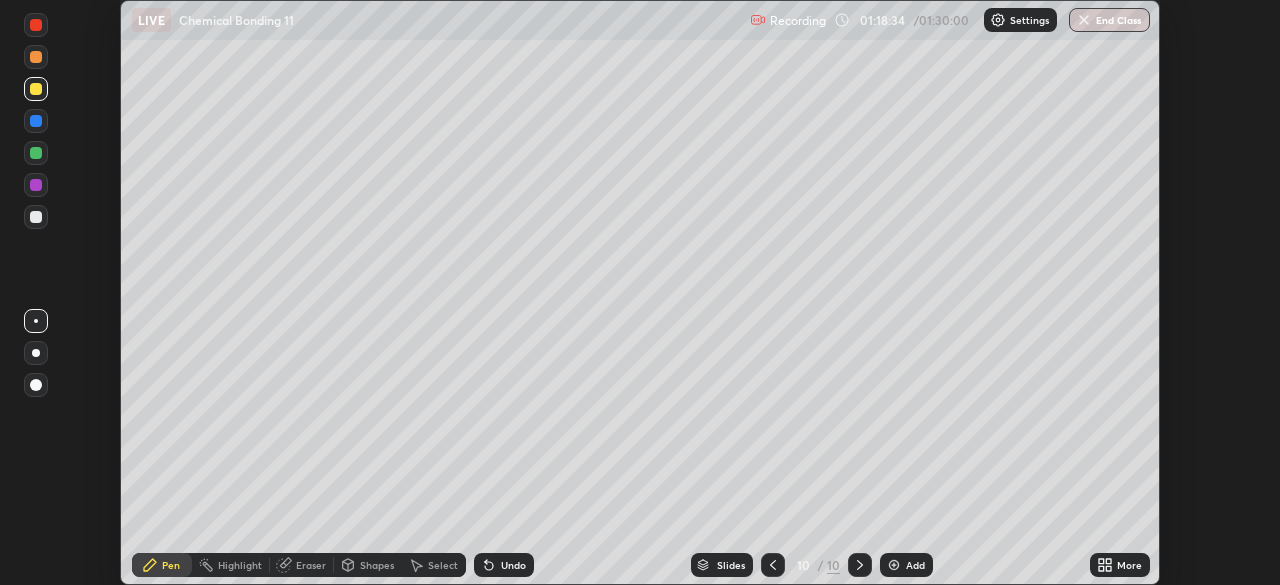 click at bounding box center (36, 217) 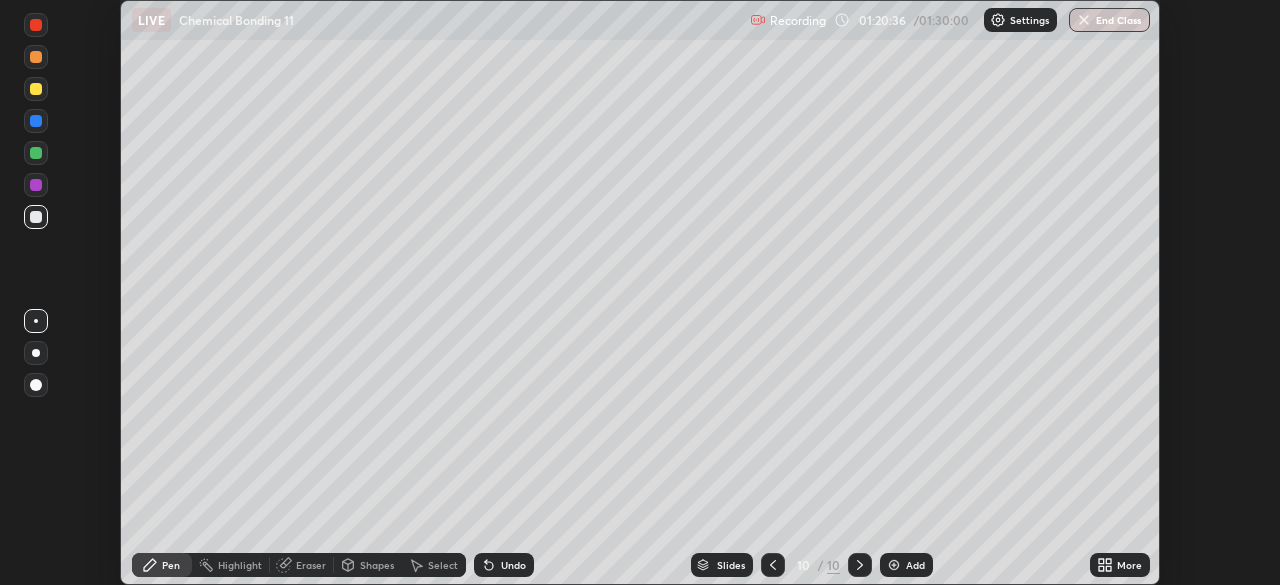 click 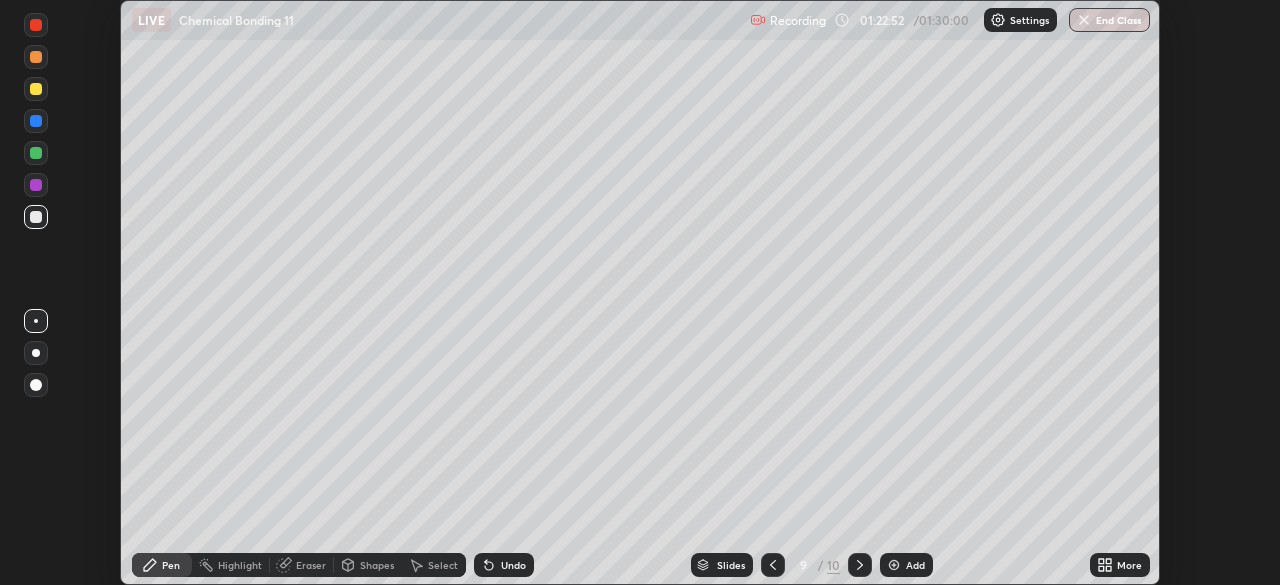 click at bounding box center (1084, 20) 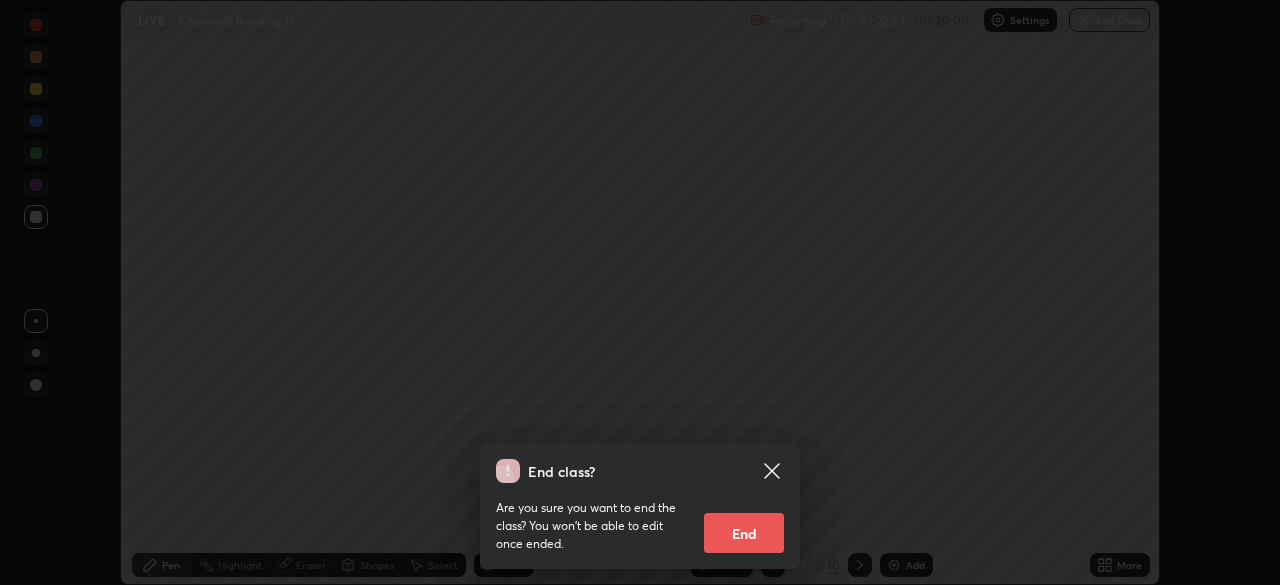 click on "End" at bounding box center (744, 533) 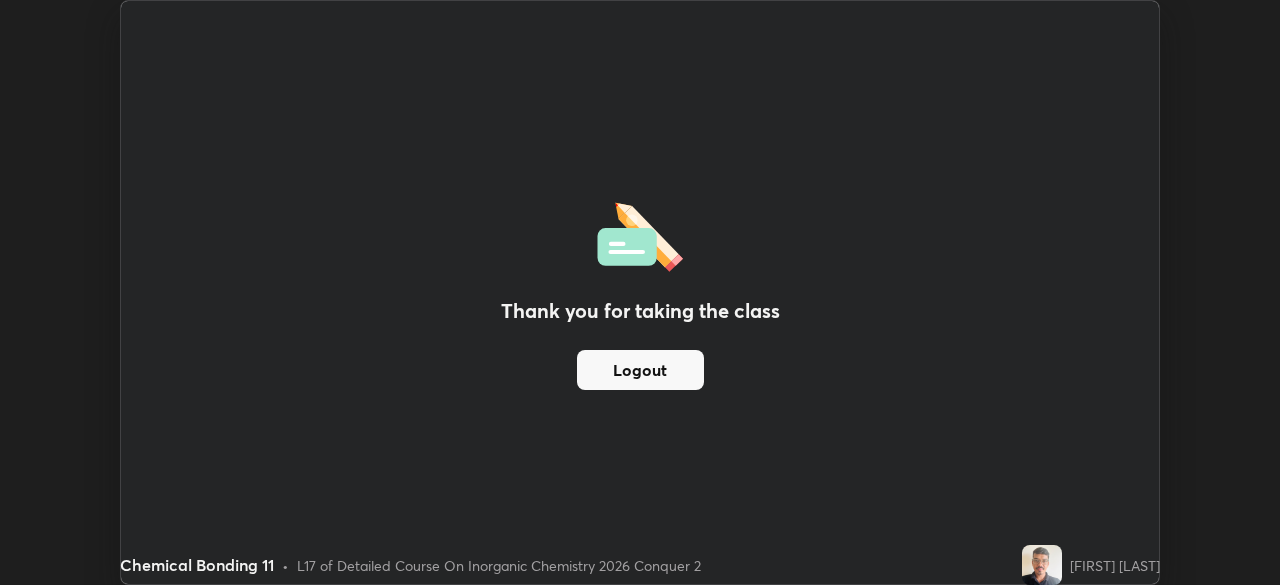 click on "Logout" at bounding box center [640, 370] 